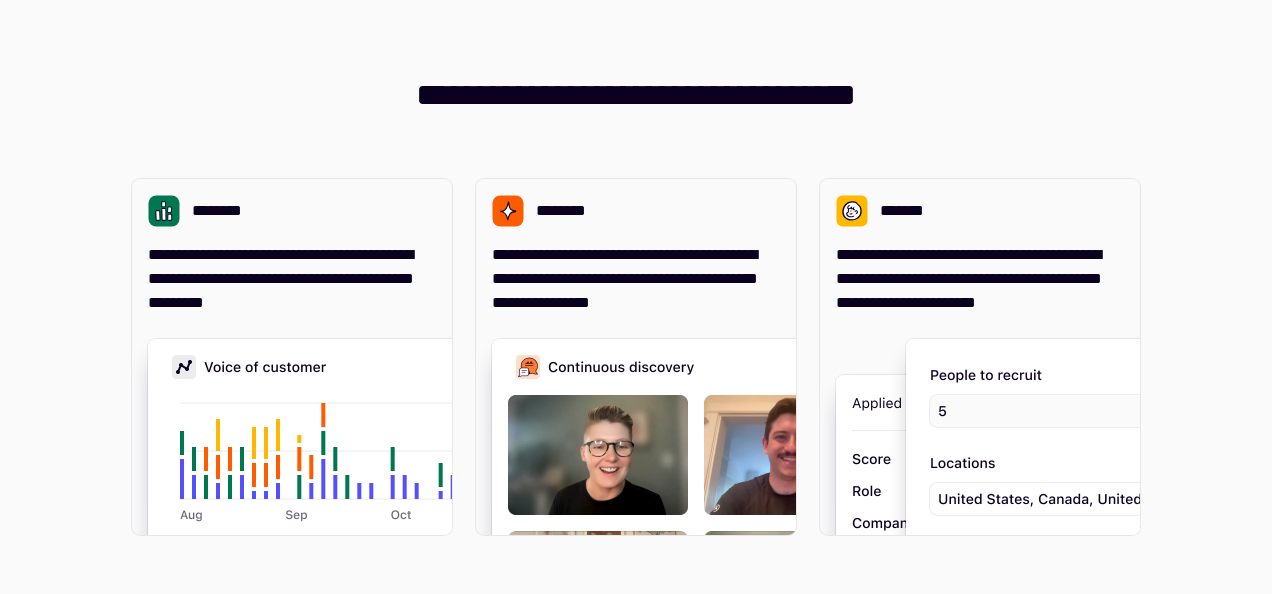 scroll, scrollTop: 0, scrollLeft: 0, axis: both 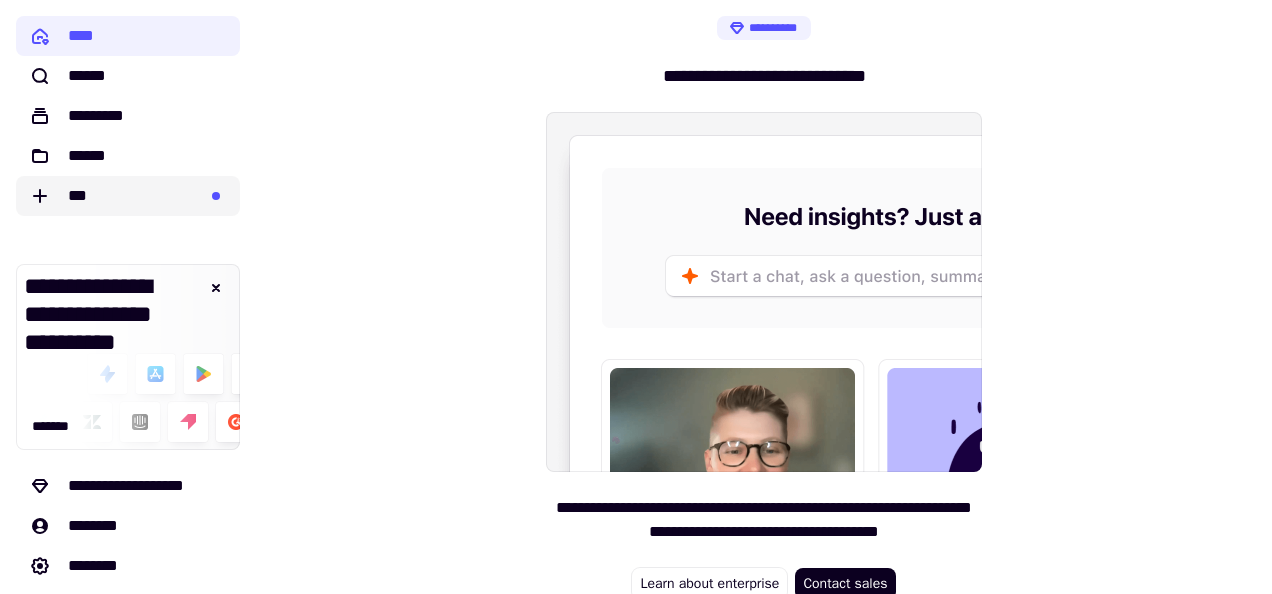 click on "***" 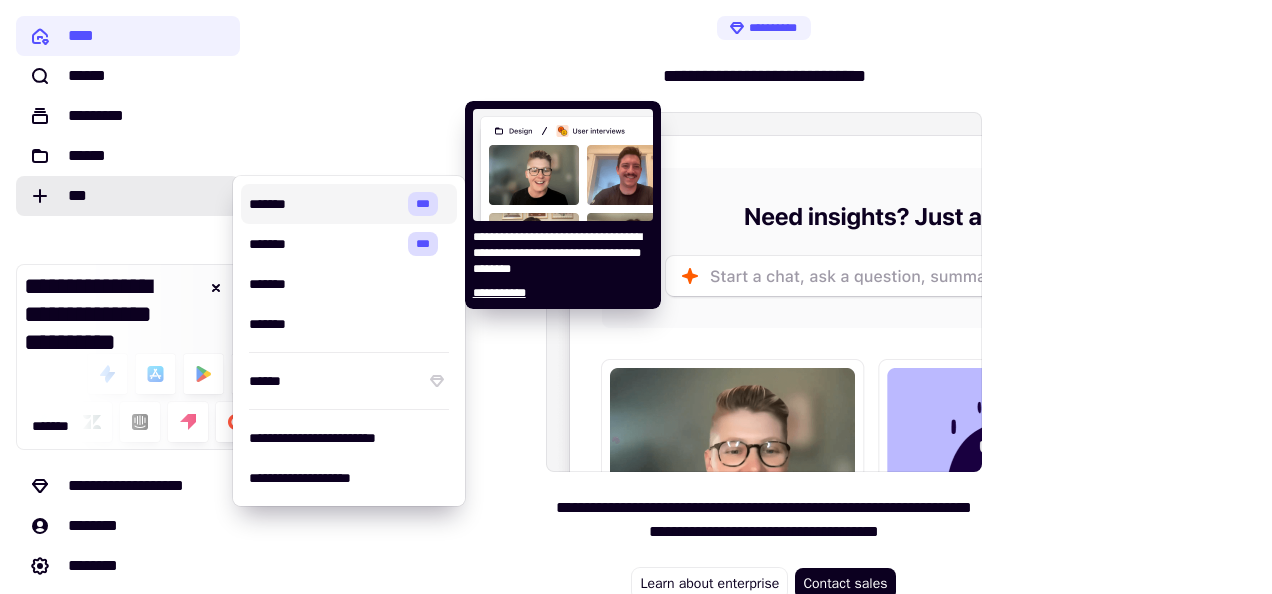 click on "*******" at bounding box center [324, 204] 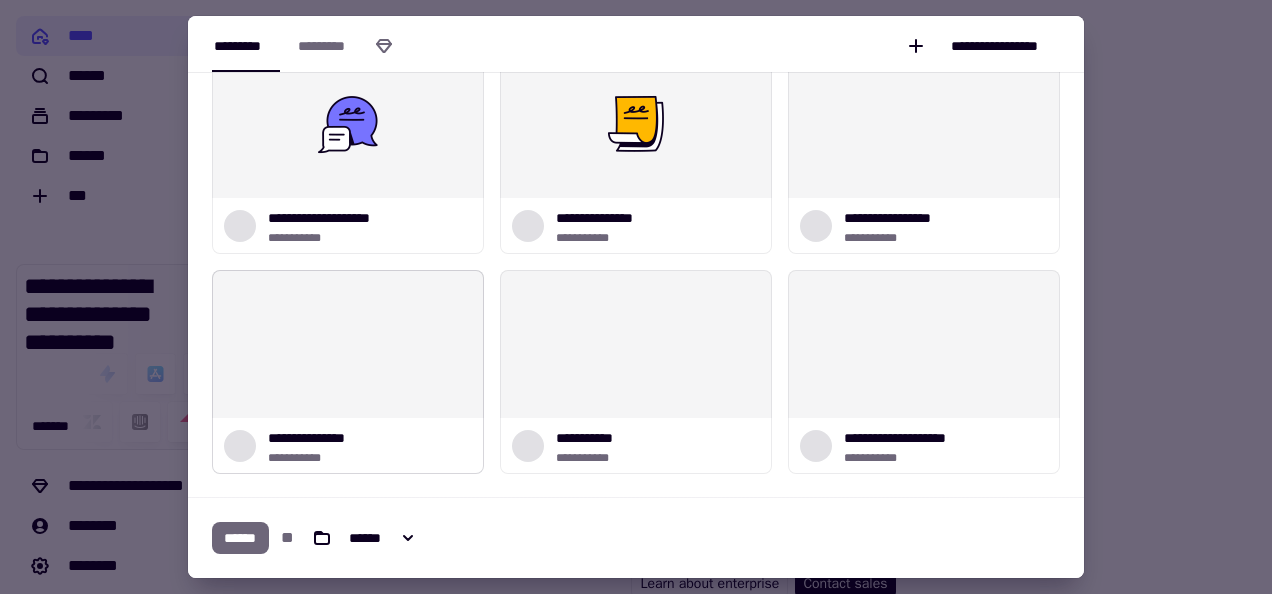 scroll, scrollTop: 66, scrollLeft: 0, axis: vertical 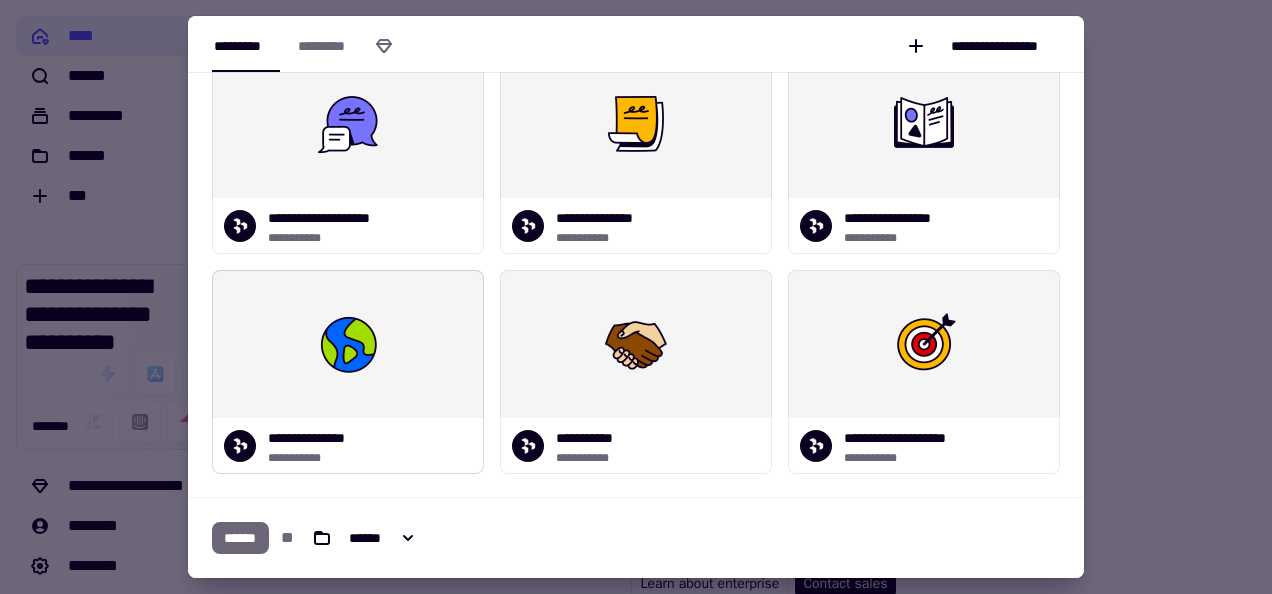 click at bounding box center [348, 344] 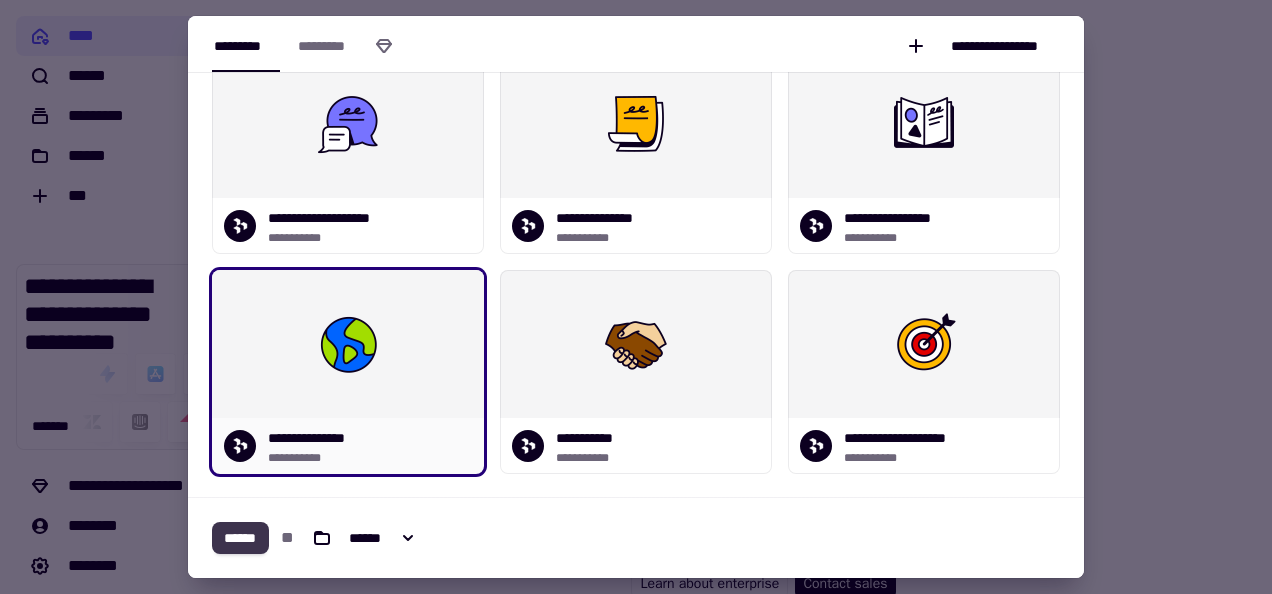 click on "******" 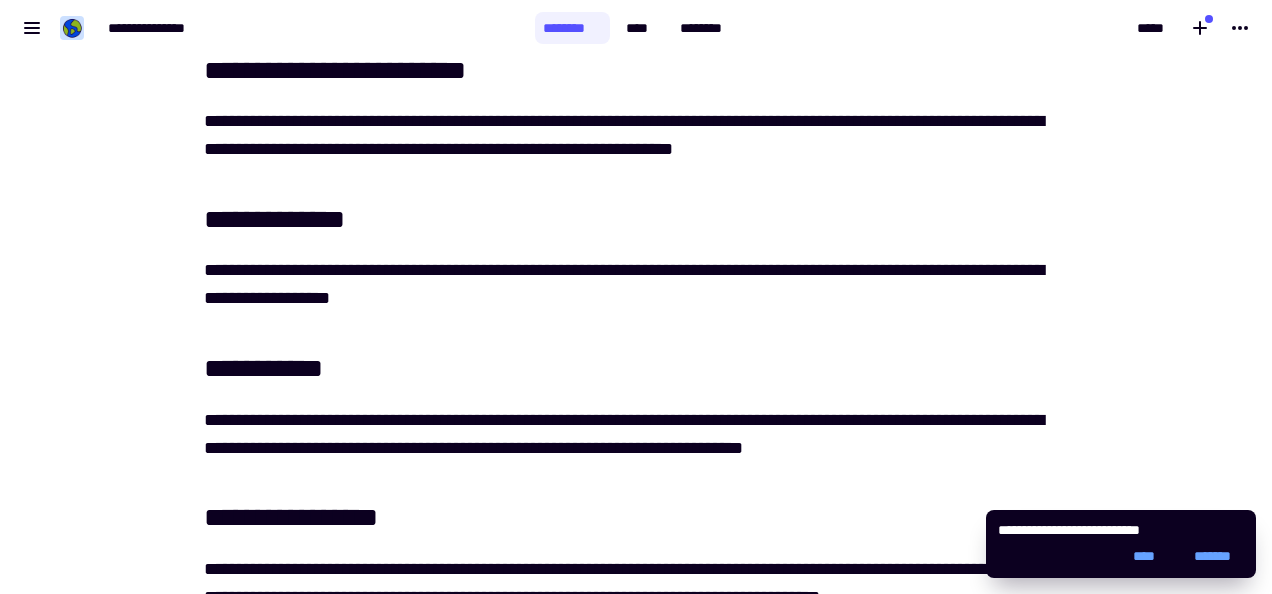 scroll, scrollTop: 47, scrollLeft: 0, axis: vertical 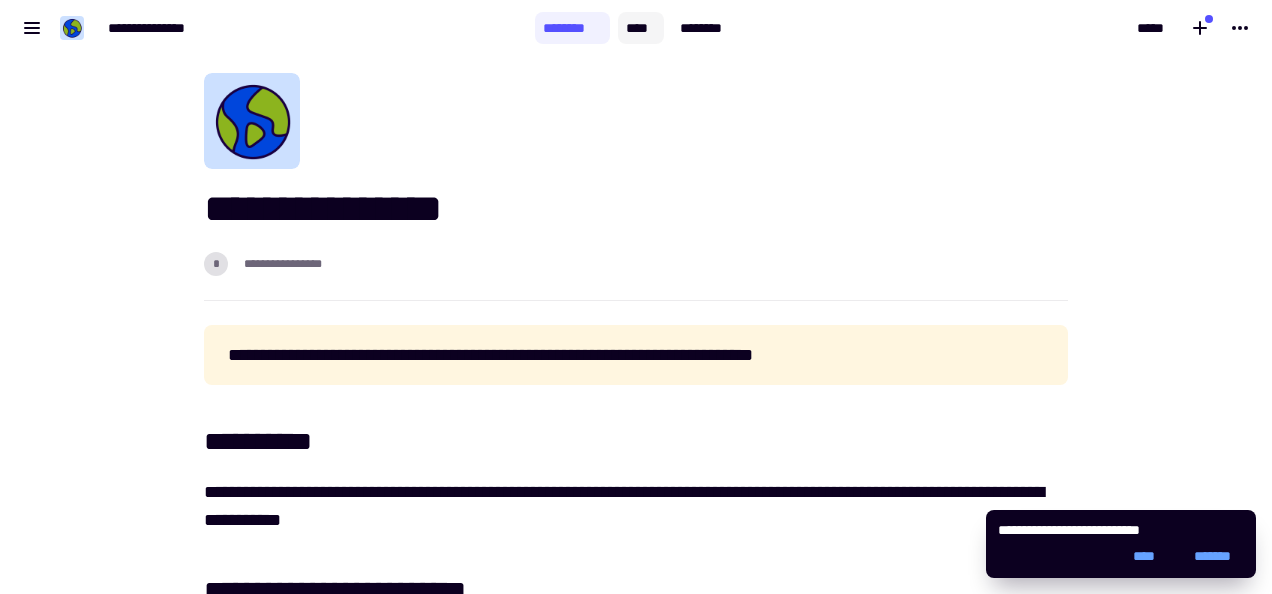 click on "****" 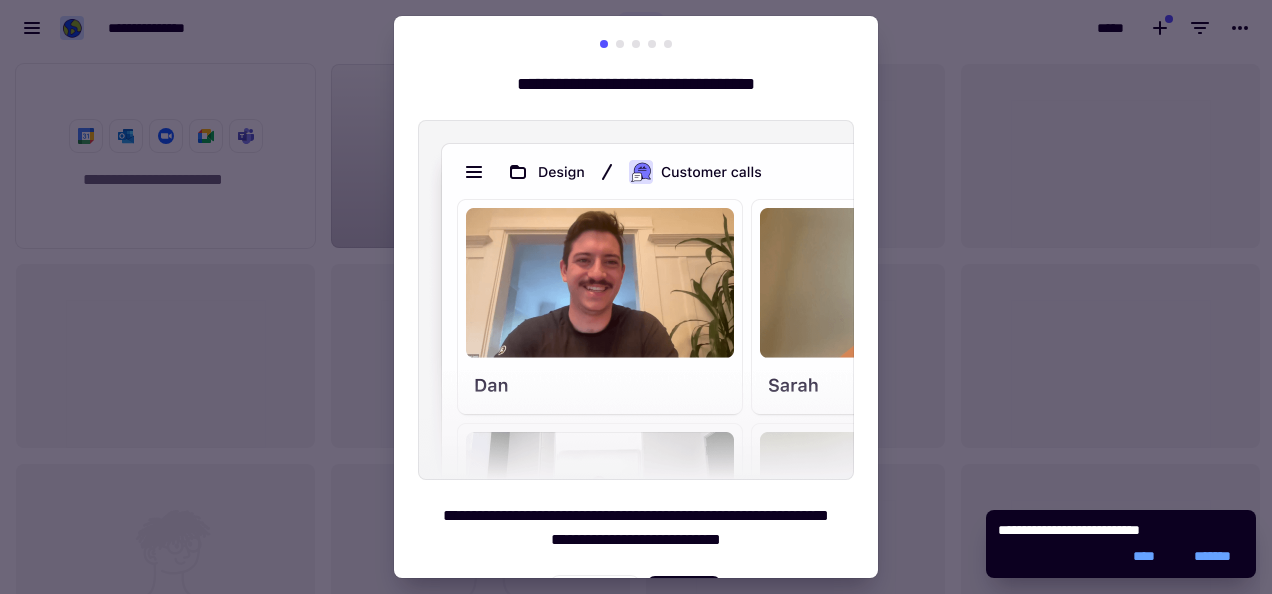scroll, scrollTop: 16, scrollLeft: 16, axis: both 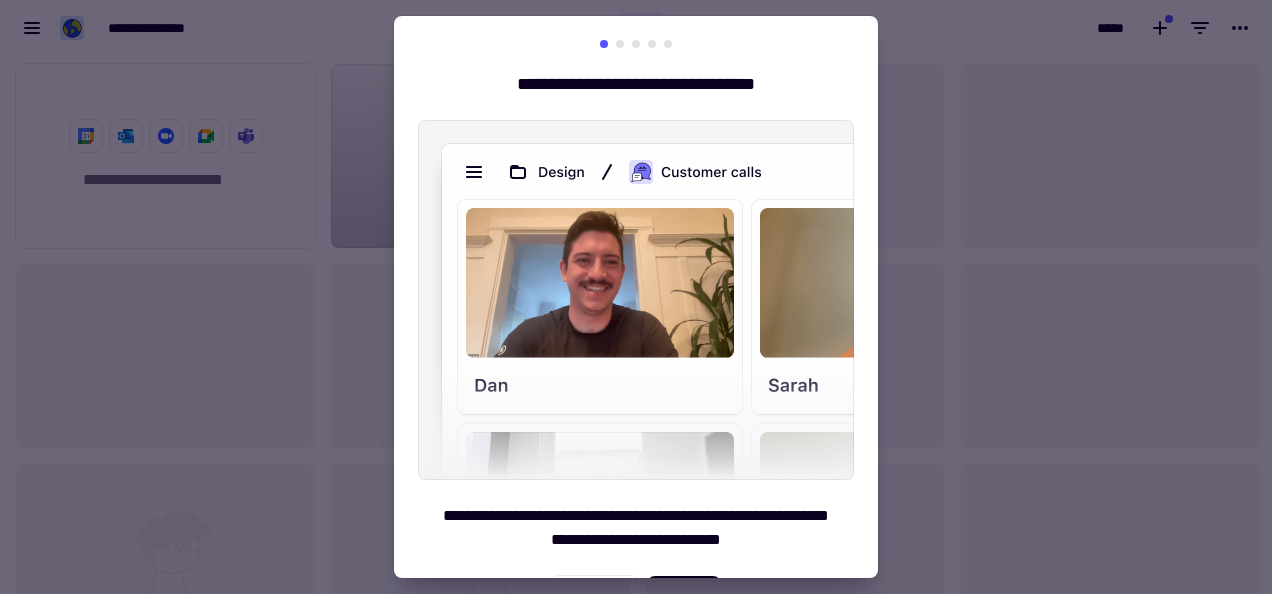 click at bounding box center (636, 297) 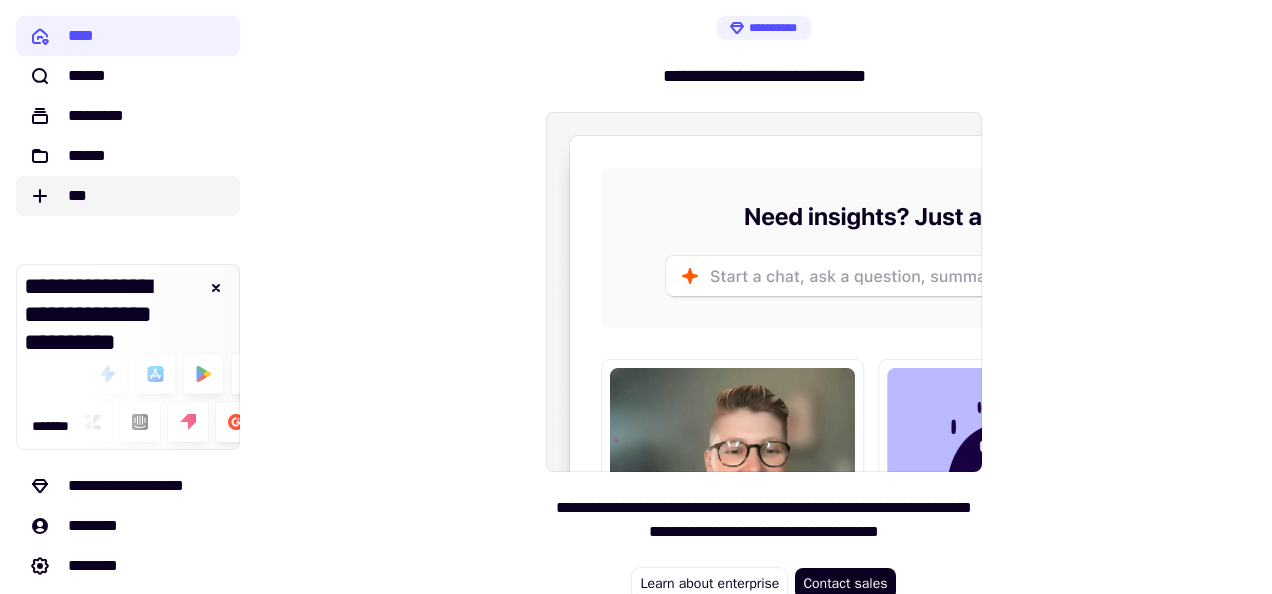 click on "***" 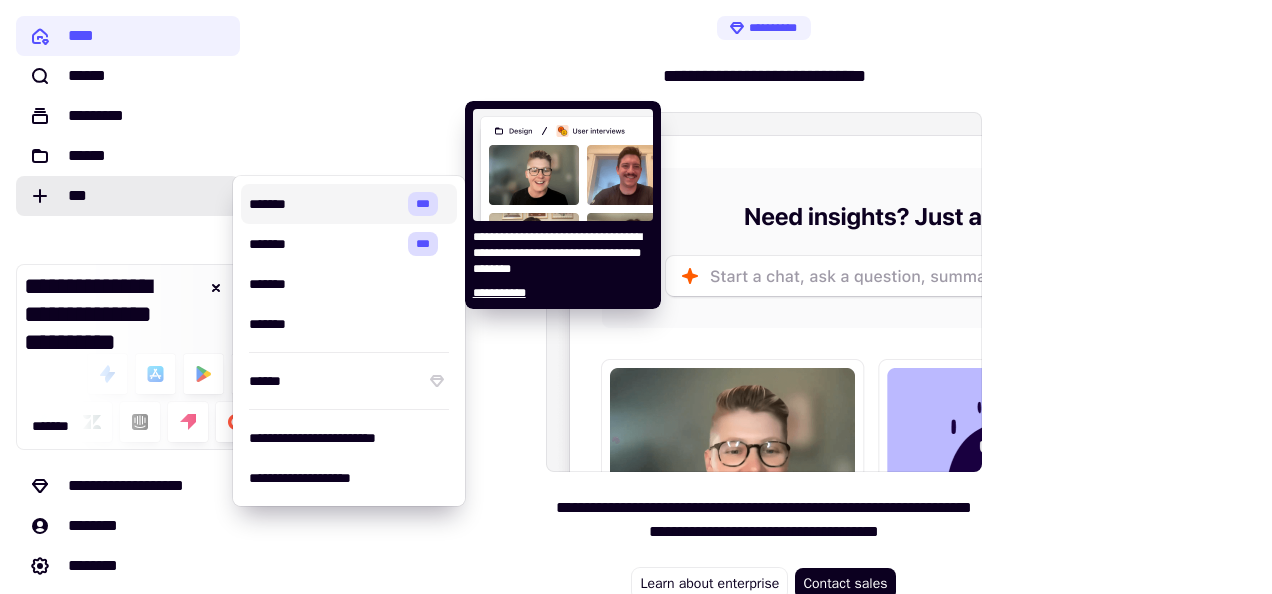 click on "*******" at bounding box center (324, 204) 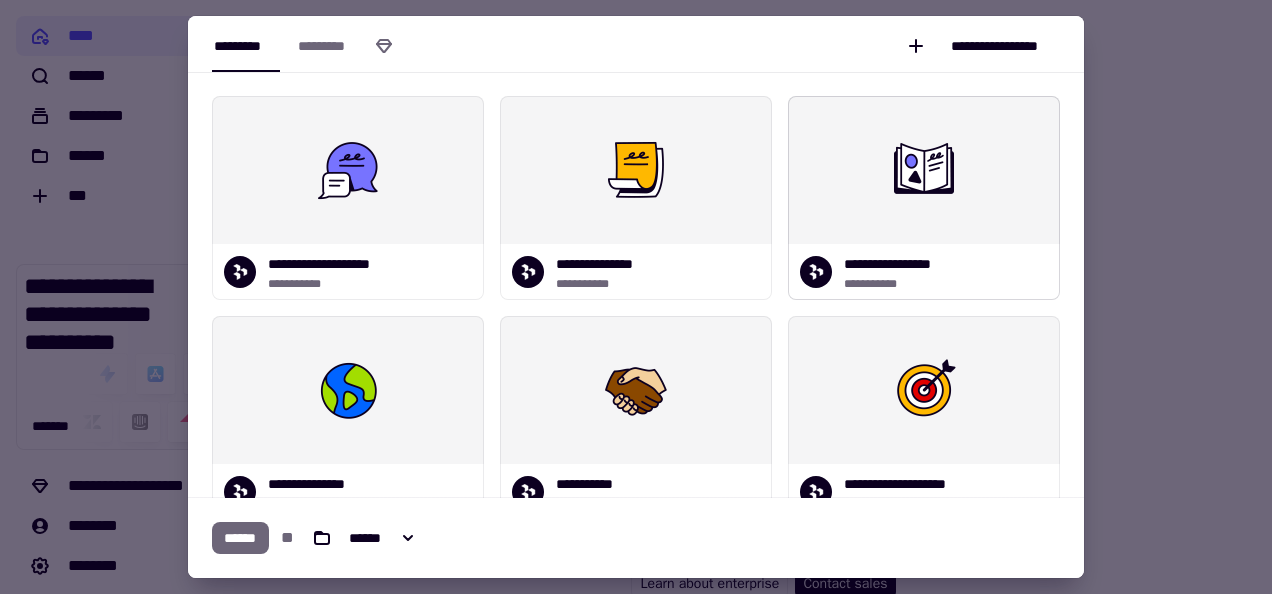 click at bounding box center (924, 170) 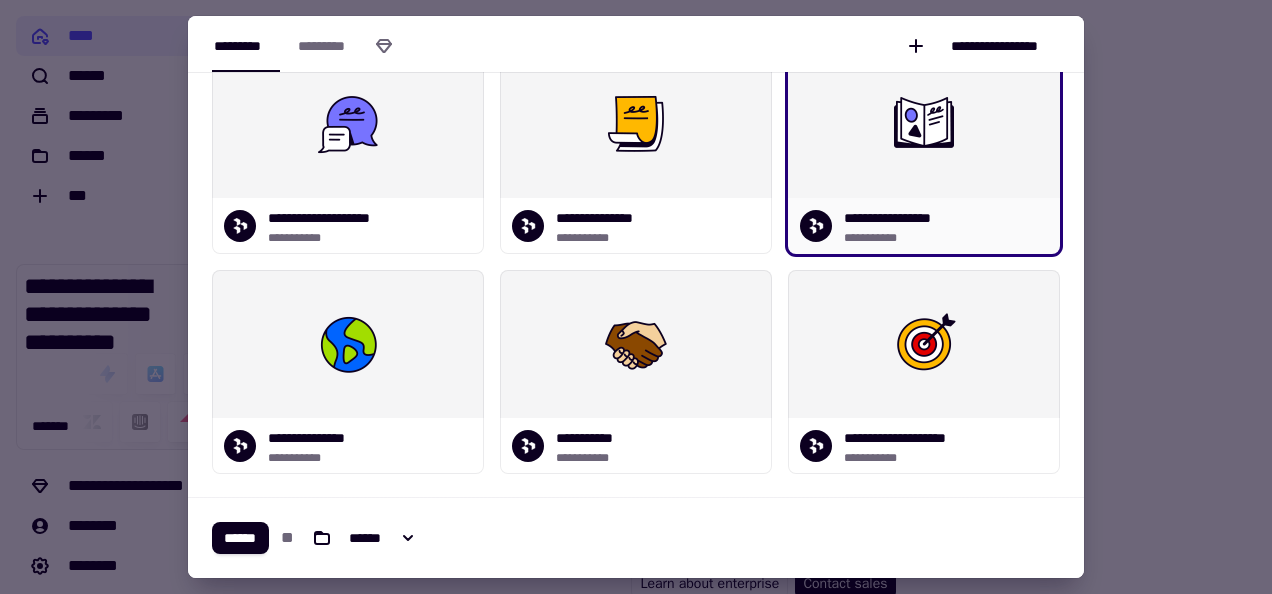 scroll, scrollTop: 100, scrollLeft: 0, axis: vertical 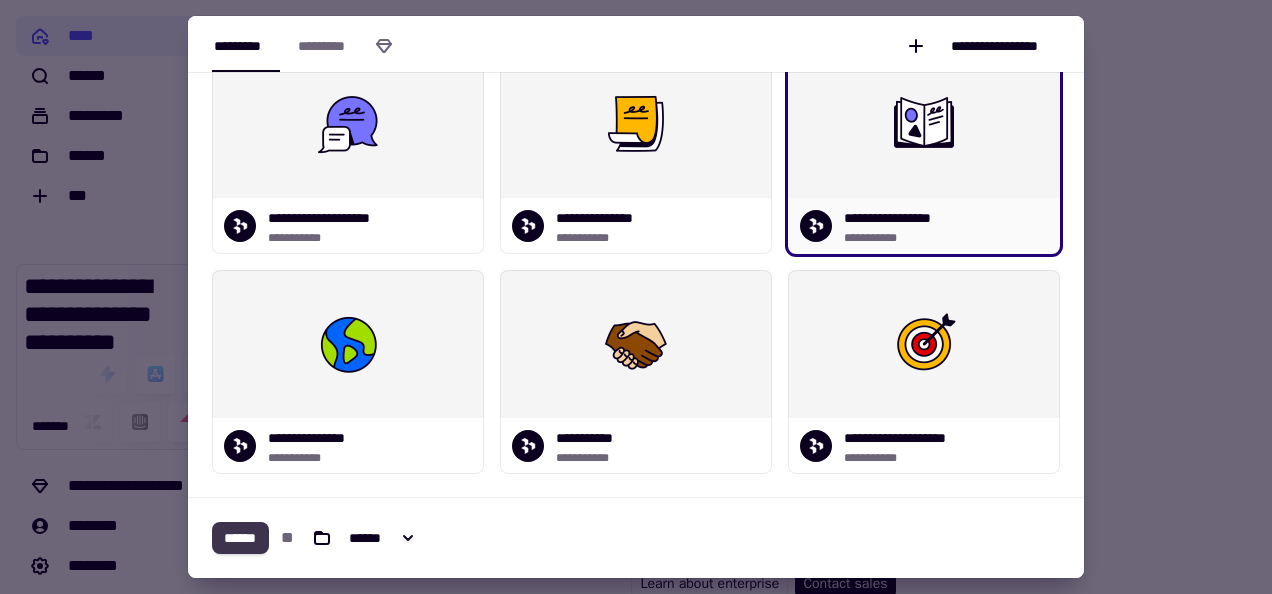 click on "******" 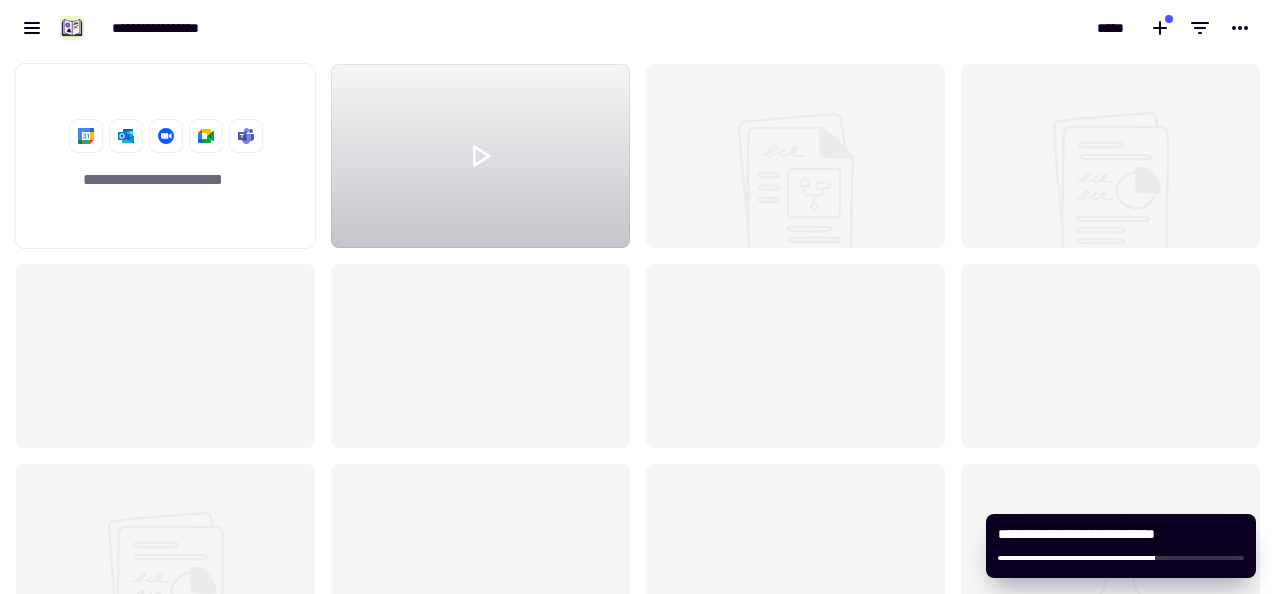 scroll, scrollTop: 16, scrollLeft: 16, axis: both 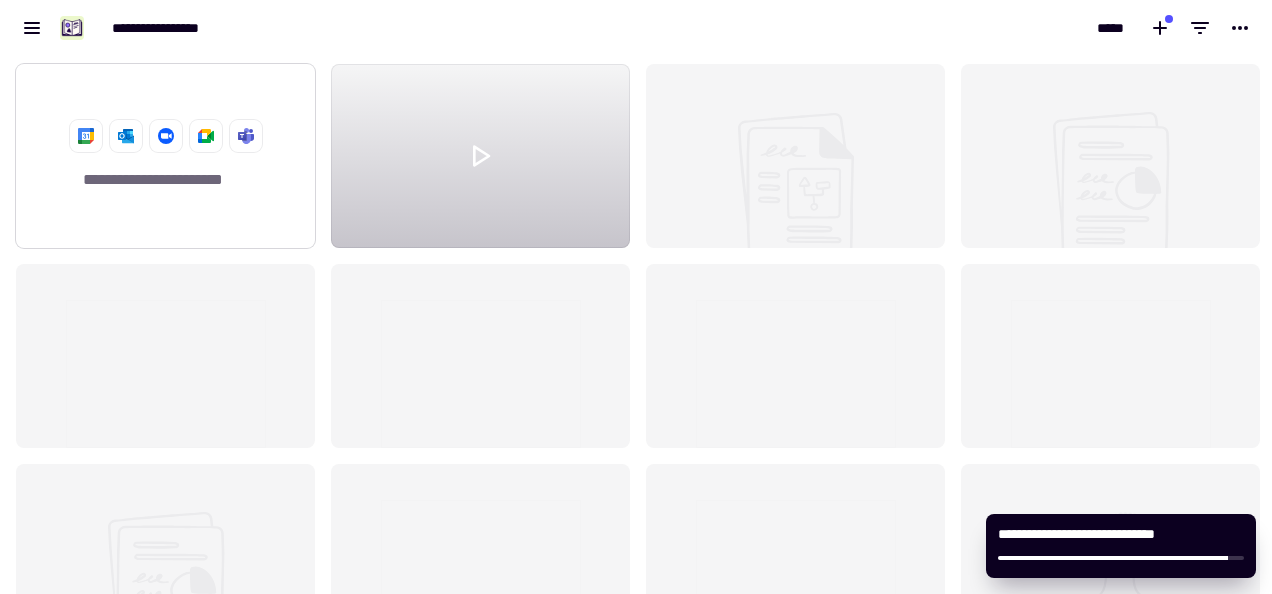 click on "**********" 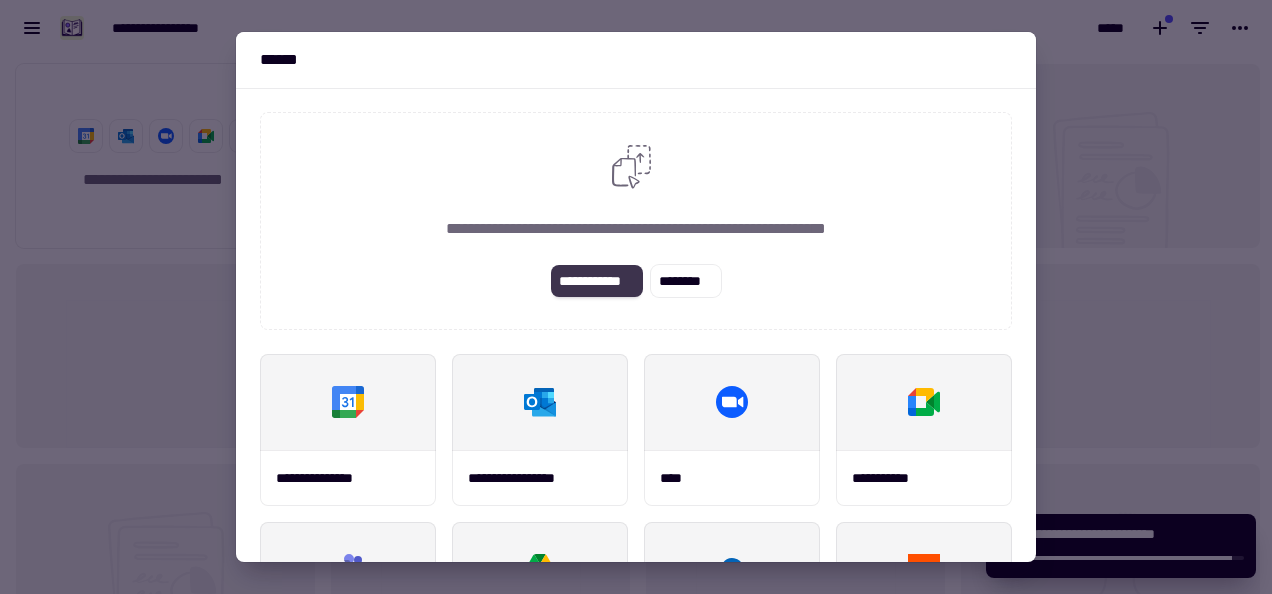 click on "**********" 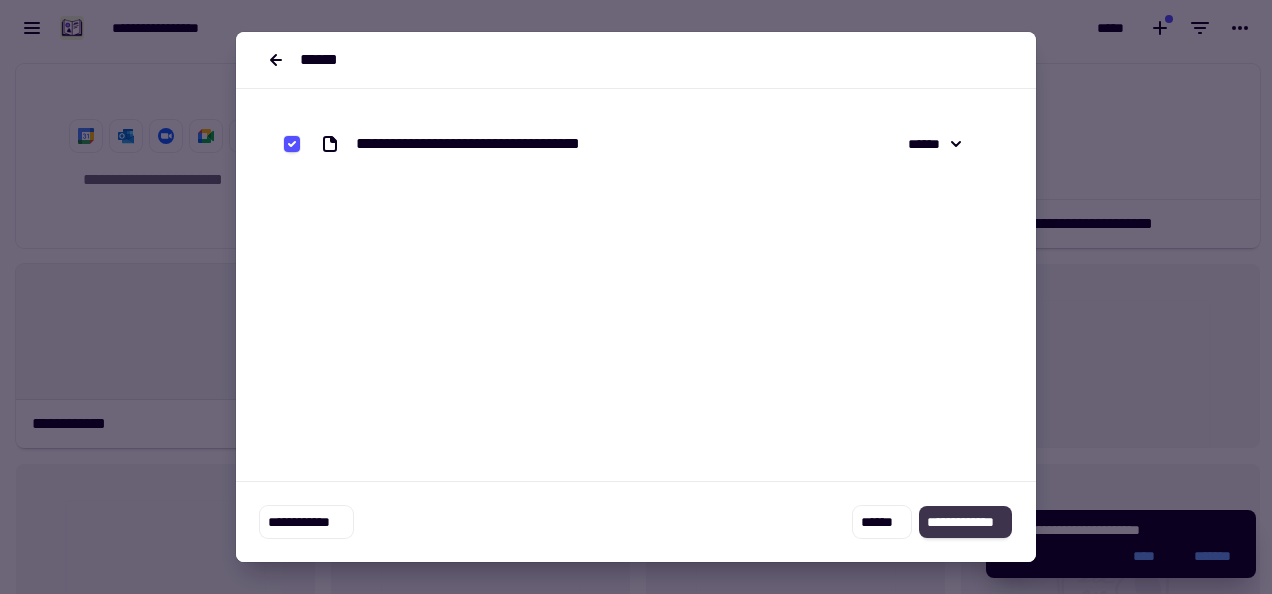 click on "**********" 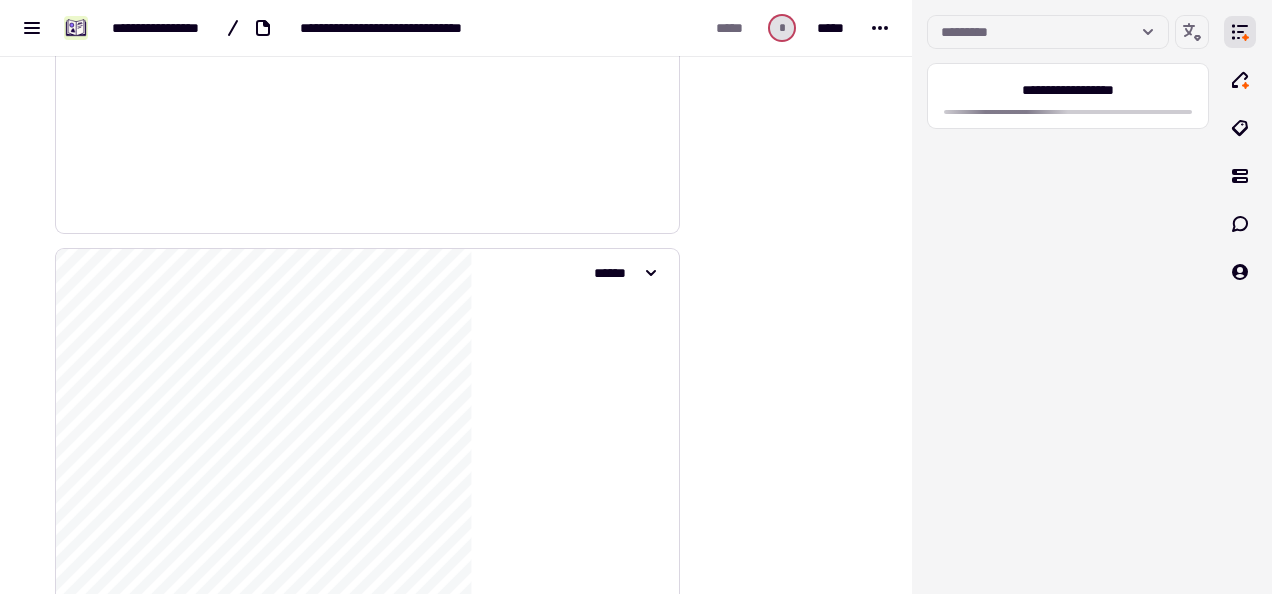 scroll, scrollTop: 1100, scrollLeft: 0, axis: vertical 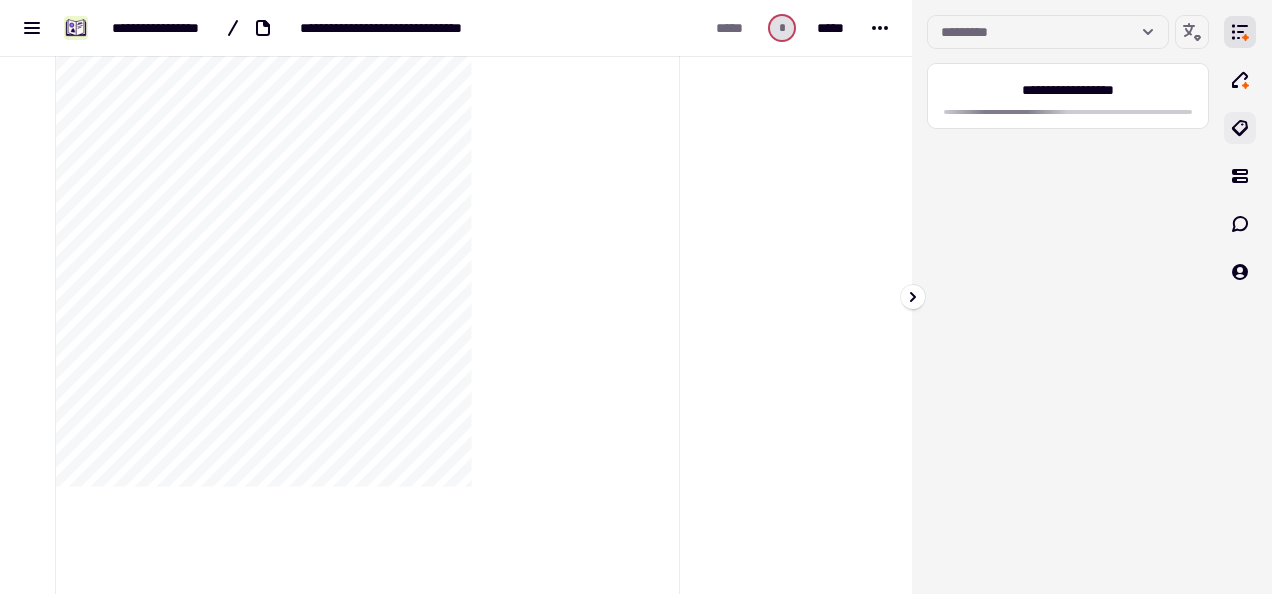 click 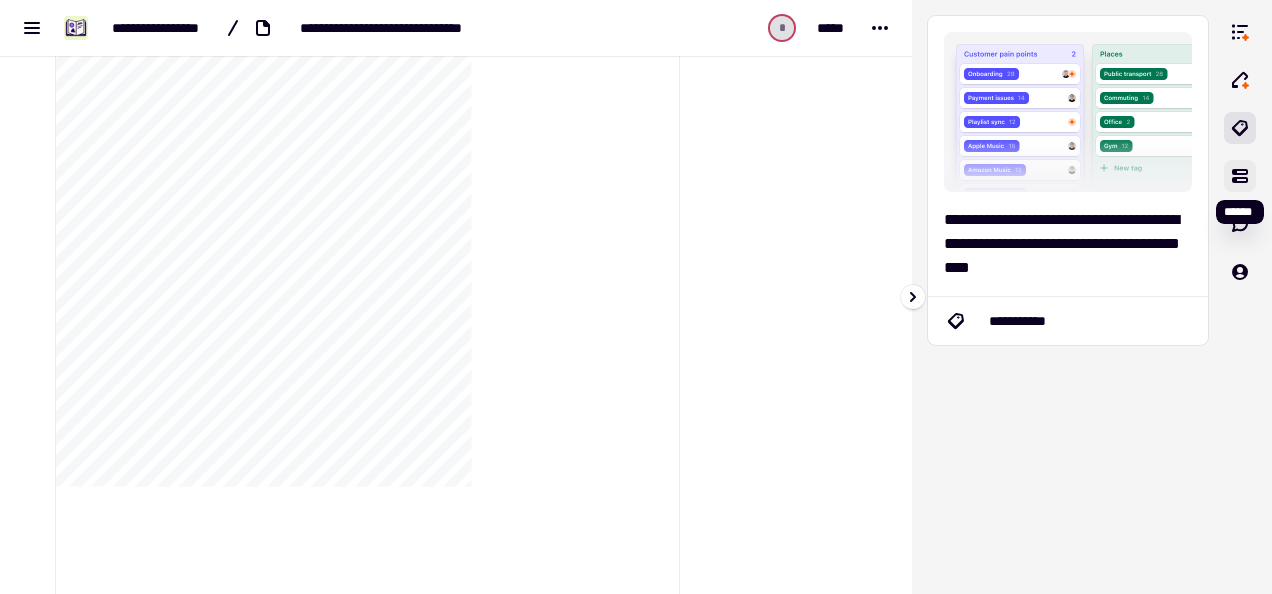 click 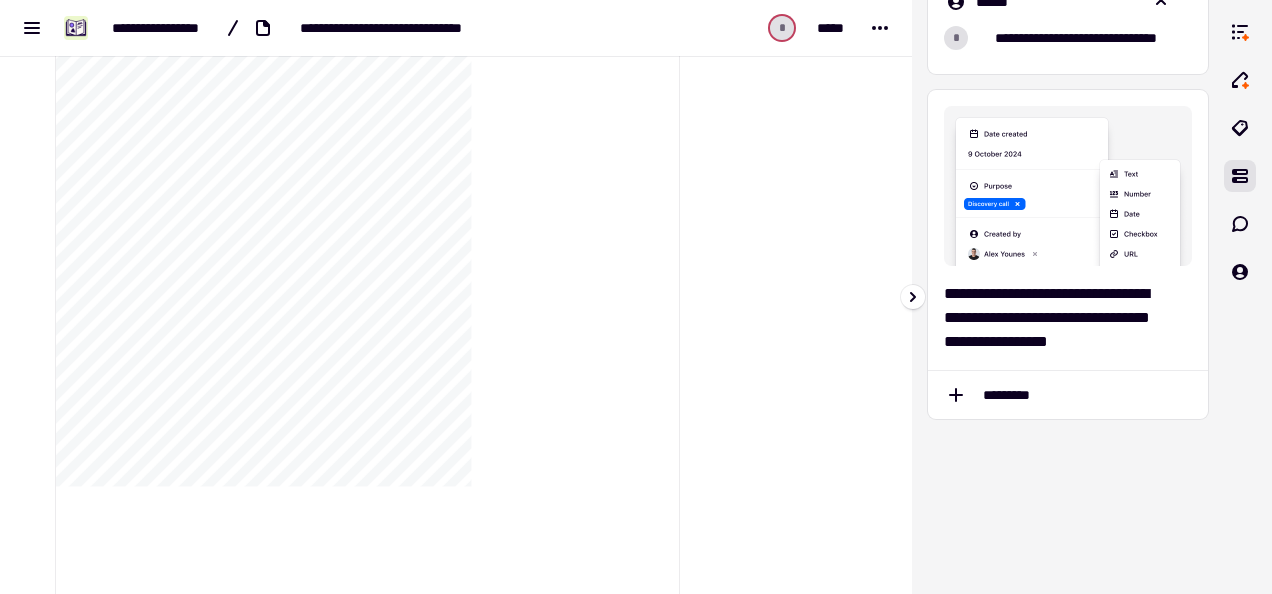 scroll, scrollTop: 164, scrollLeft: 0, axis: vertical 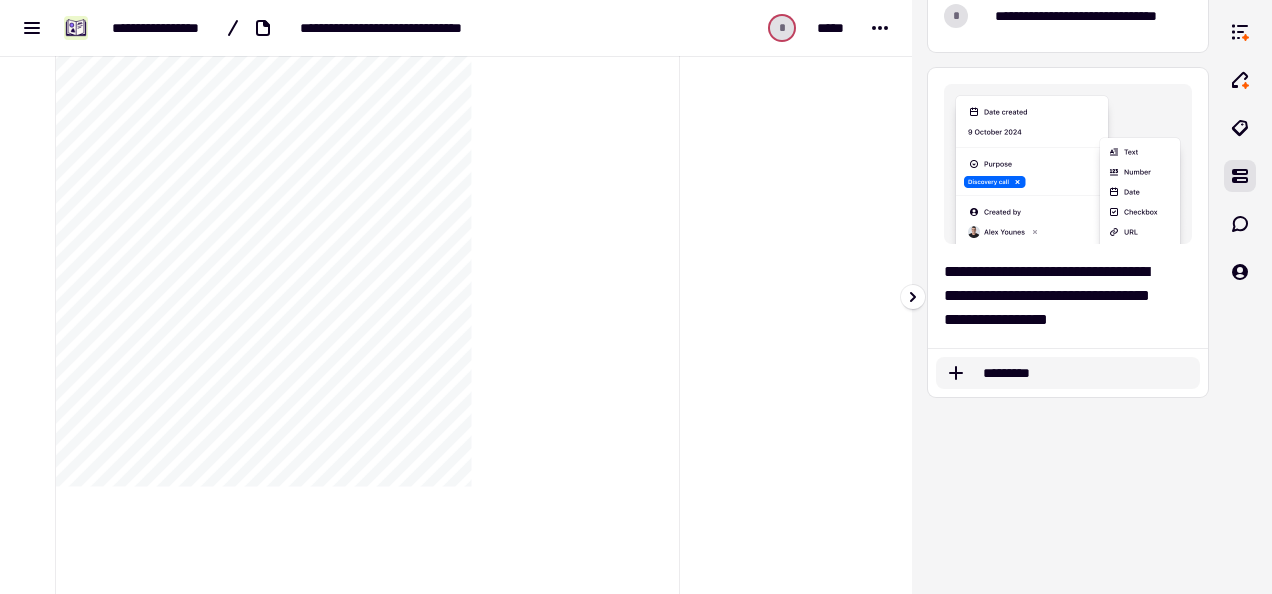 click on "*********" 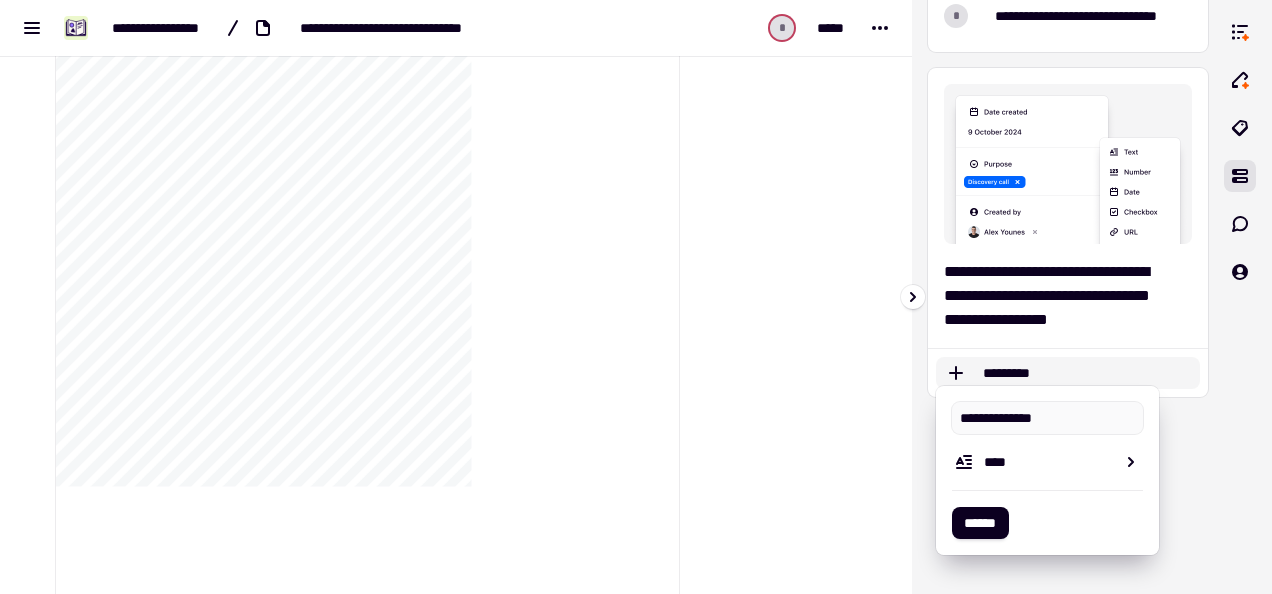 click on "*********" 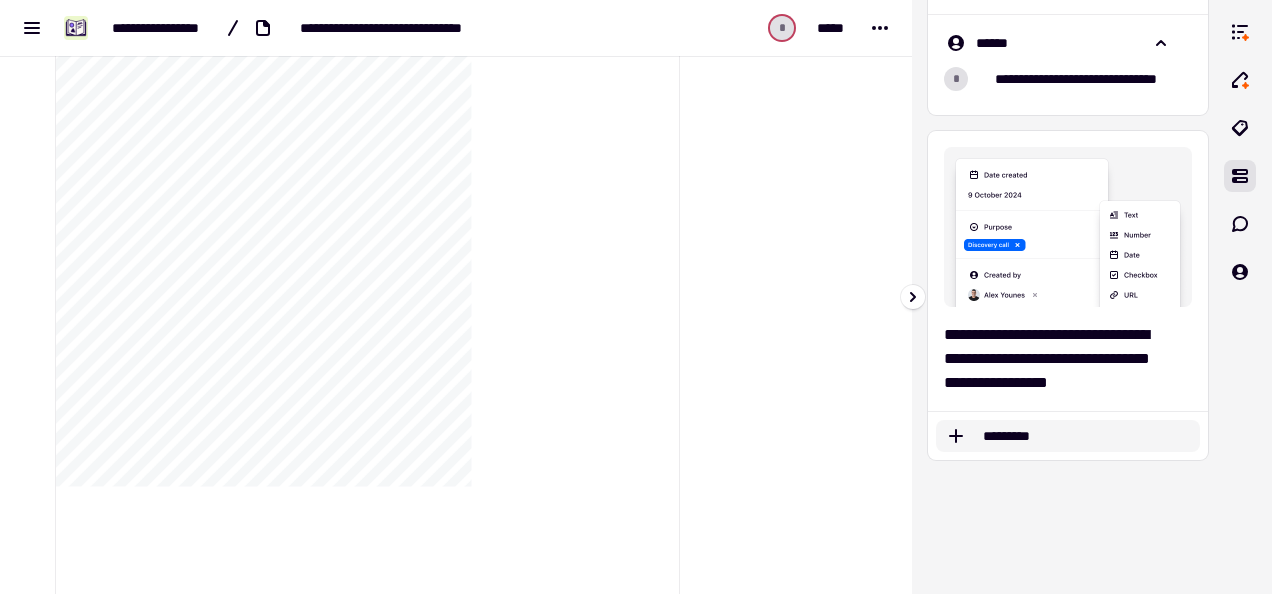 scroll, scrollTop: 0, scrollLeft: 0, axis: both 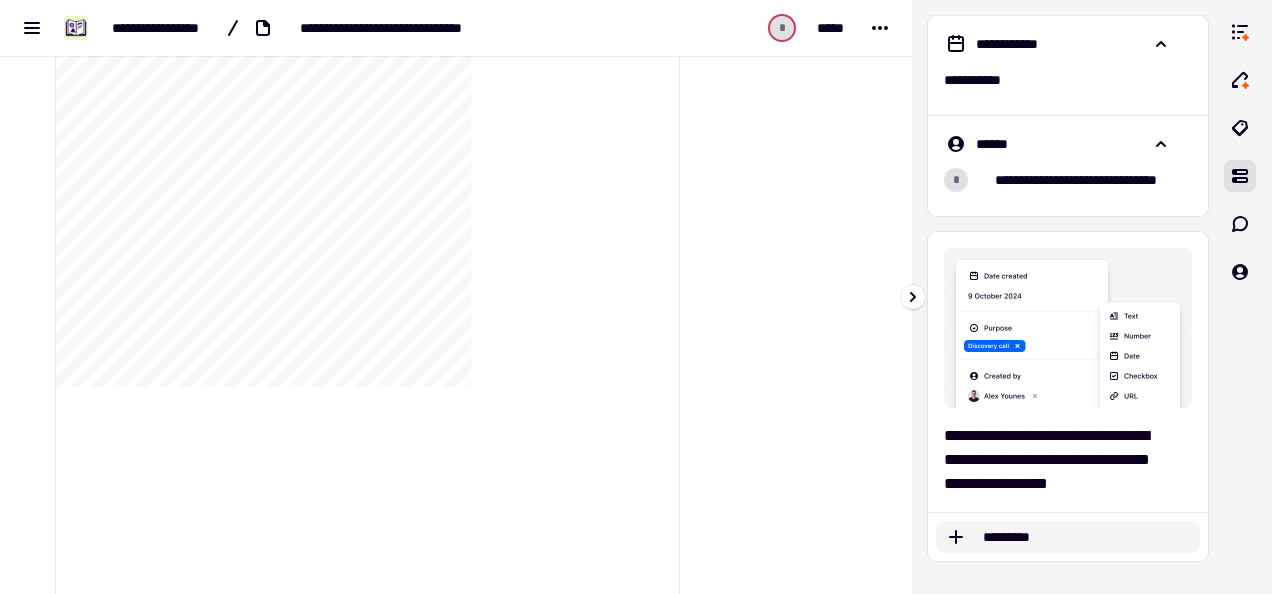 click on "*********" 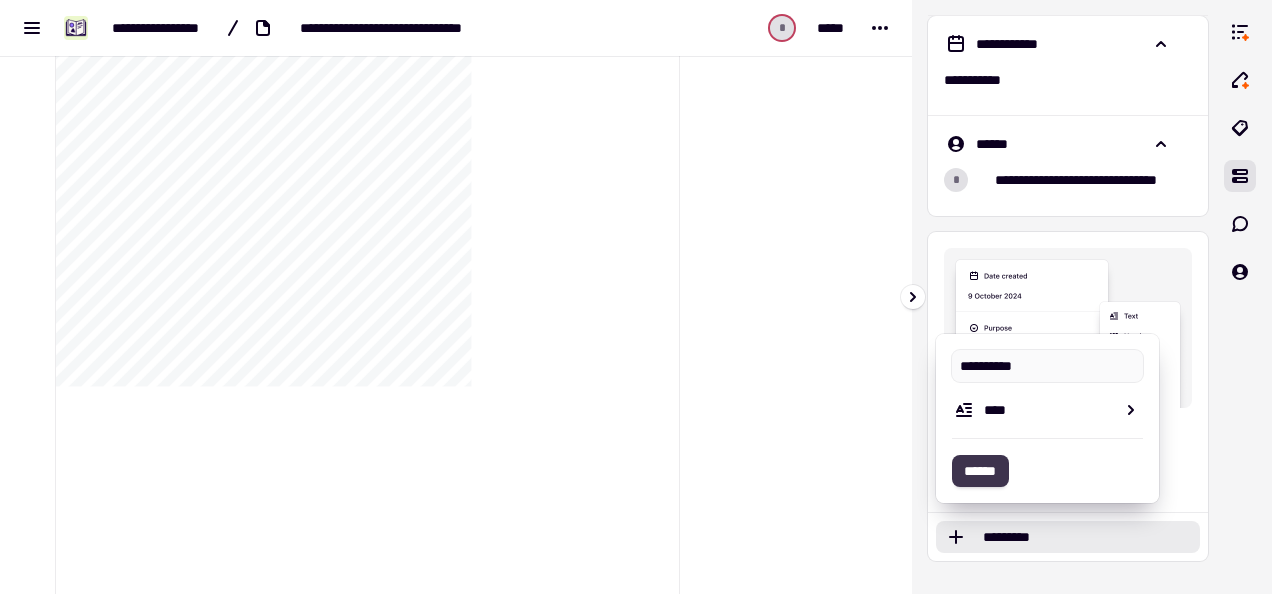 type on "**********" 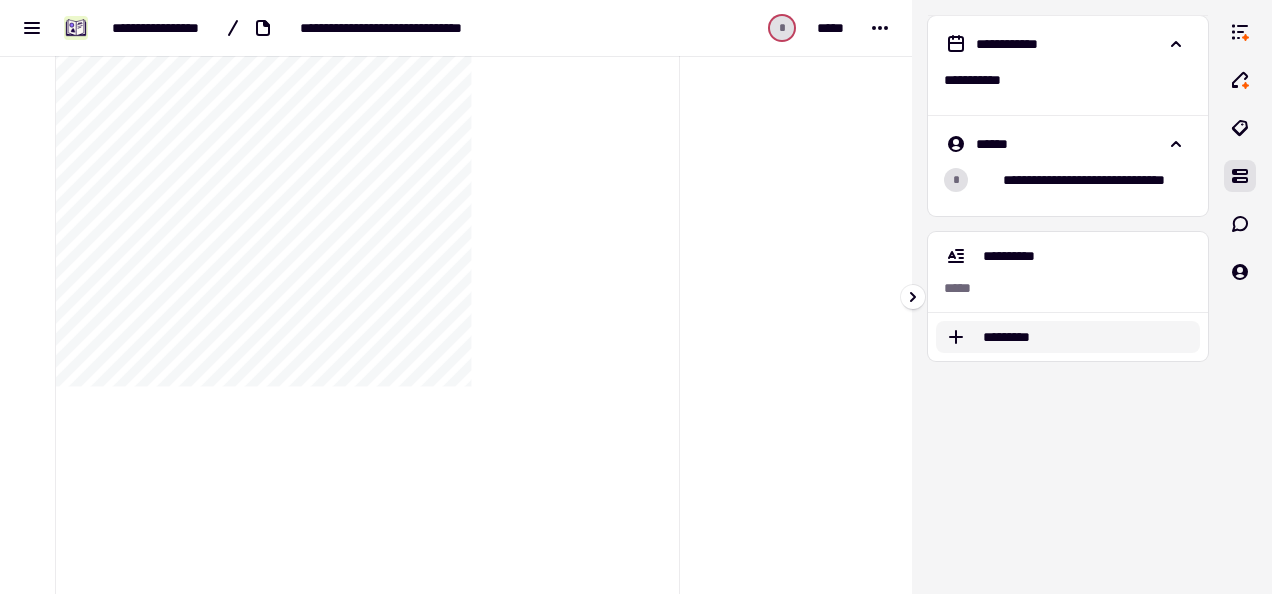 click on "*********" 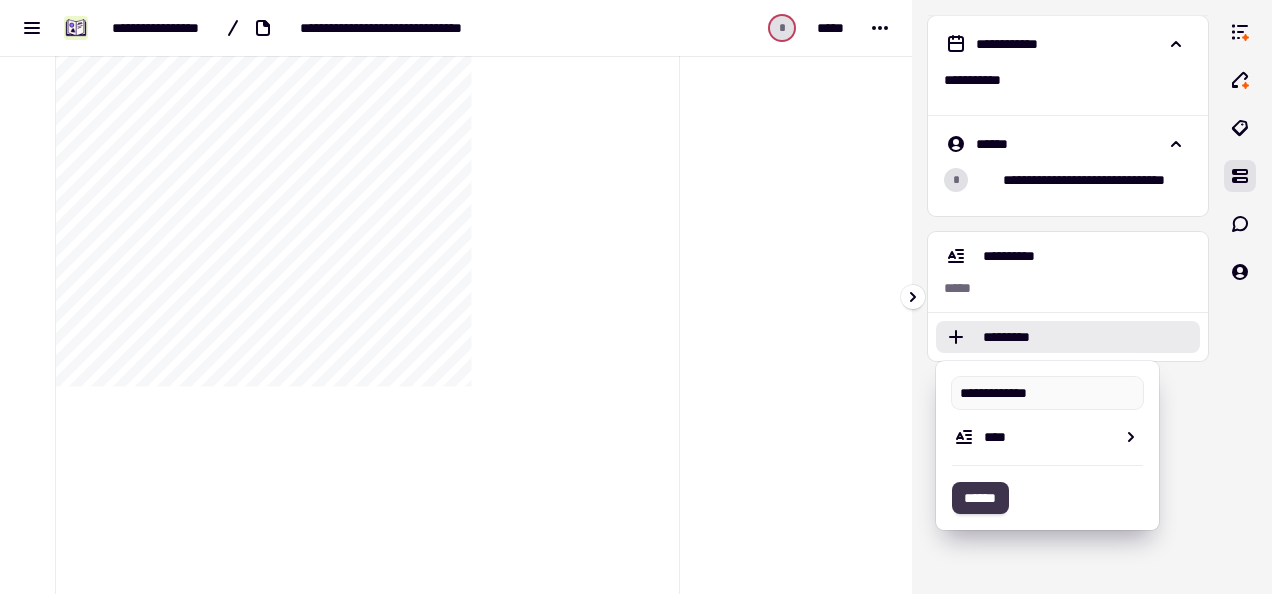 type on "**********" 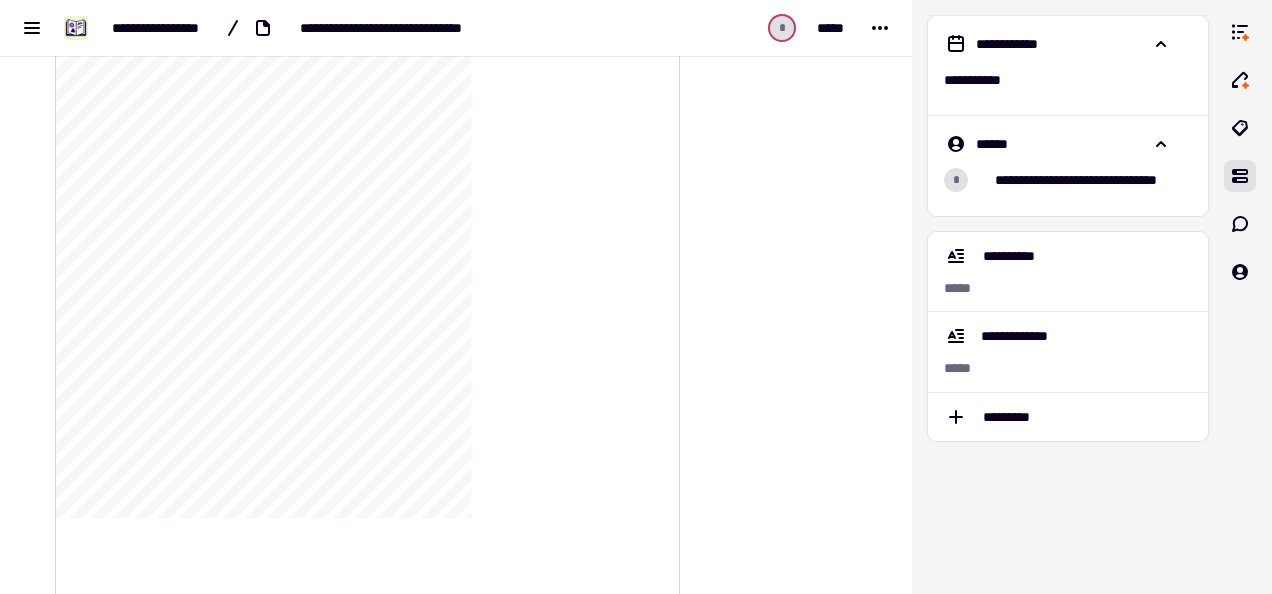 scroll, scrollTop: 300, scrollLeft: 0, axis: vertical 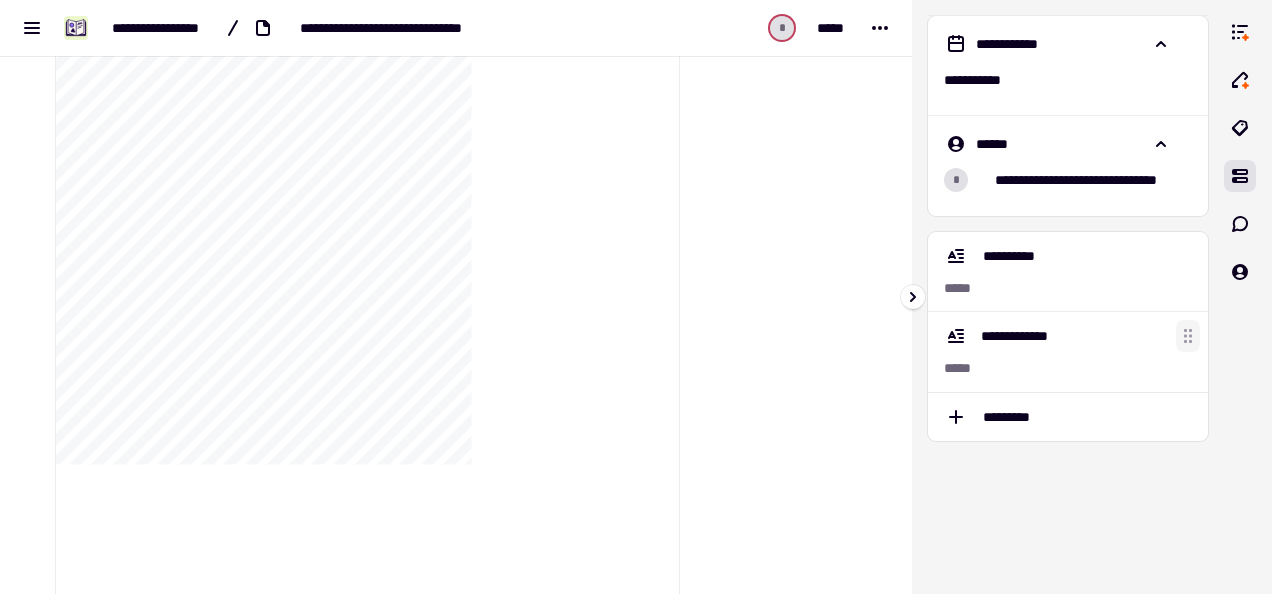 click 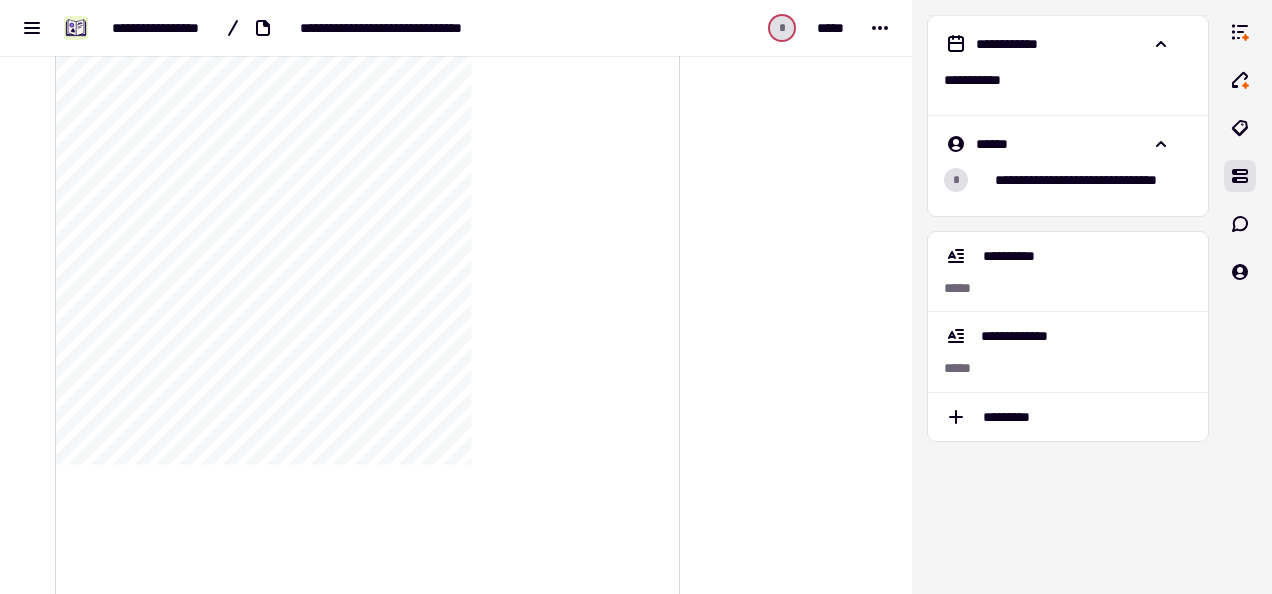 click on "**********" 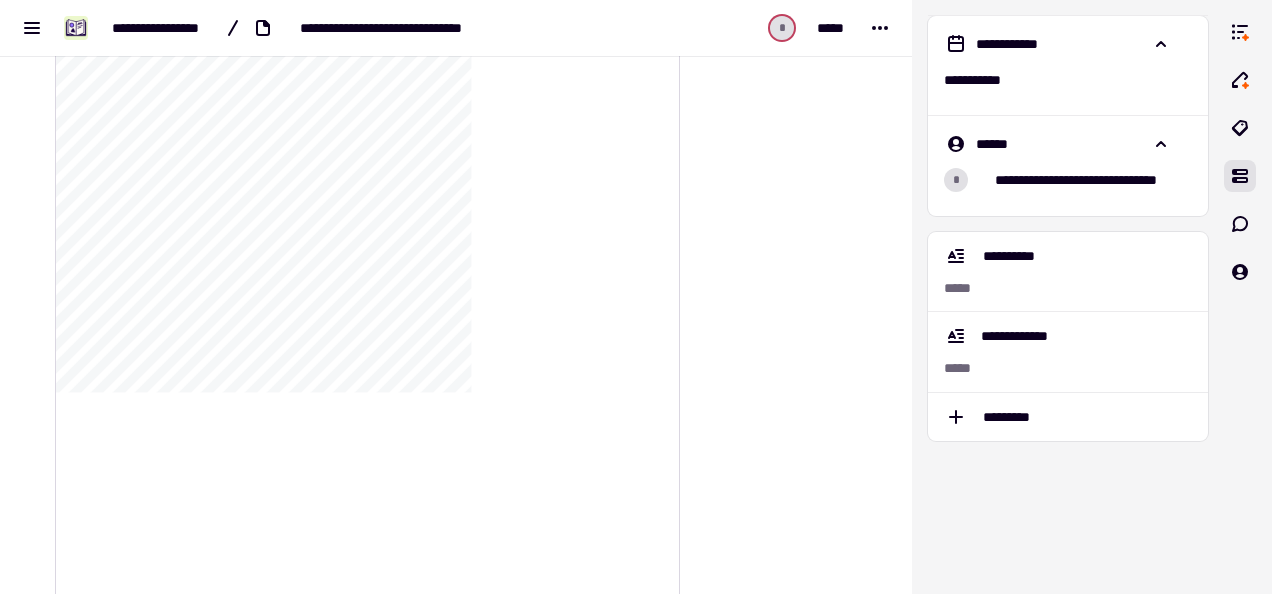 scroll, scrollTop: 400, scrollLeft: 0, axis: vertical 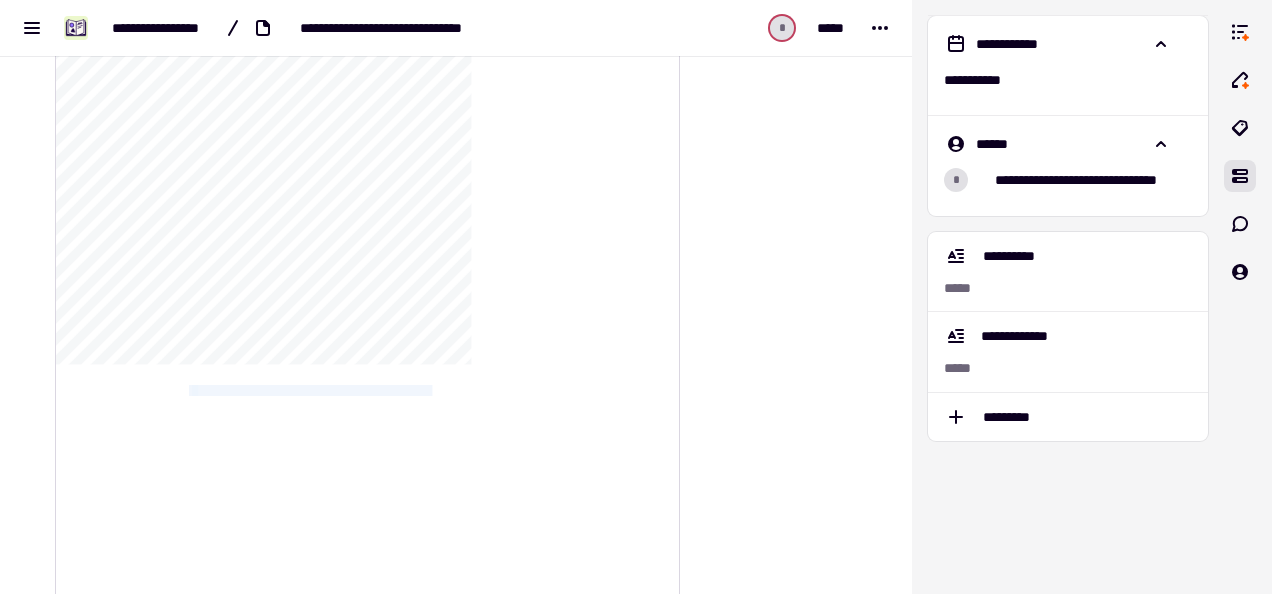 drag, startPoint x: 512, startPoint y: 386, endPoint x: 128, endPoint y: 392, distance: 384.04688 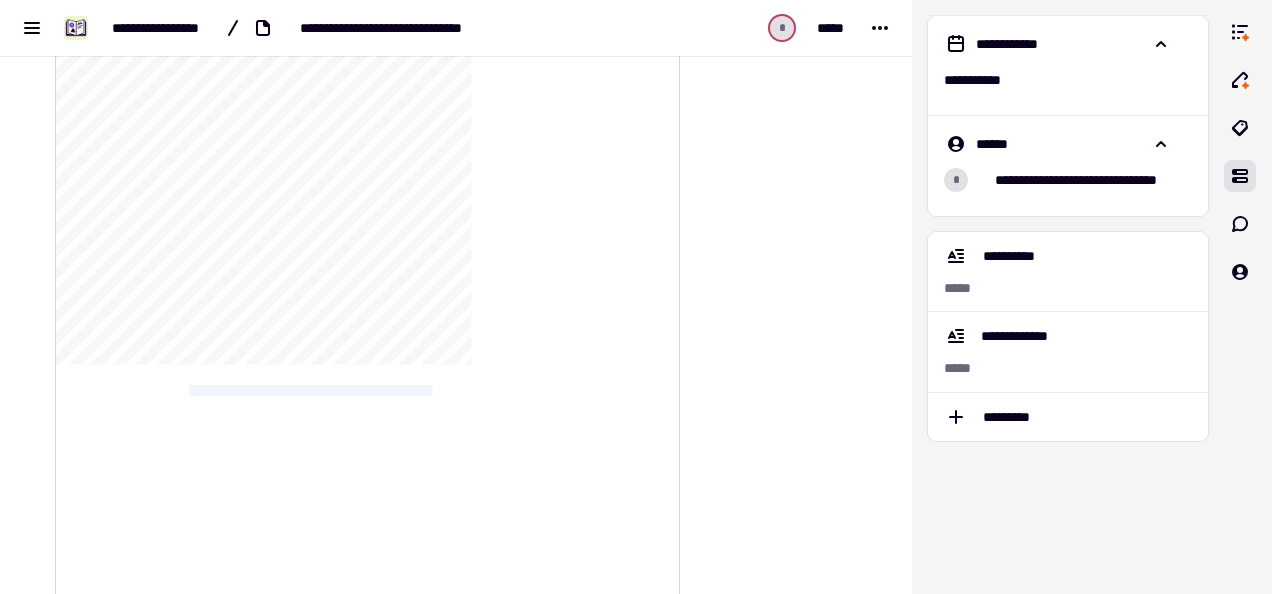 click on "**********" 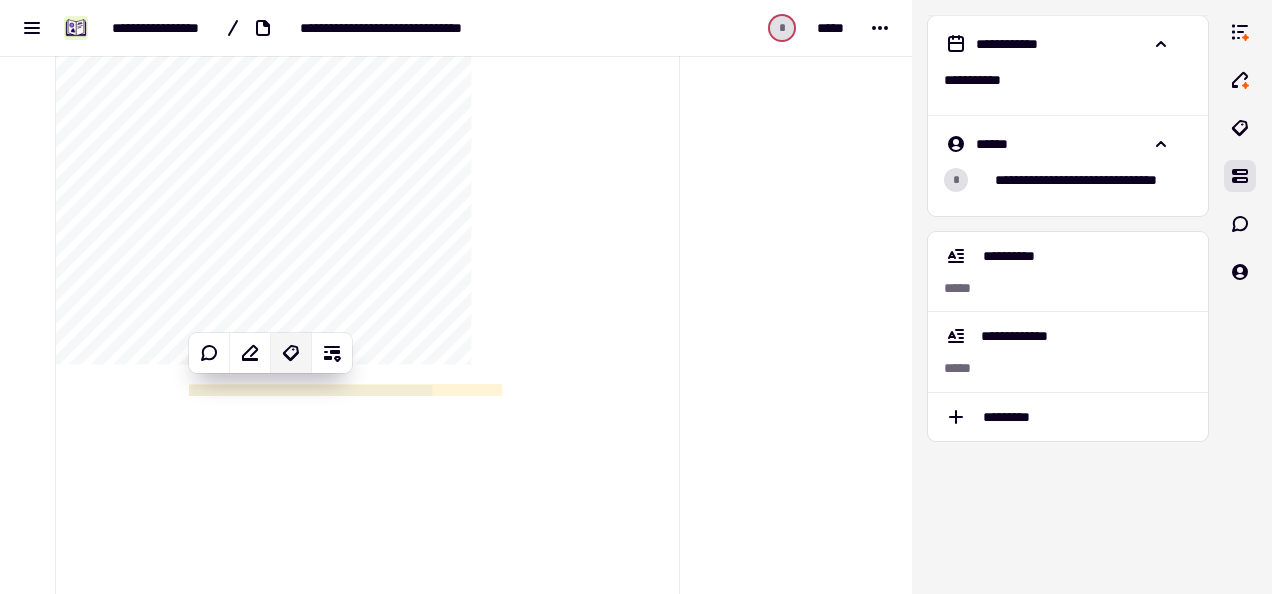 click 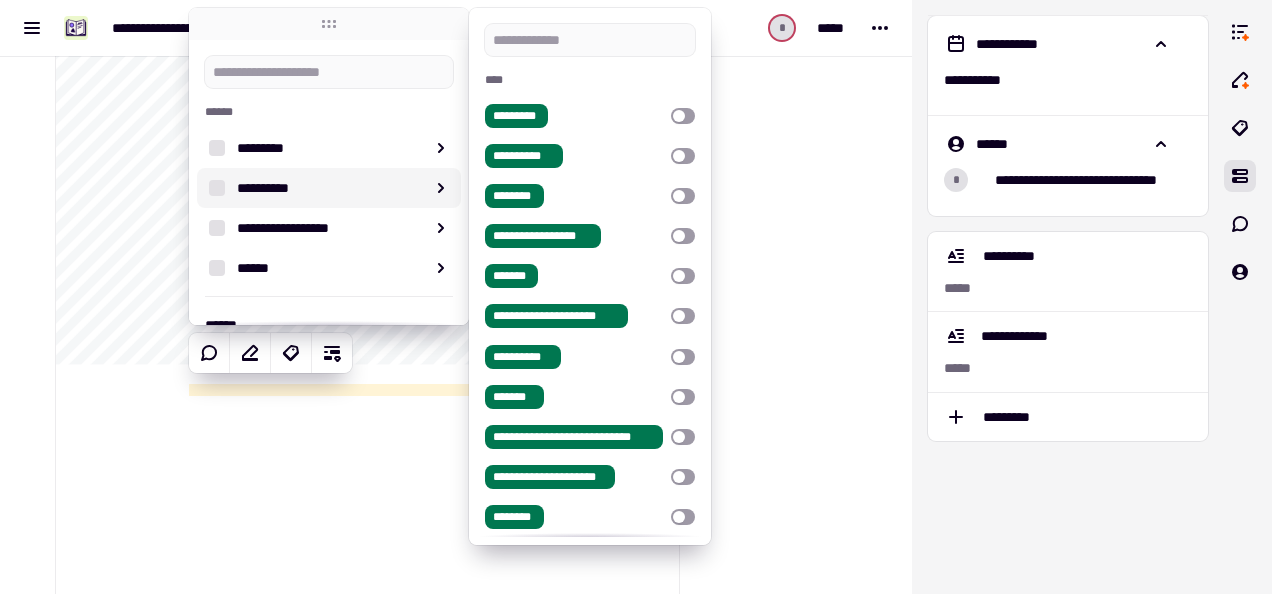 scroll, scrollTop: 28, scrollLeft: 0, axis: vertical 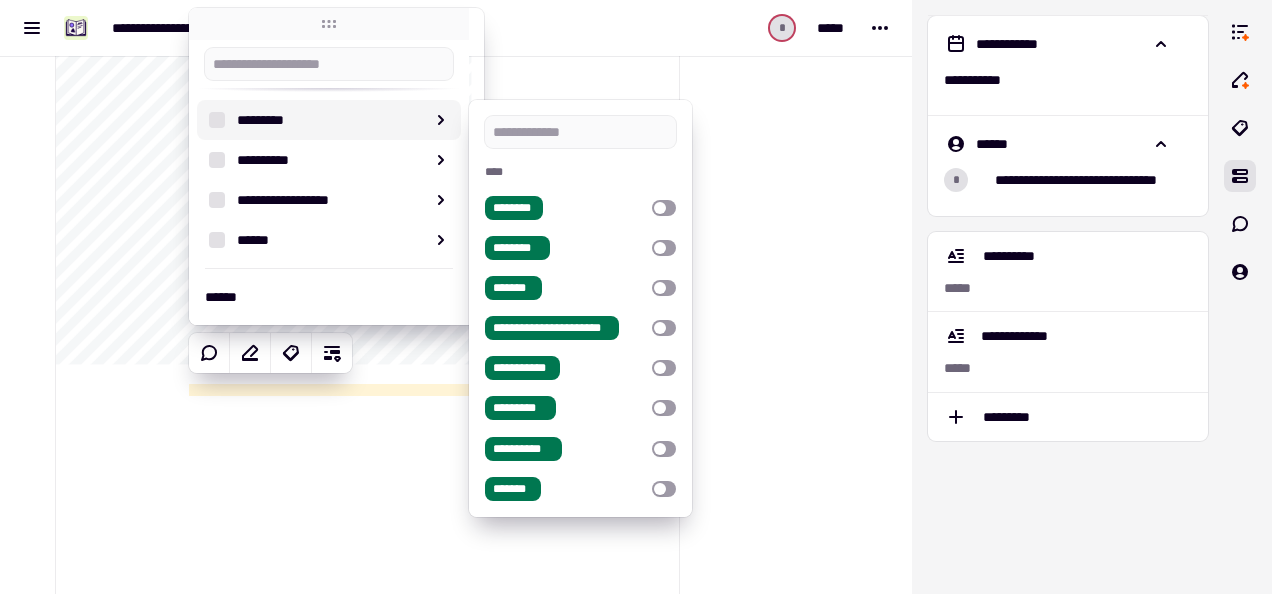click at bounding box center (787, 698) 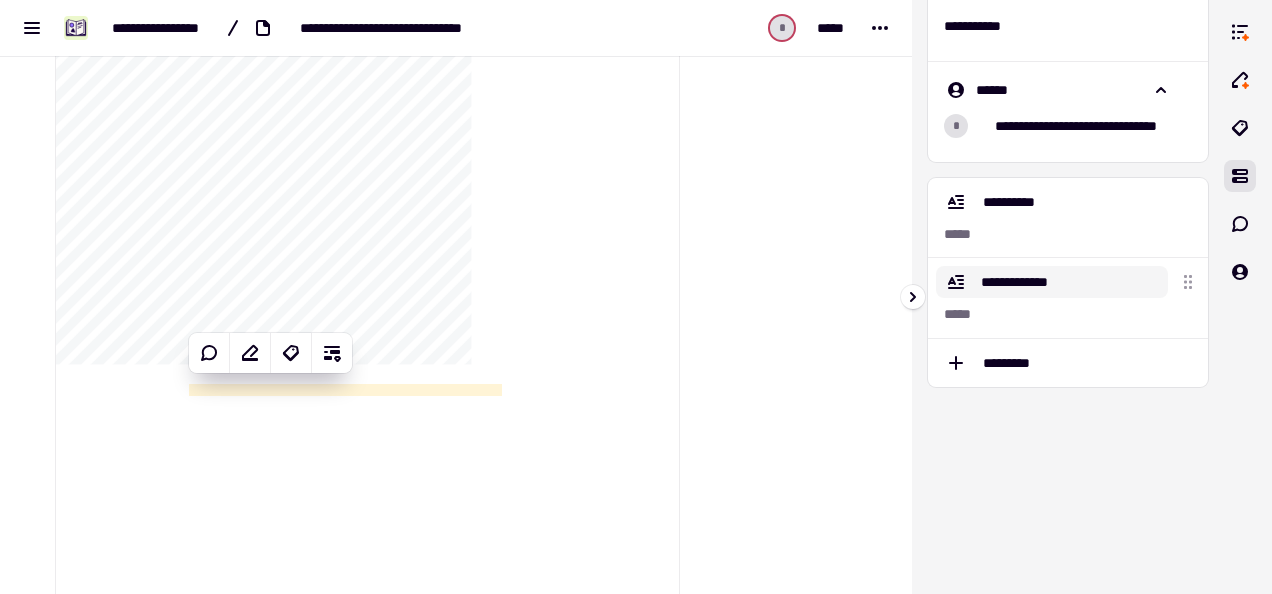 scroll, scrollTop: 0, scrollLeft: 0, axis: both 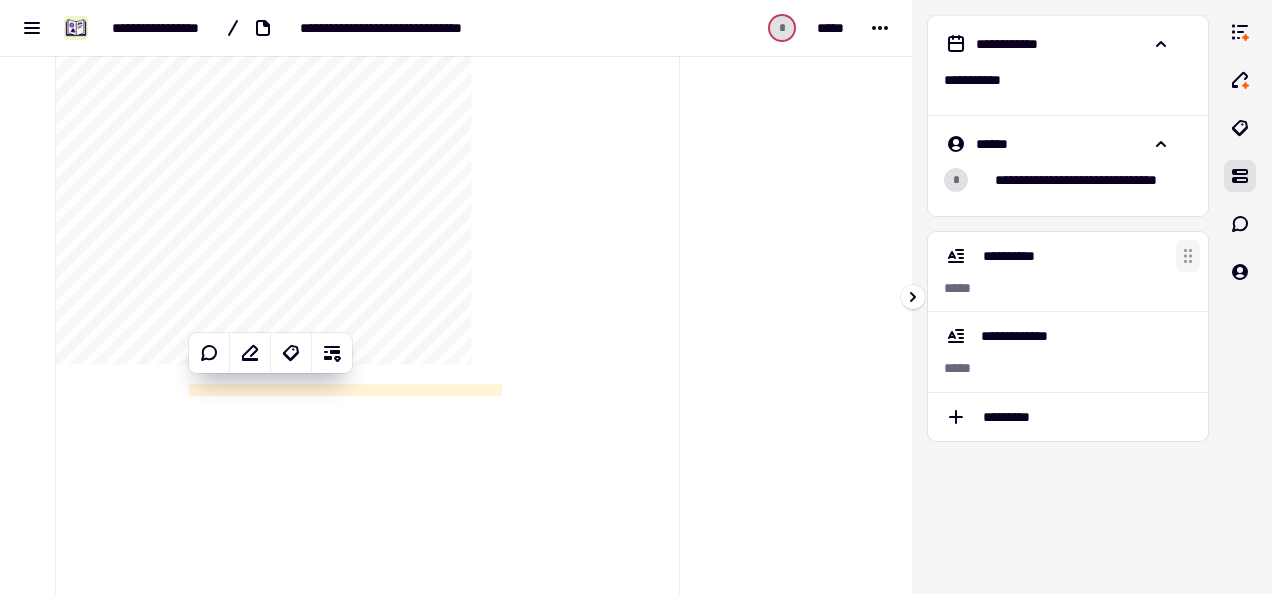 click 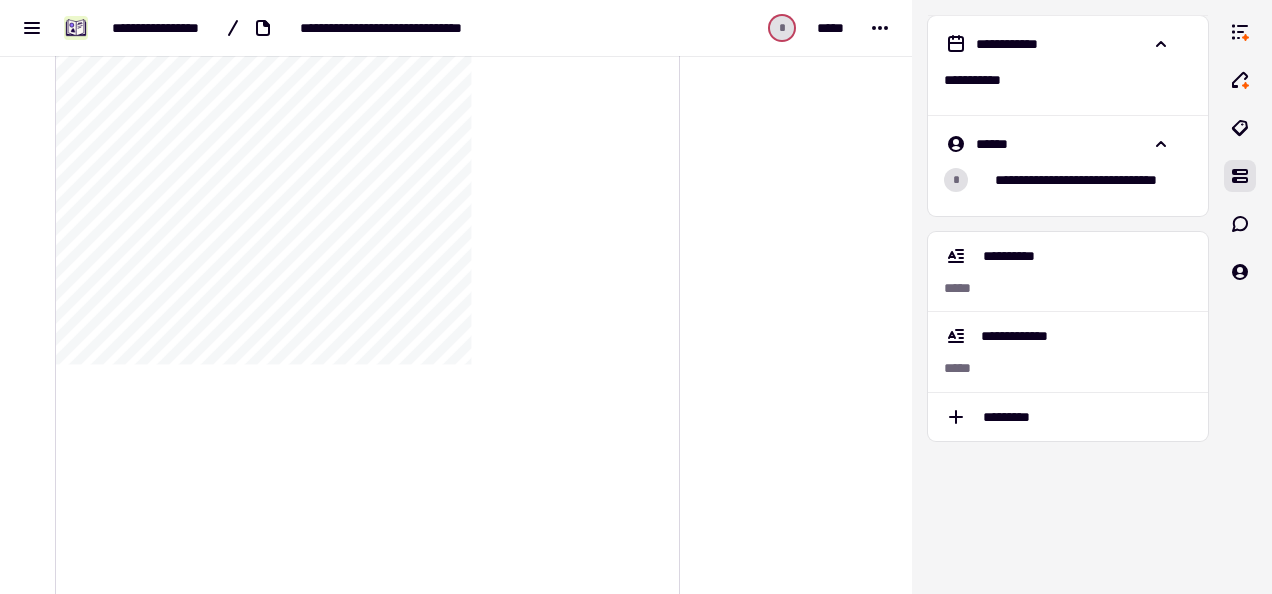 click on "**********" 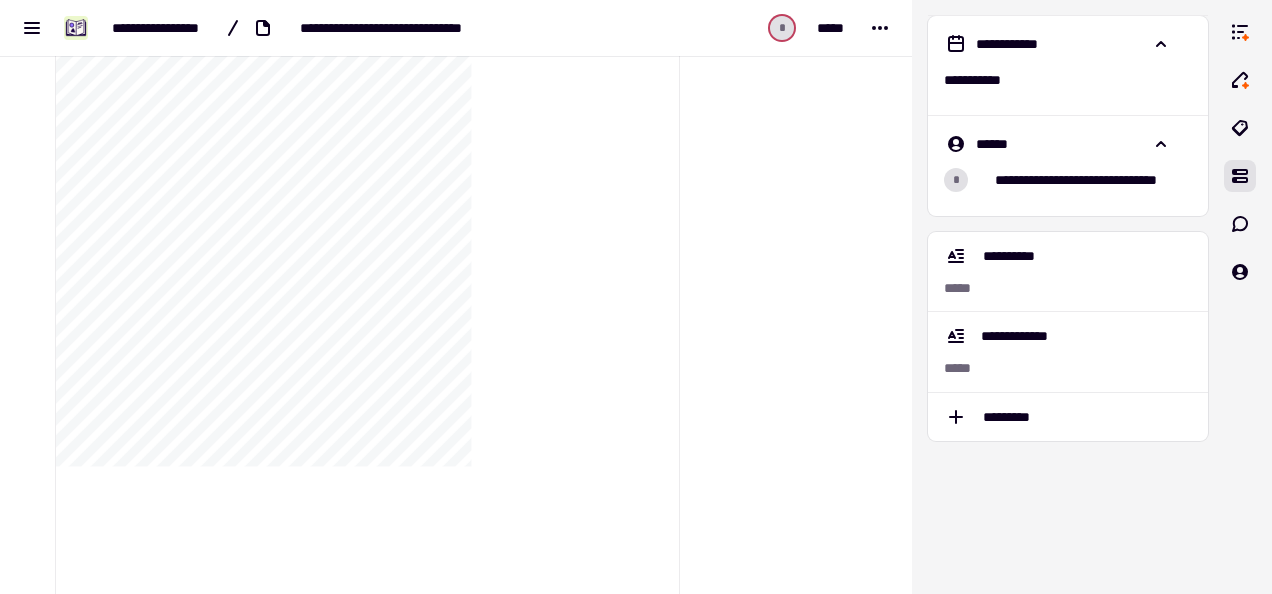 scroll, scrollTop: 200, scrollLeft: 0, axis: vertical 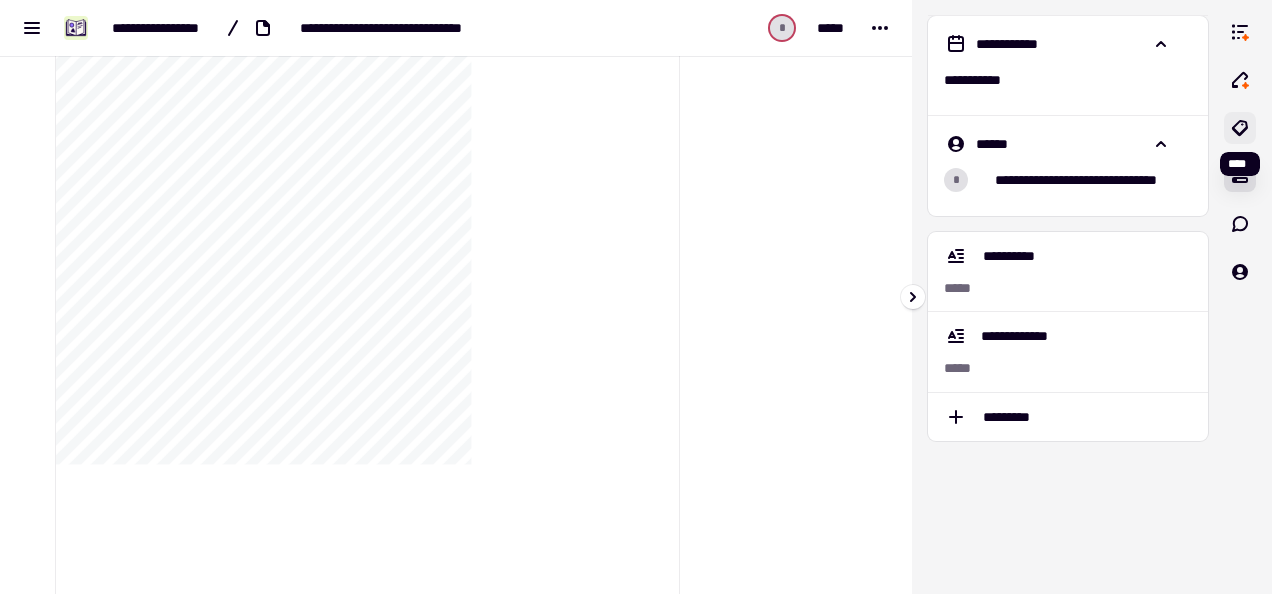 click 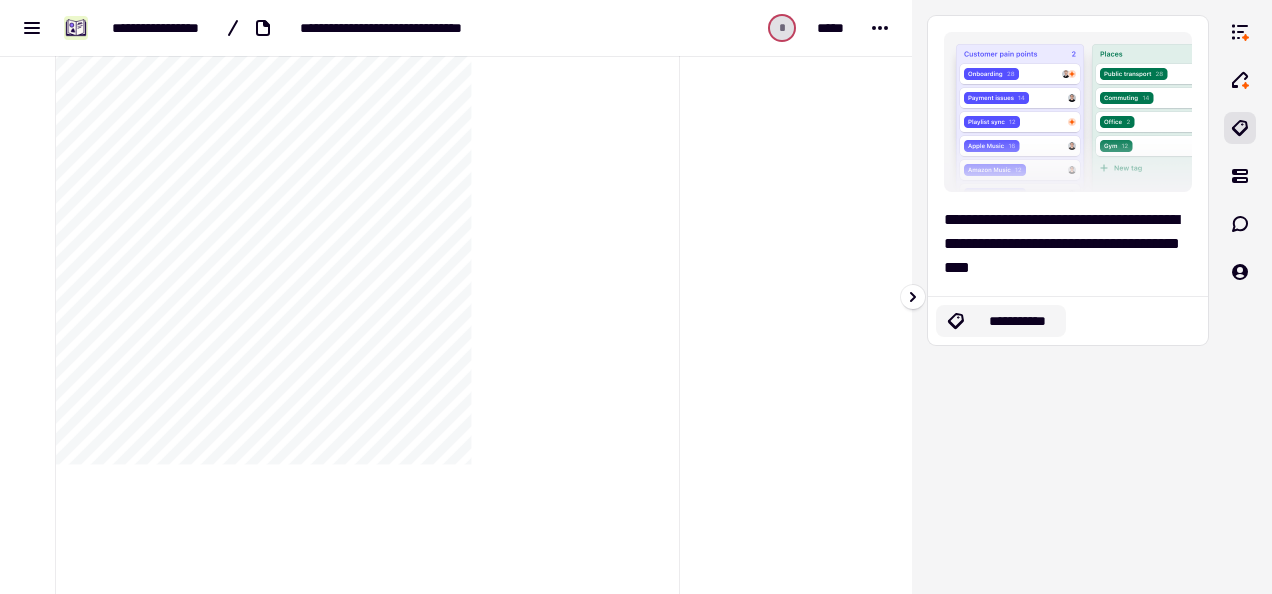 click on "**********" 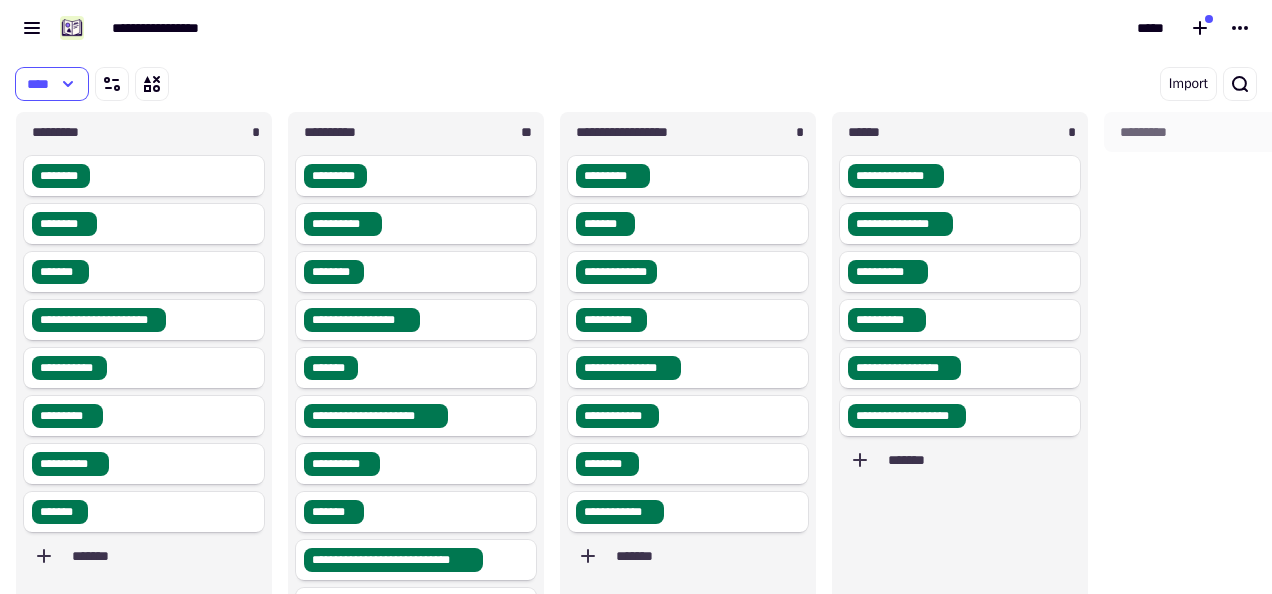 scroll, scrollTop: 16, scrollLeft: 16, axis: both 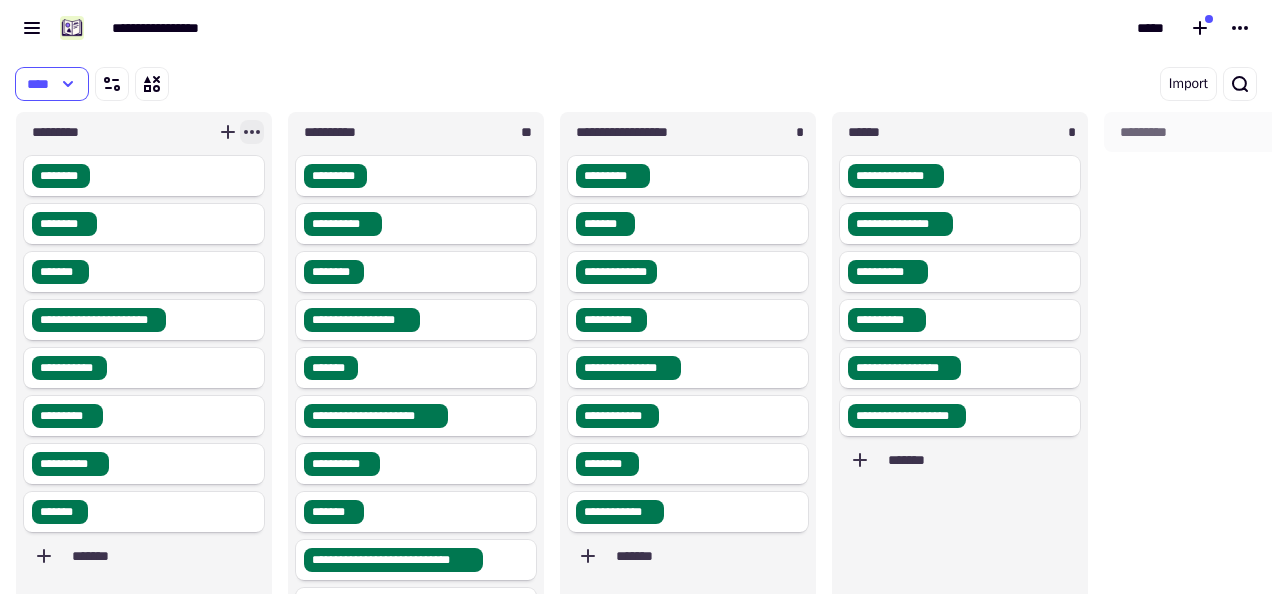 click 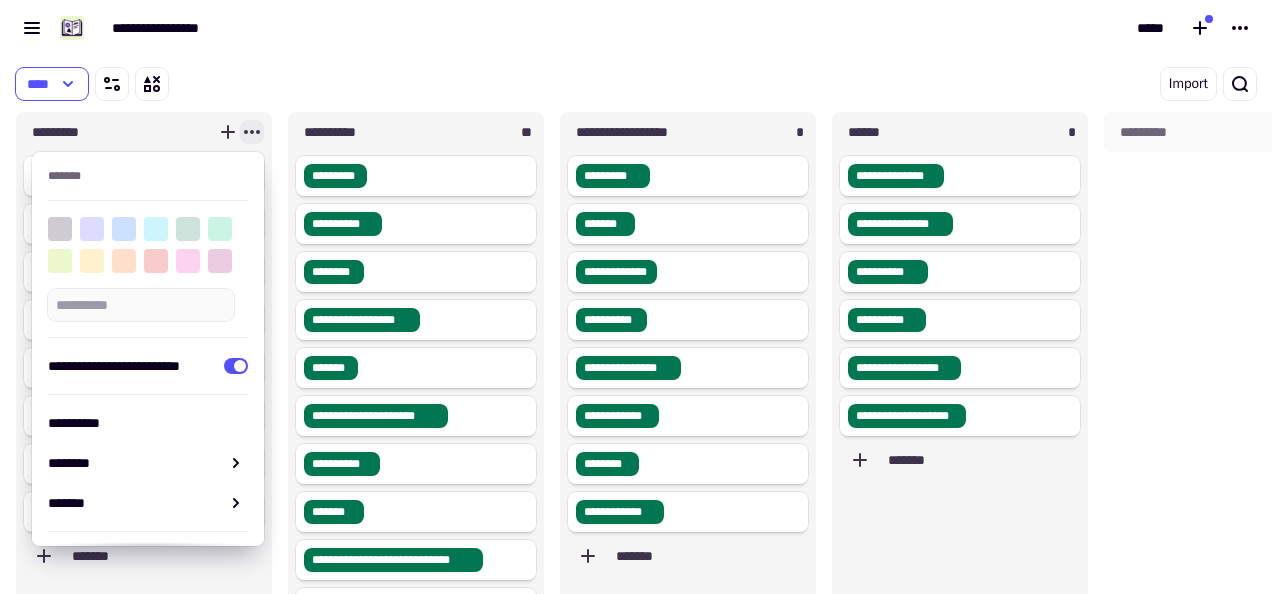 click 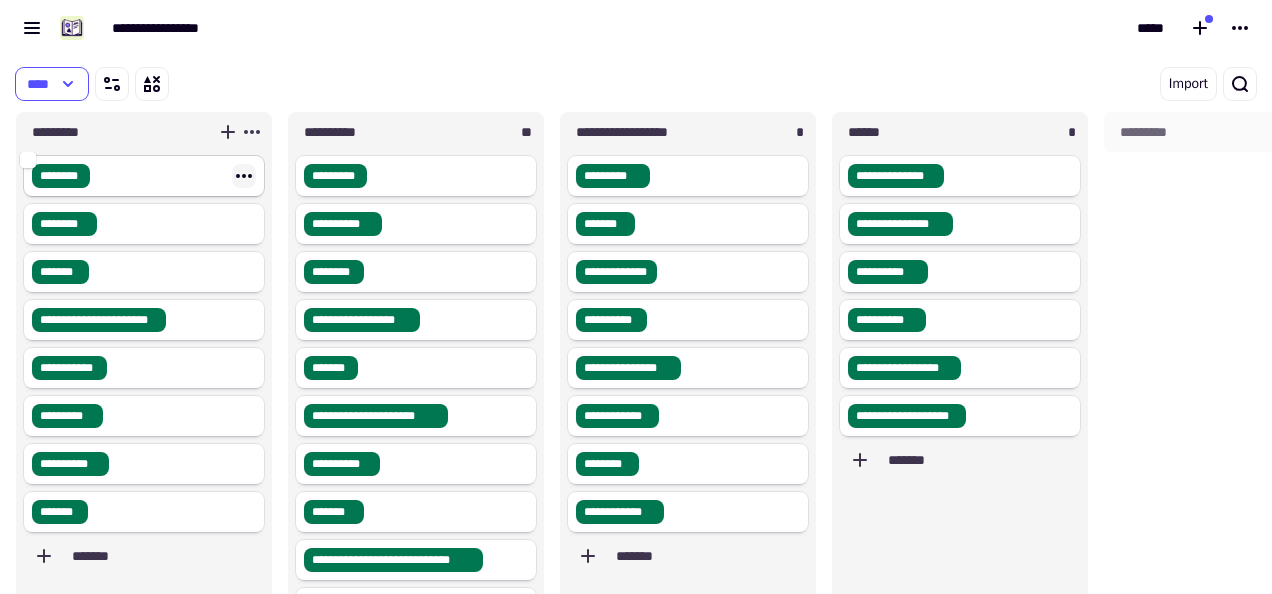 click 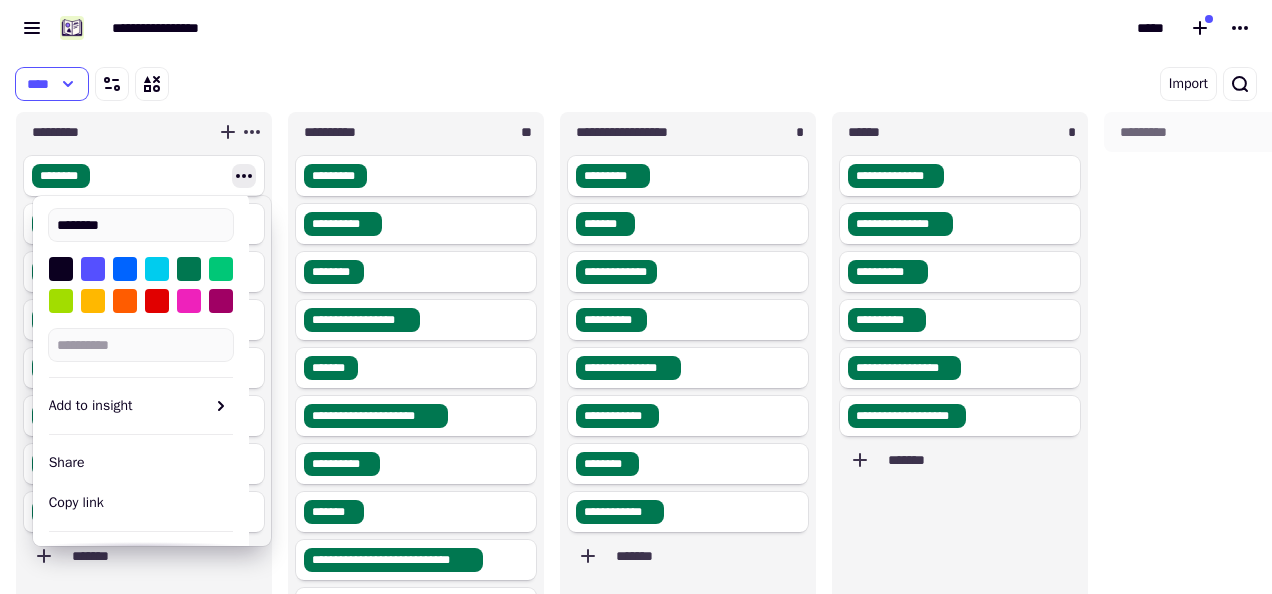 scroll, scrollTop: 0, scrollLeft: 0, axis: both 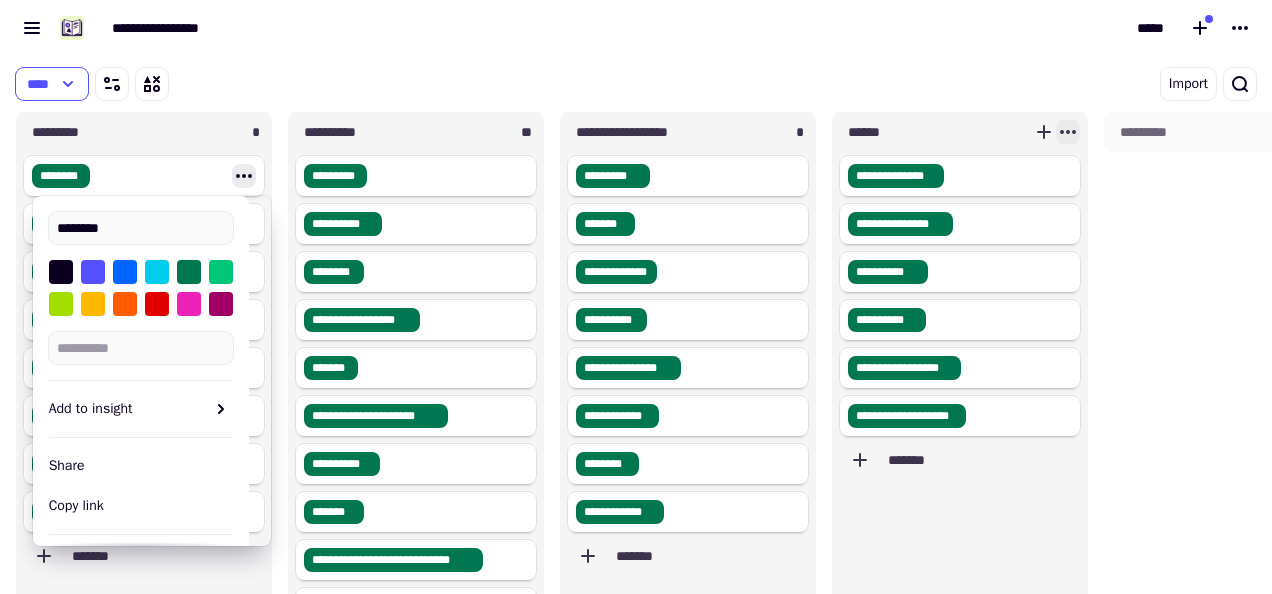 click 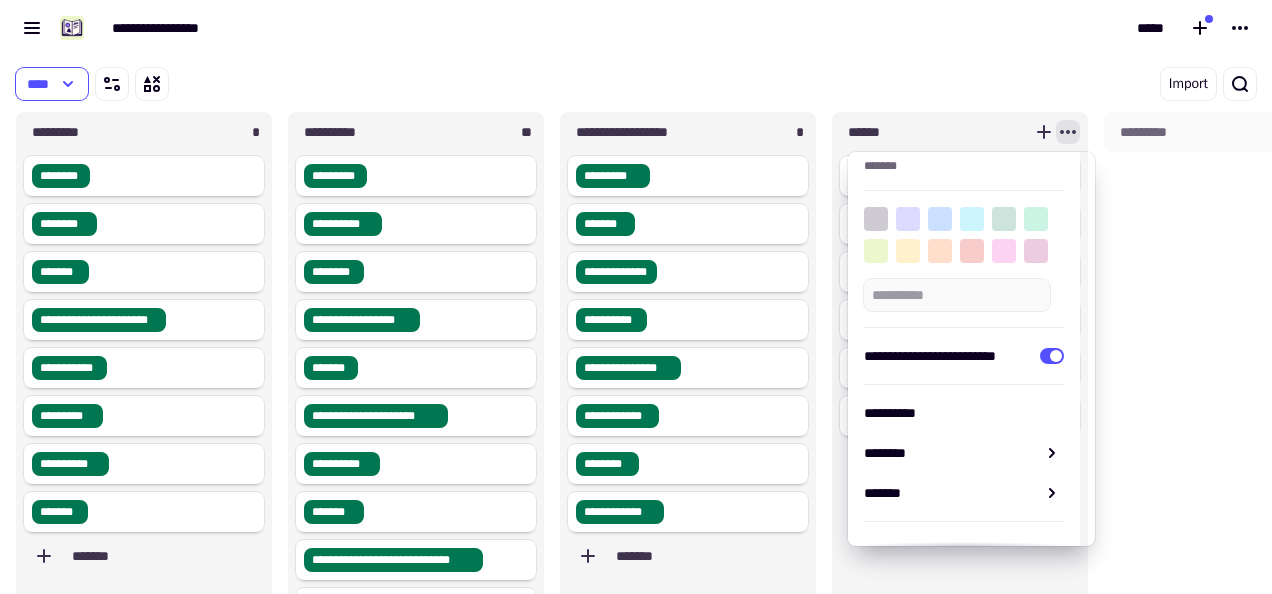 scroll, scrollTop: 42, scrollLeft: 0, axis: vertical 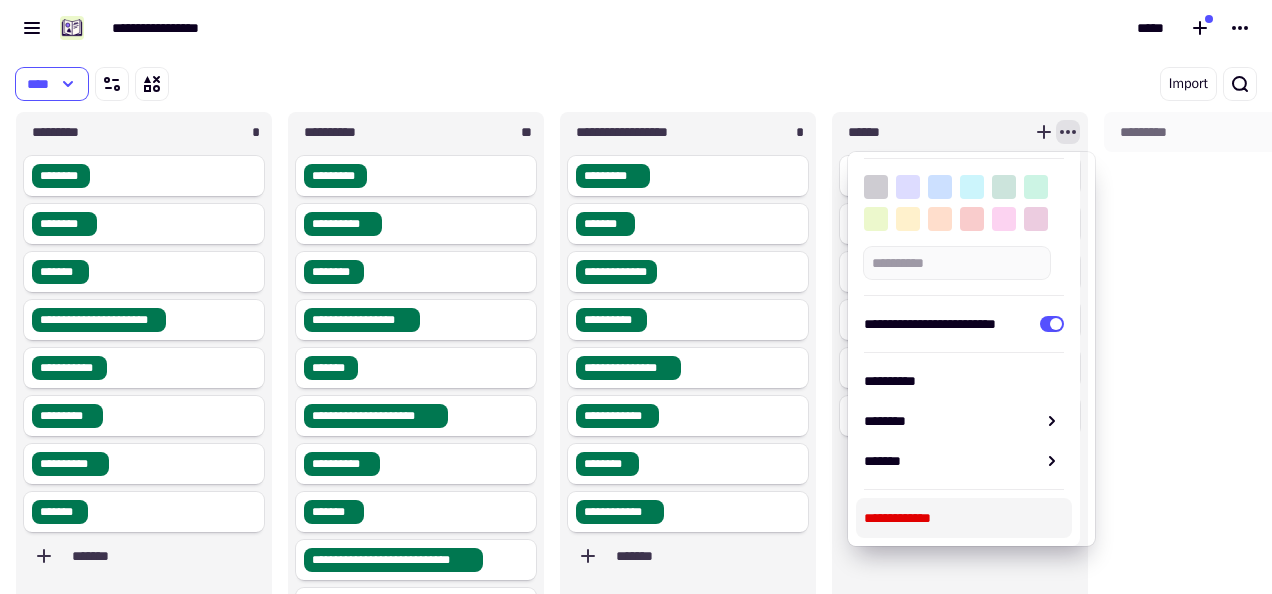 drag, startPoint x: 930, startPoint y: 508, endPoint x: 896, endPoint y: 450, distance: 67.23094 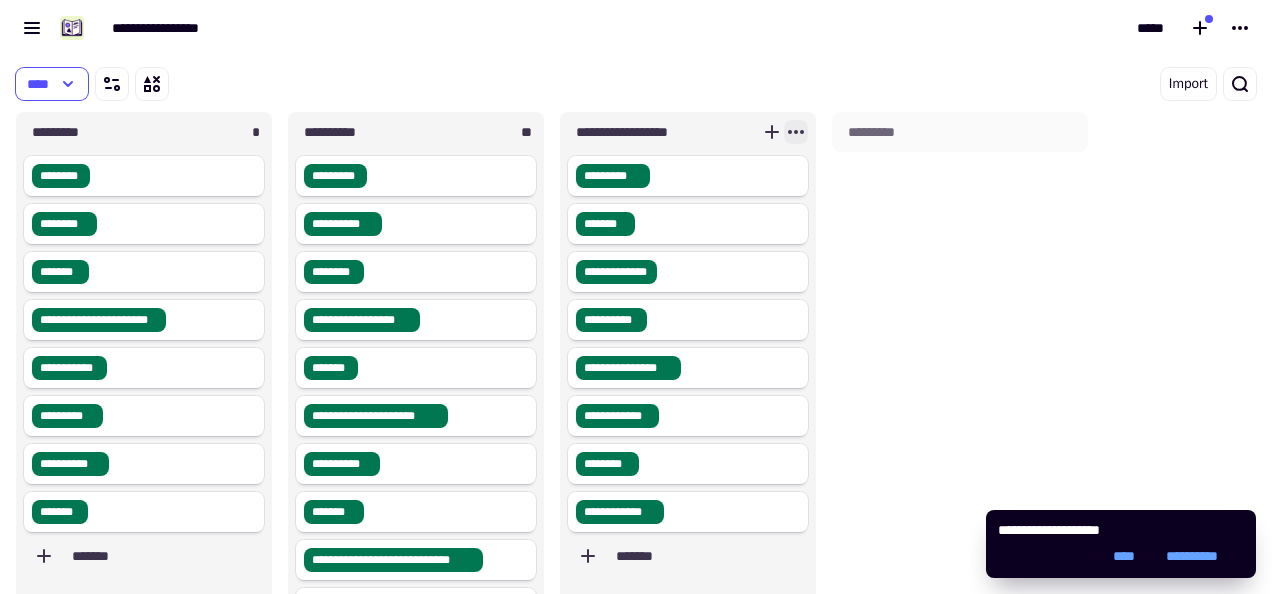 click 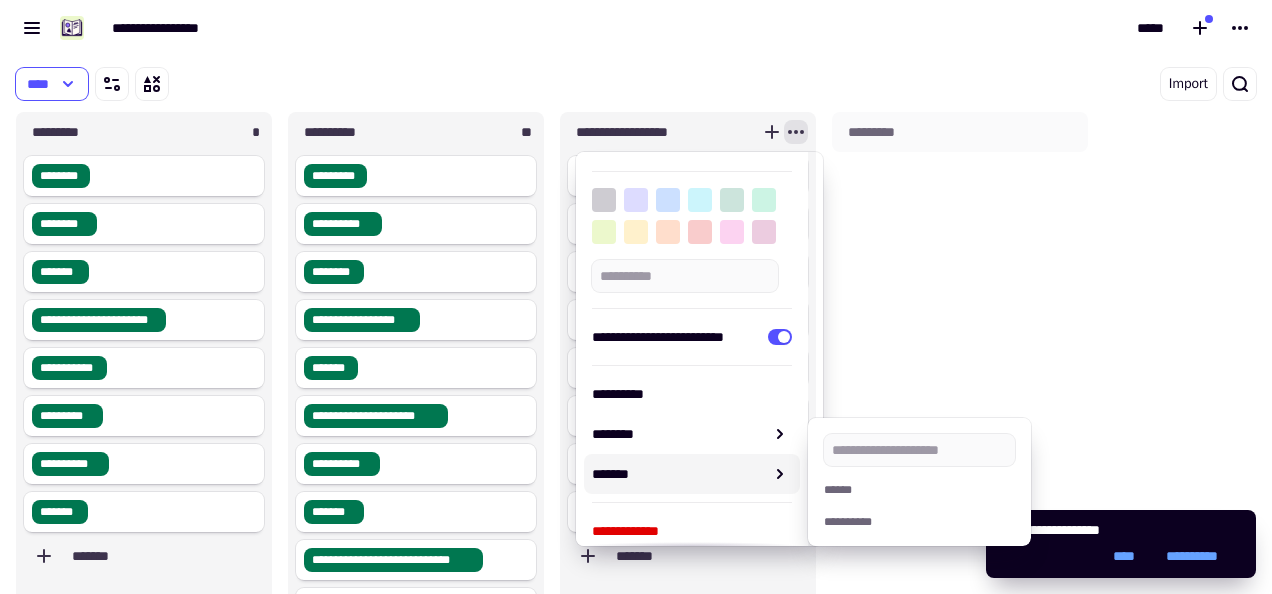 scroll, scrollTop: 42, scrollLeft: 0, axis: vertical 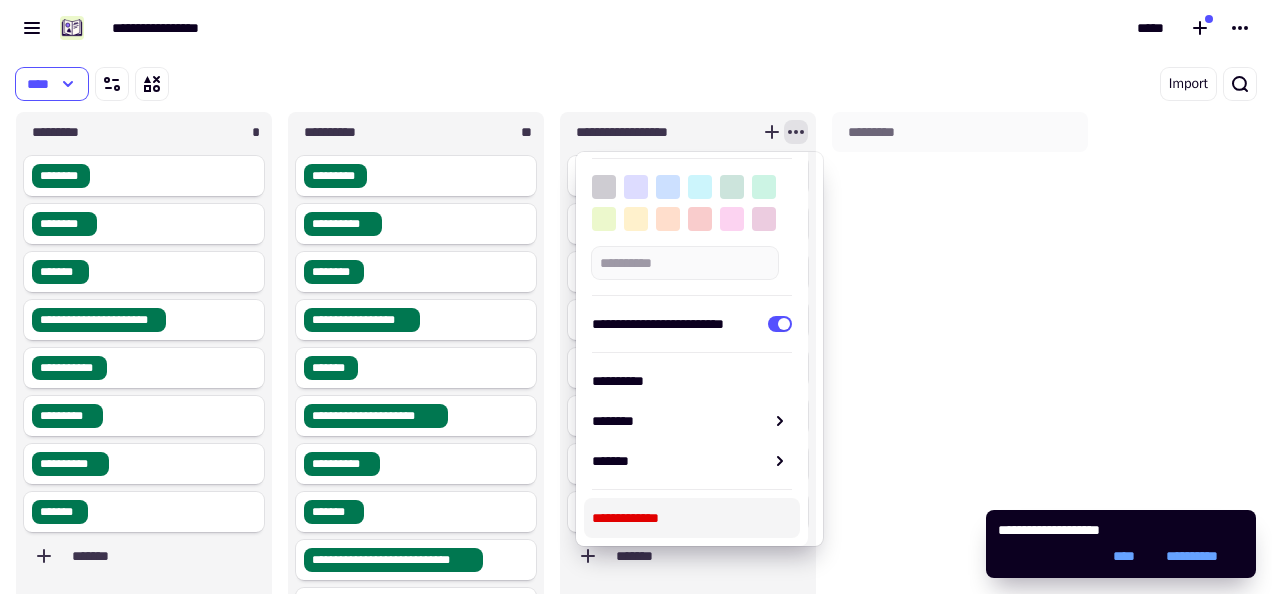 click on "**********" at bounding box center (692, 518) 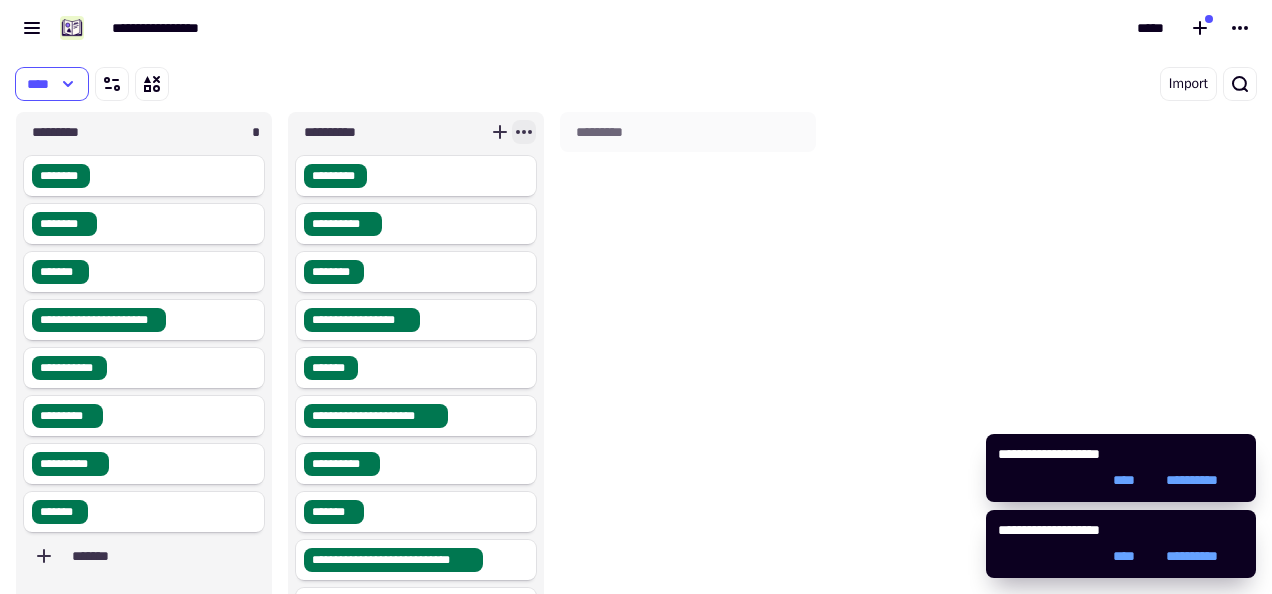 click 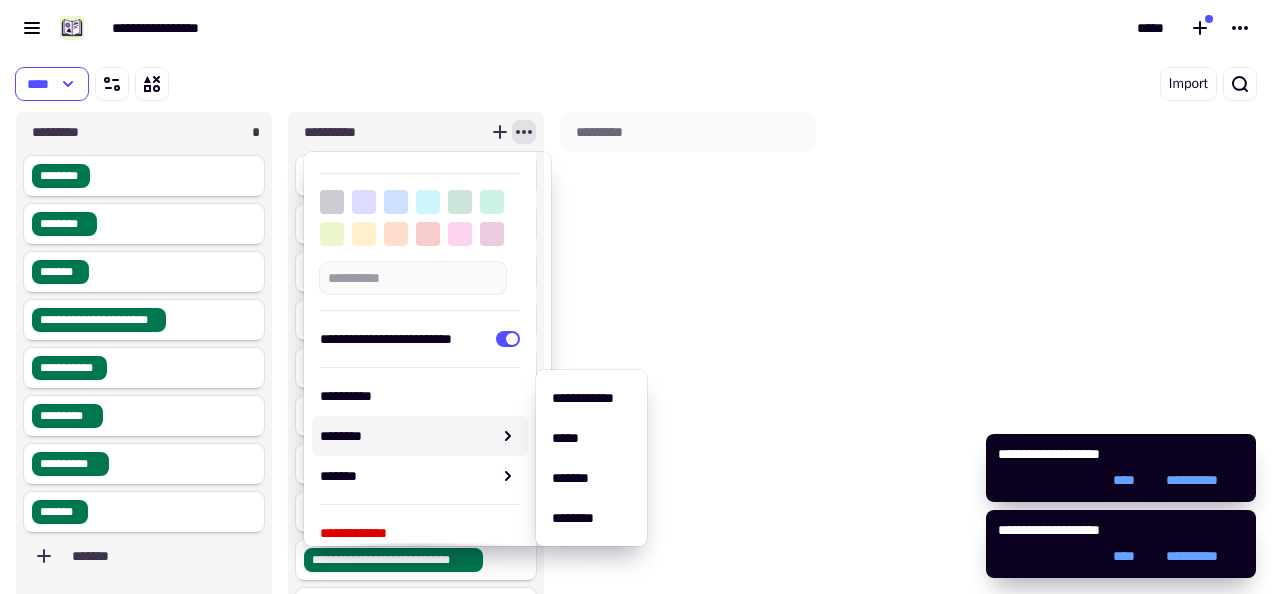 scroll, scrollTop: 42, scrollLeft: 0, axis: vertical 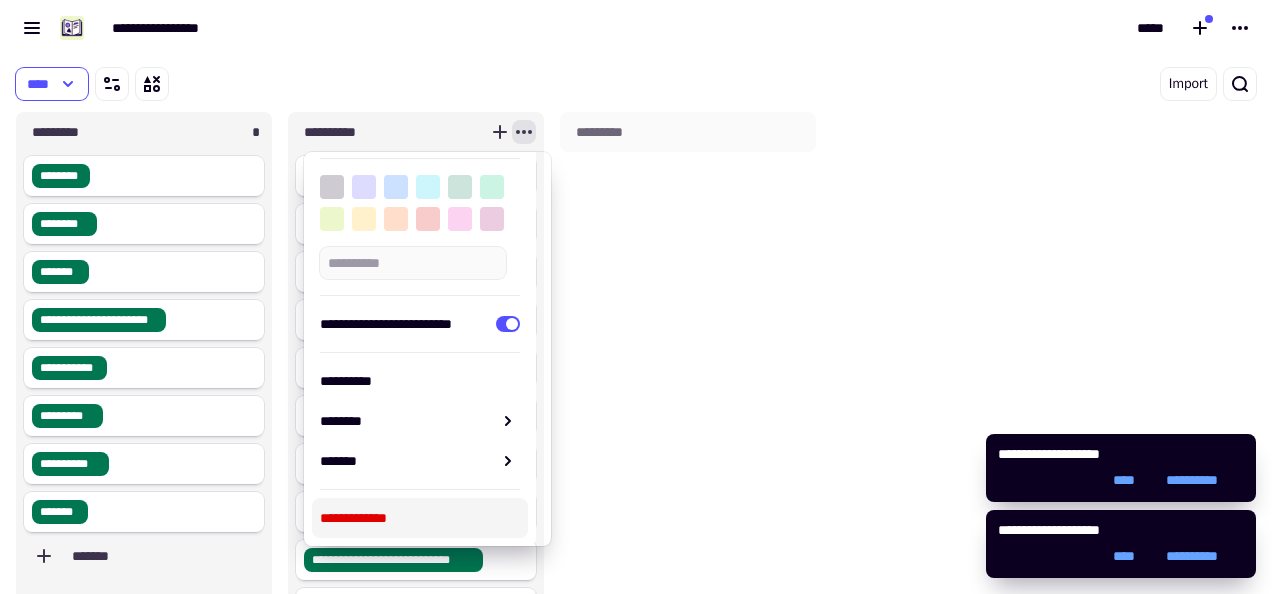 click on "**********" at bounding box center [420, 518] 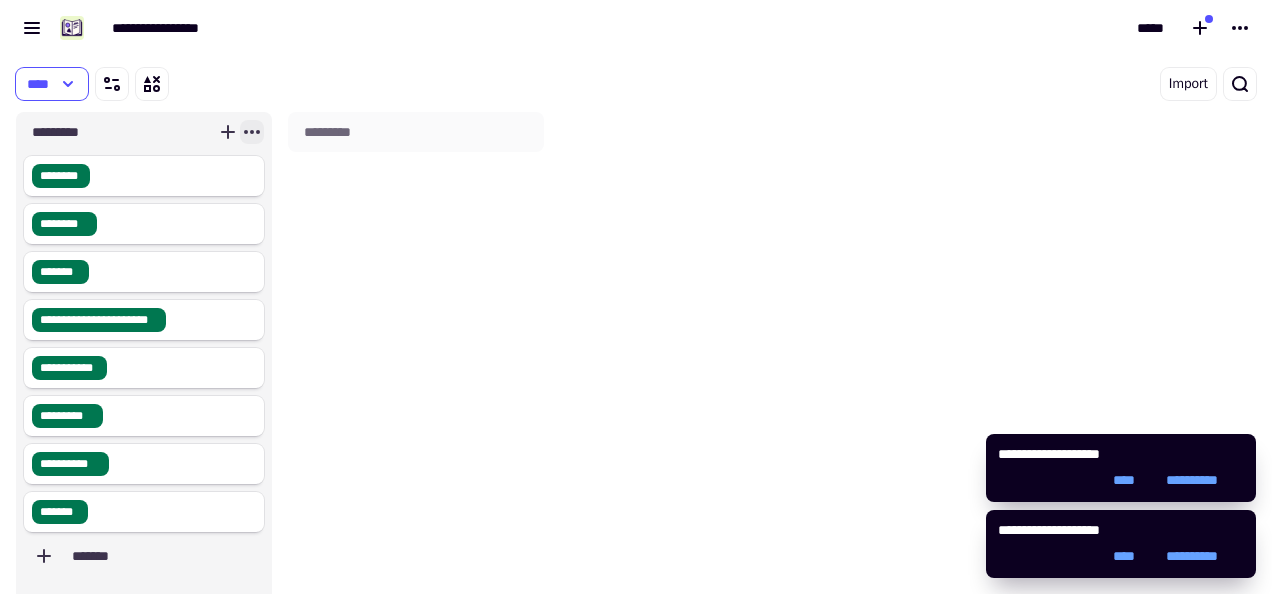 click 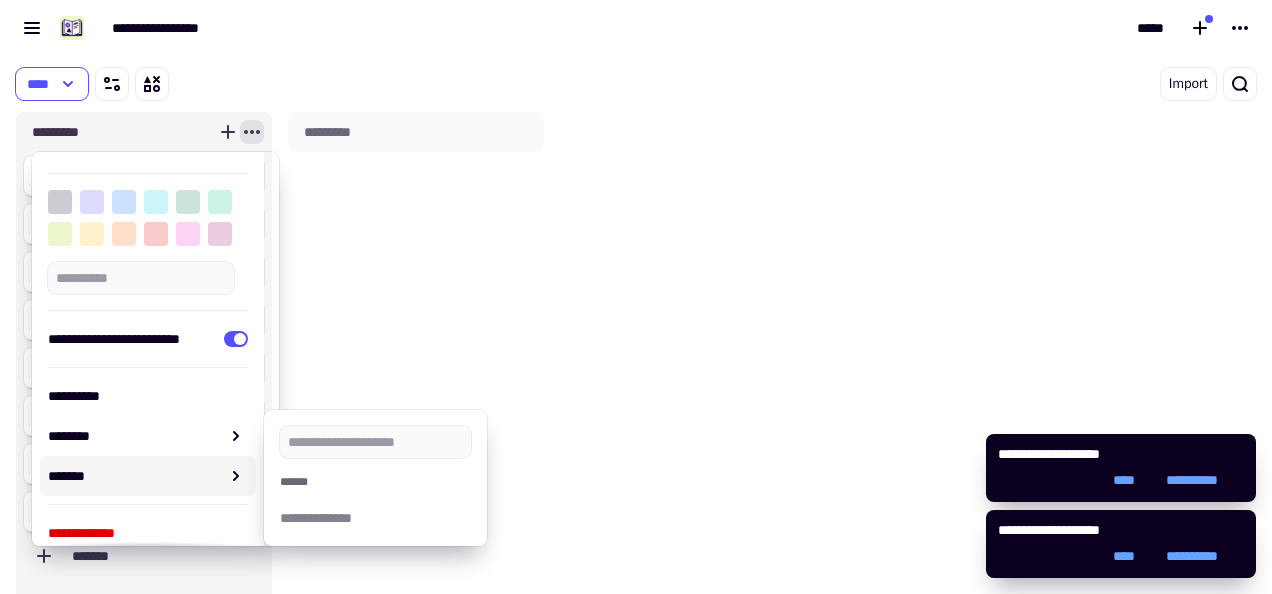 scroll, scrollTop: 42, scrollLeft: 0, axis: vertical 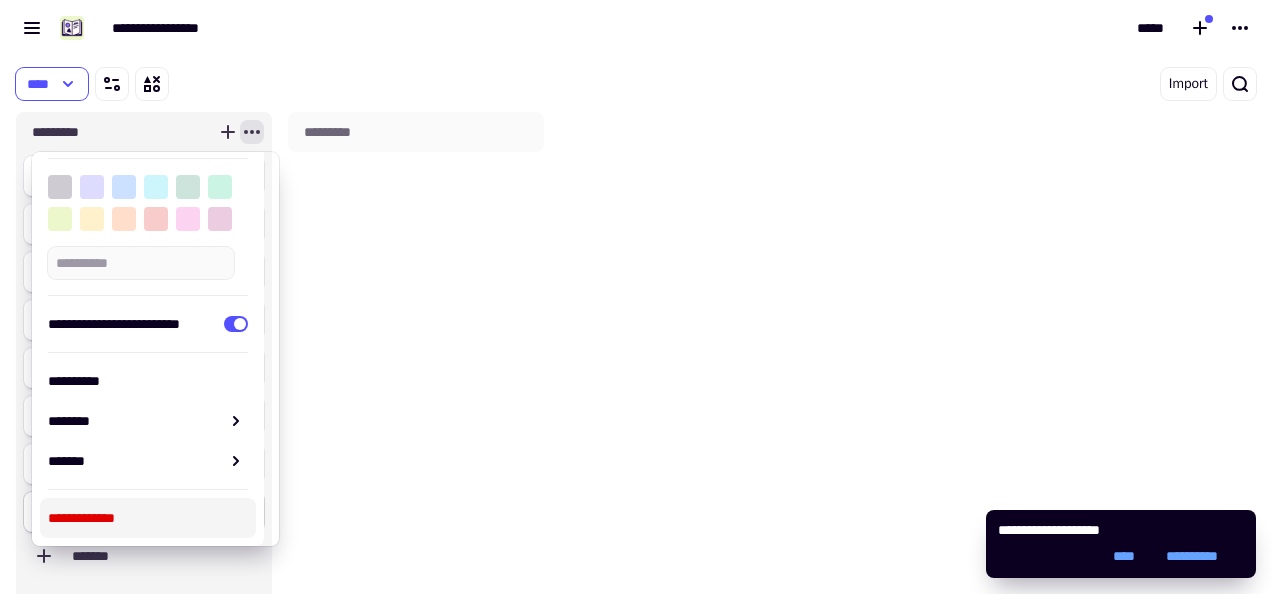 click on "**********" at bounding box center [148, 518] 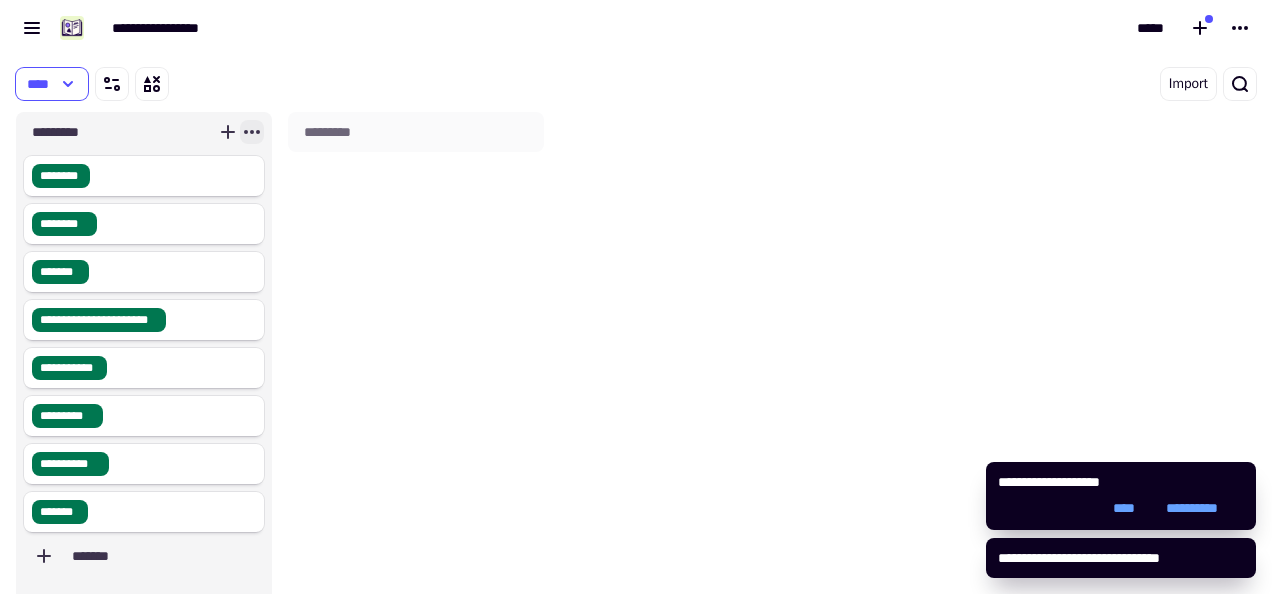 click 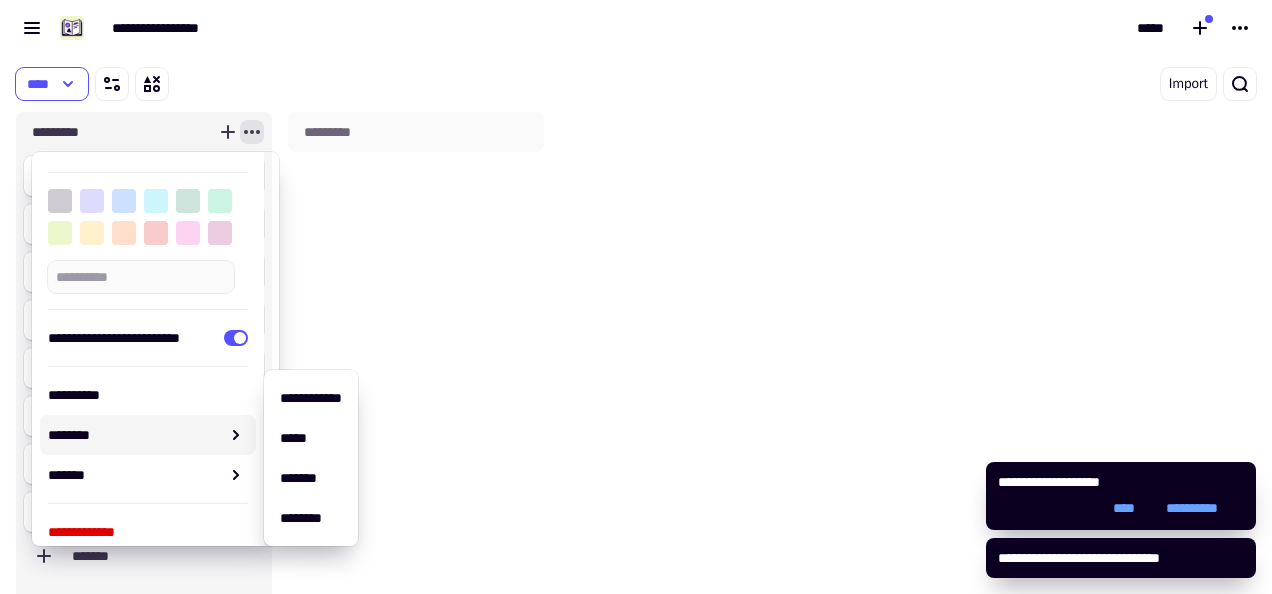 scroll, scrollTop: 42, scrollLeft: 0, axis: vertical 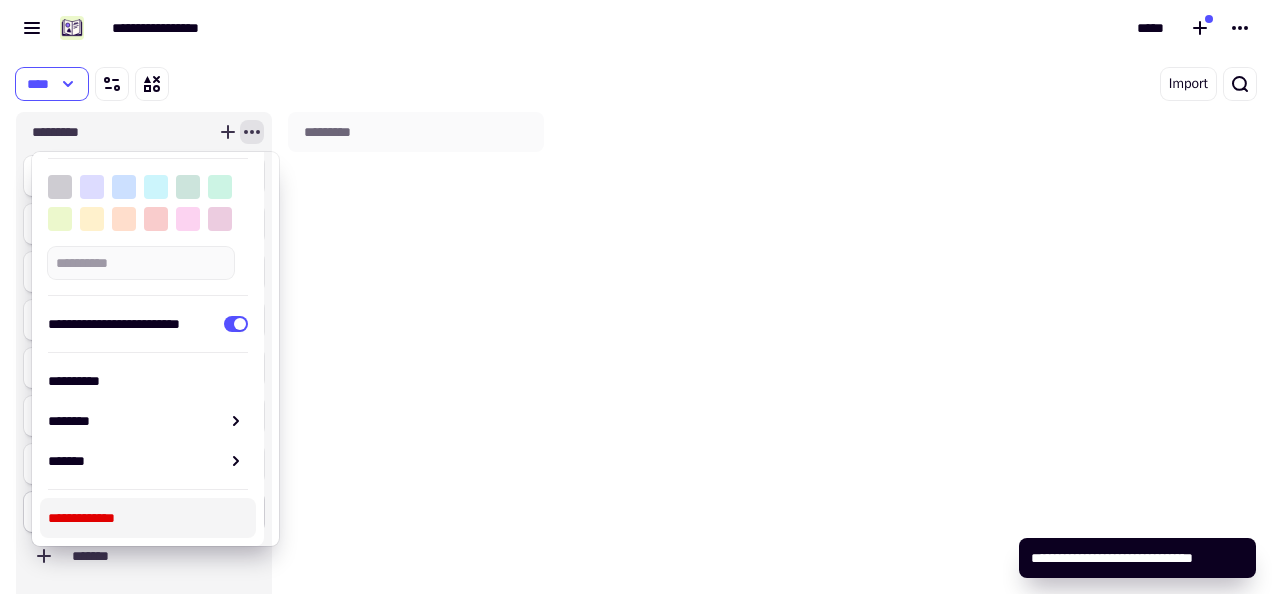 drag, startPoint x: 102, startPoint y: 514, endPoint x: 100, endPoint y: 496, distance: 18.110771 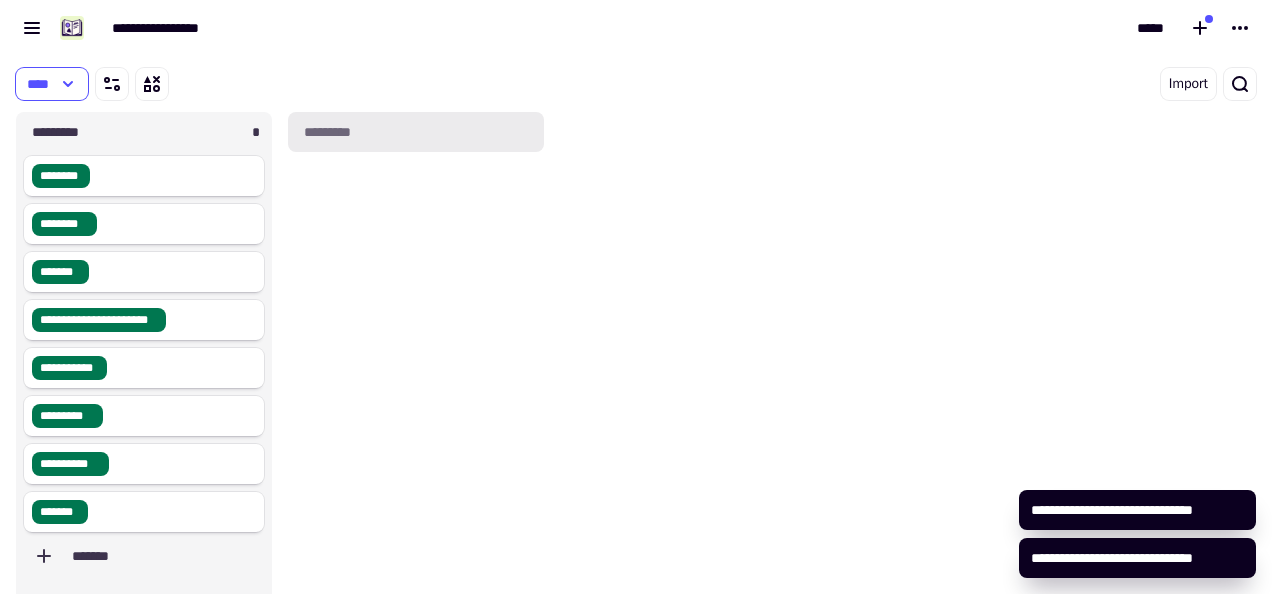 click on "*********" at bounding box center [416, 132] 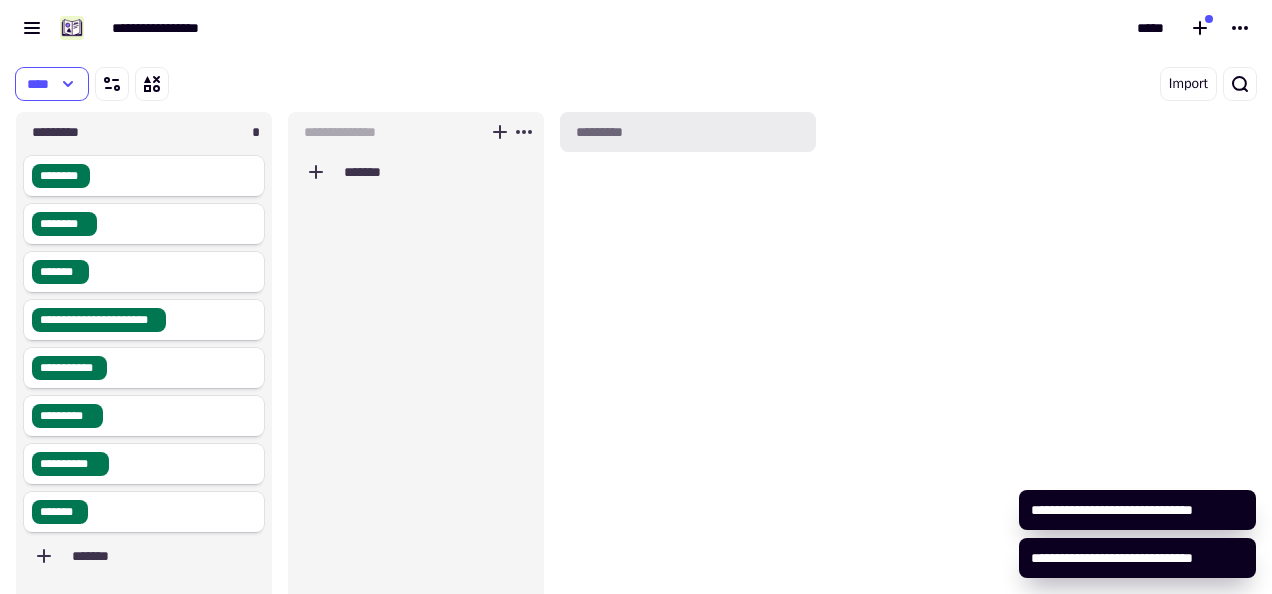 scroll, scrollTop: 16, scrollLeft: 16, axis: both 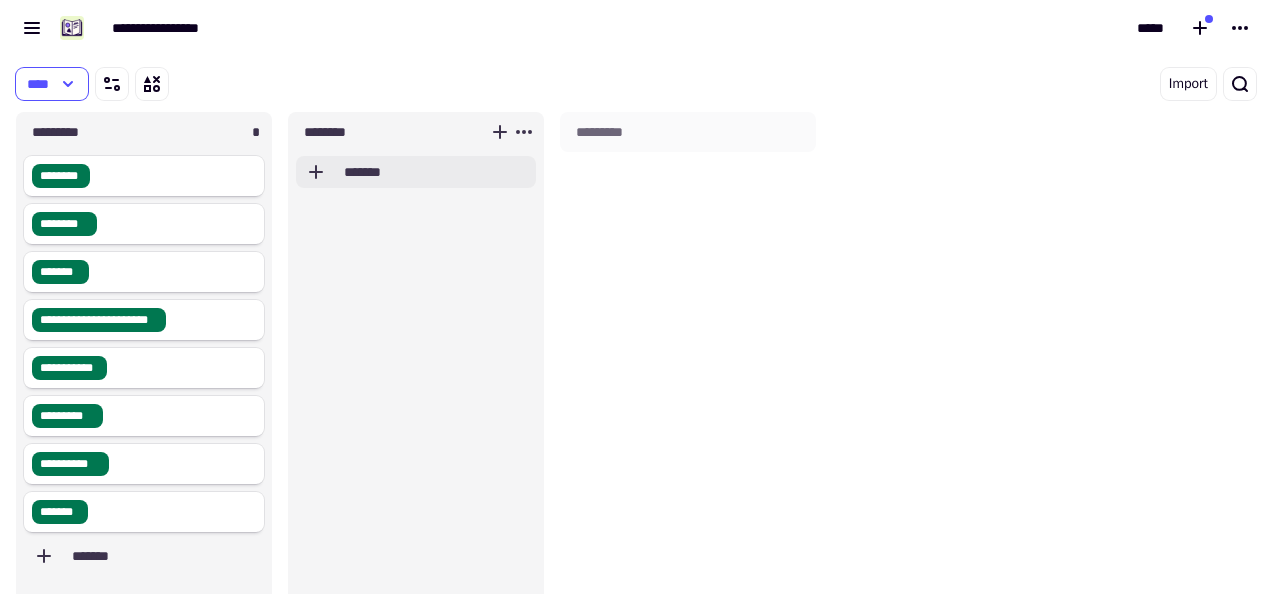 type on "*********" 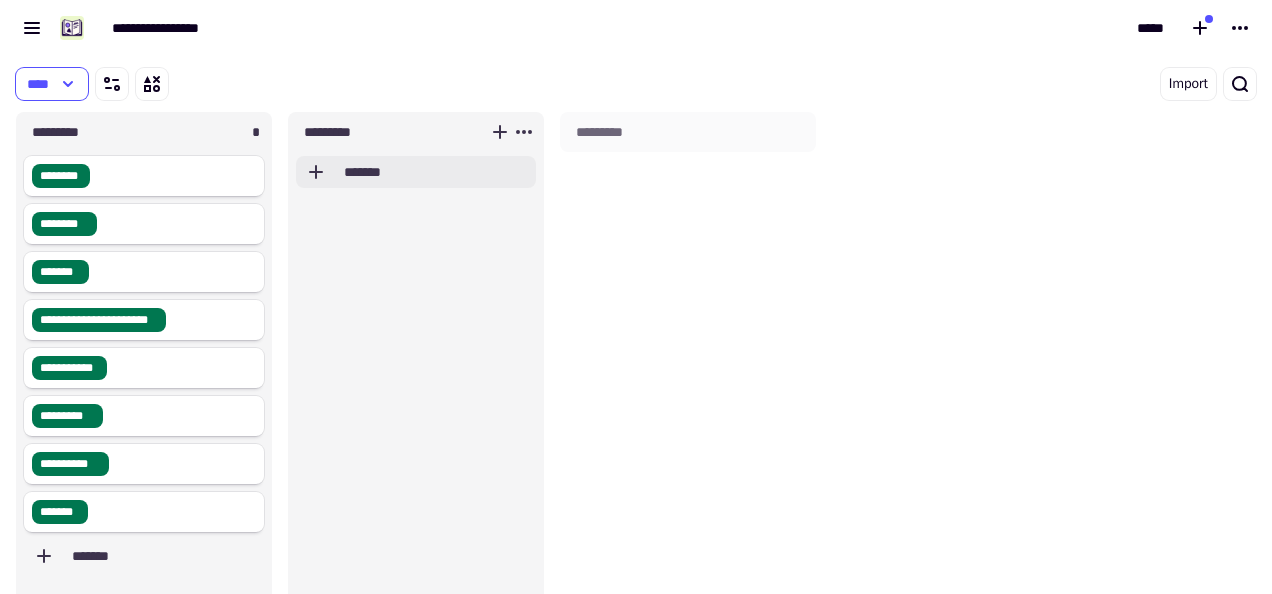 click on "*******" 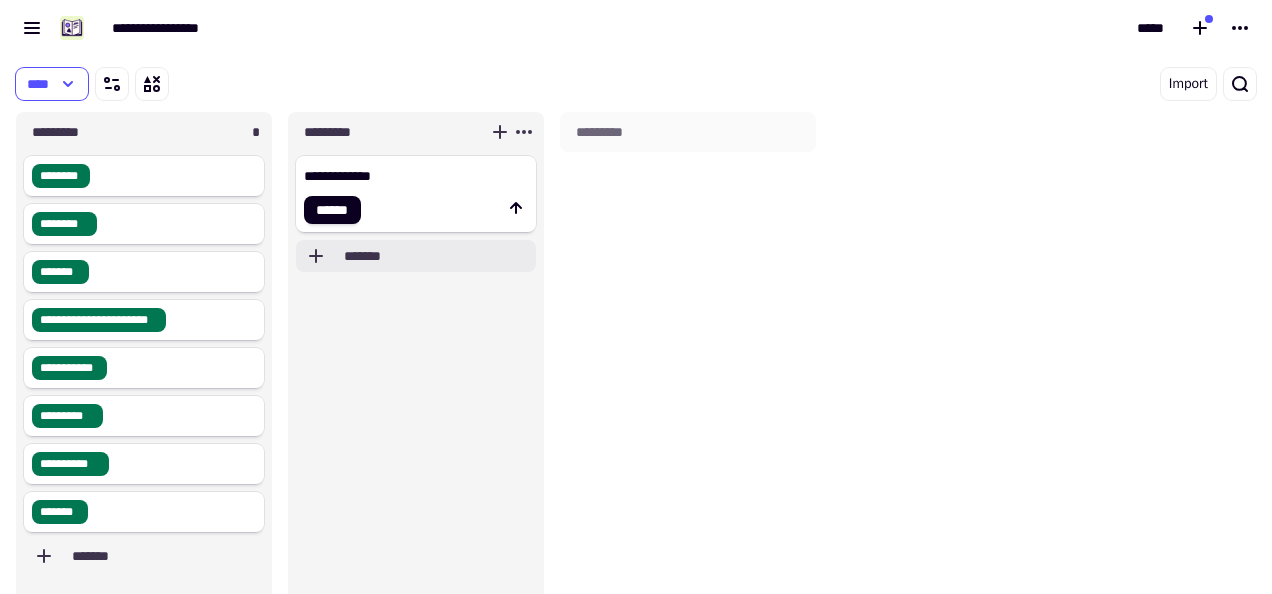 type on "**********" 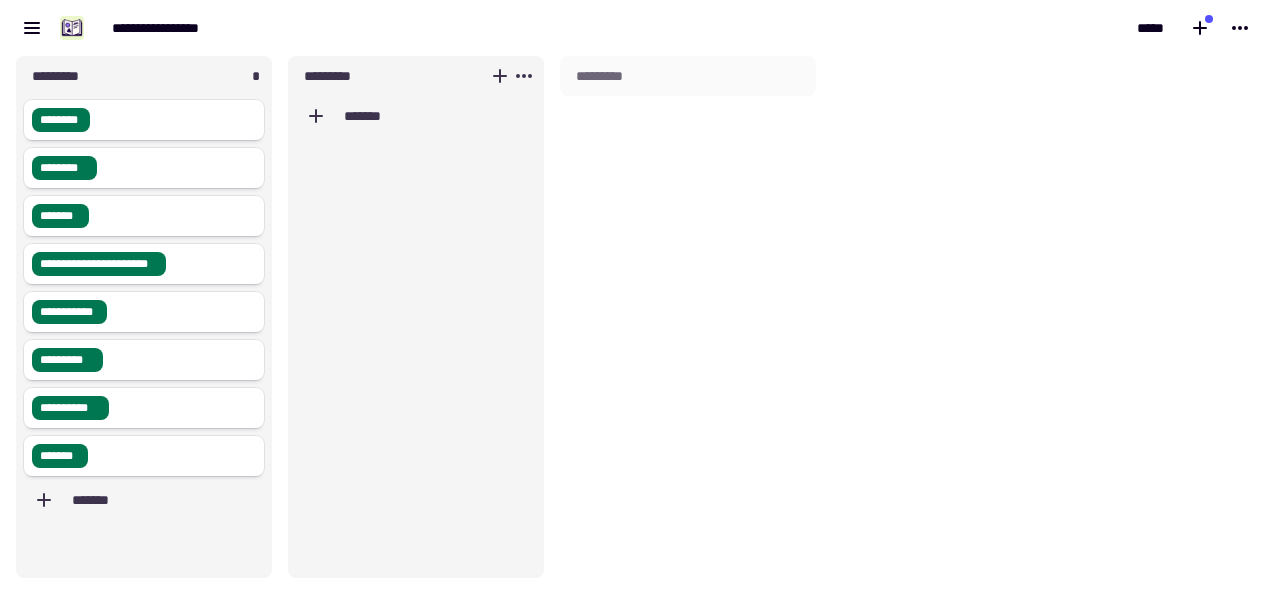 scroll, scrollTop: 0, scrollLeft: 0, axis: both 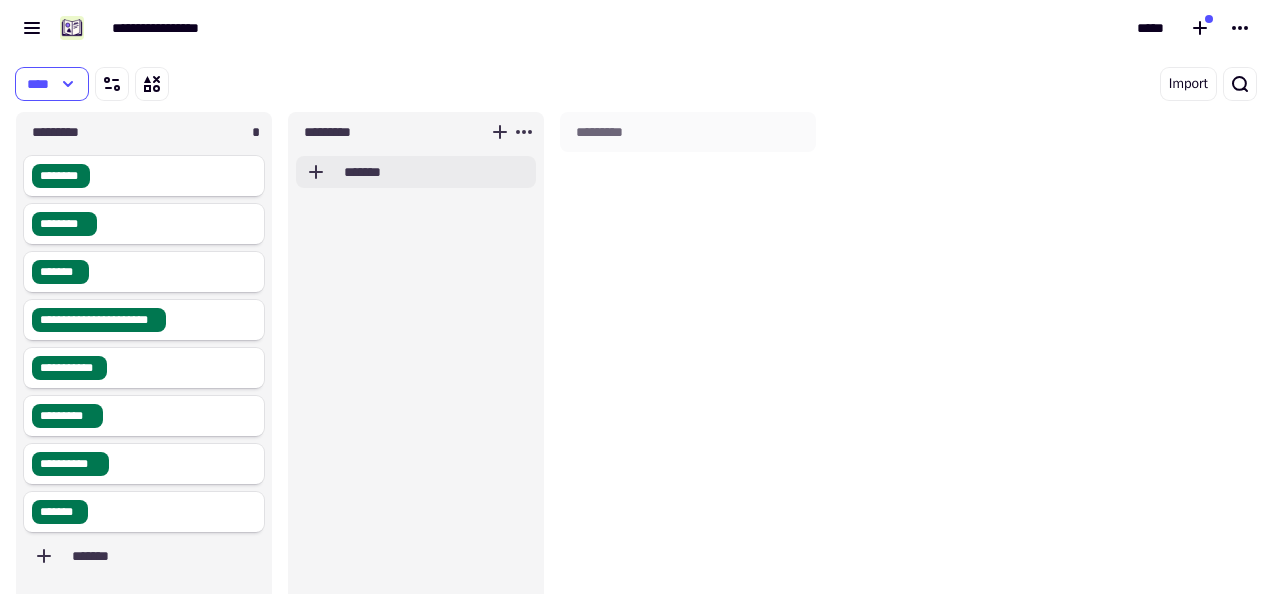click on "*******" 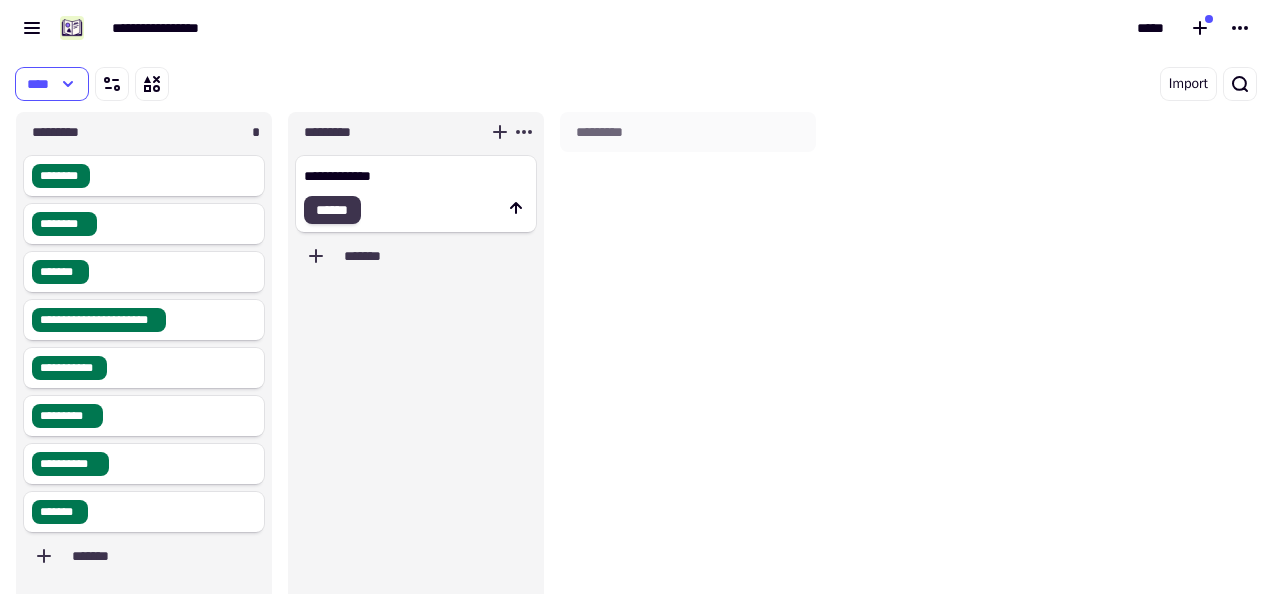 type on "**********" 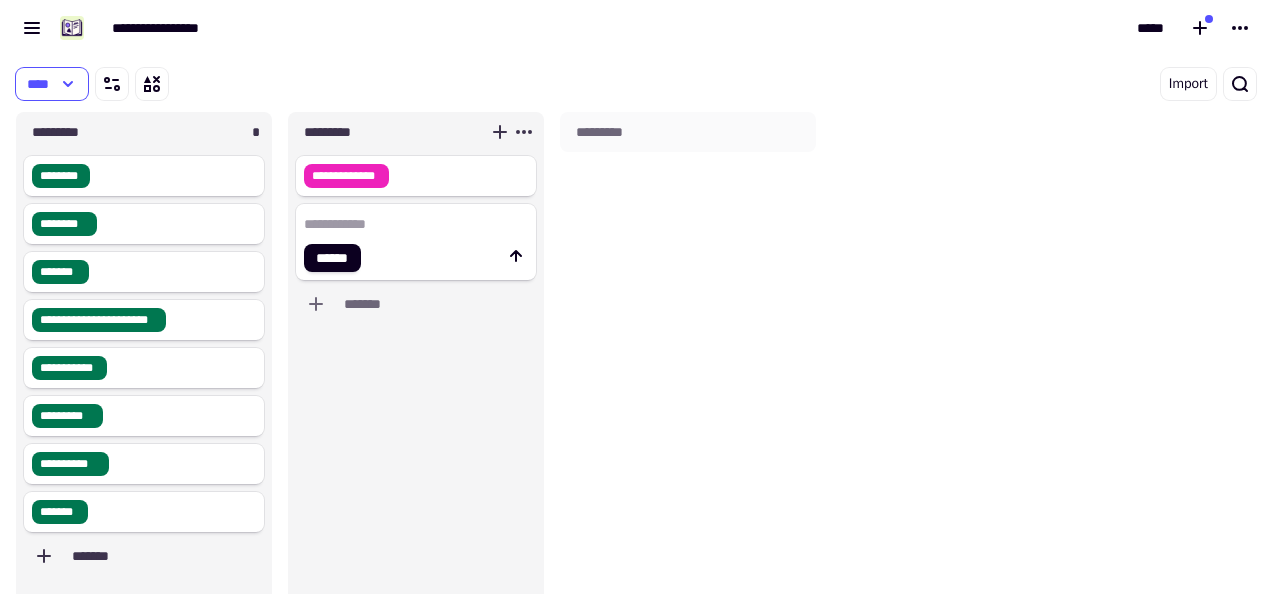 click on "**********" 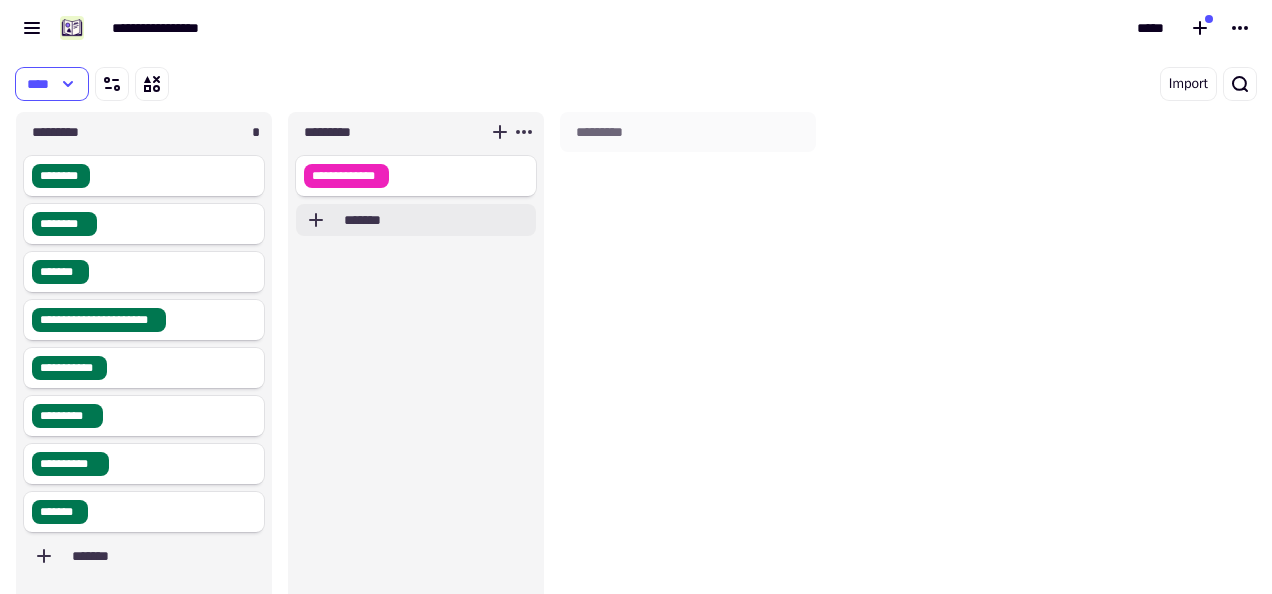 click on "*******" 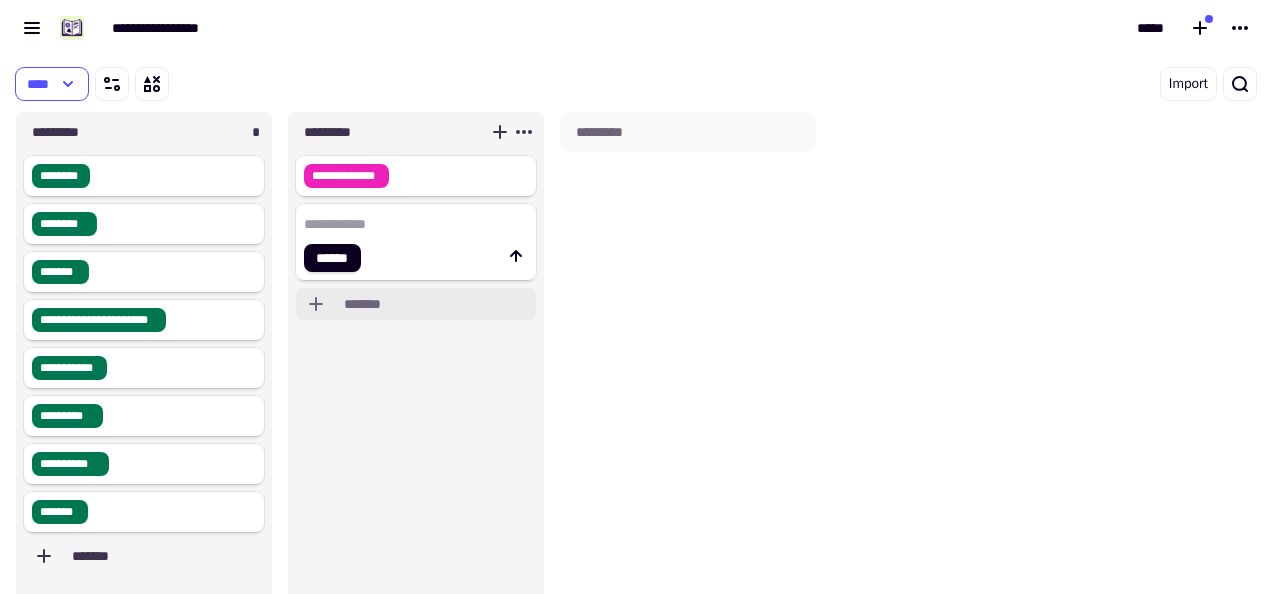 type on "*" 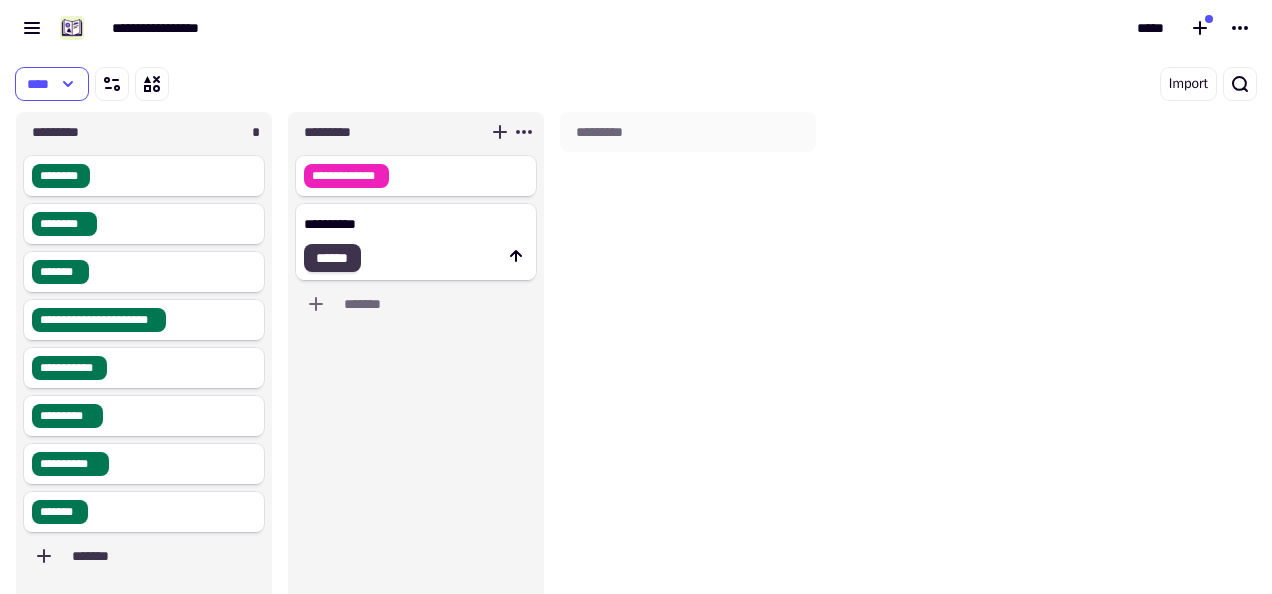 type on "**********" 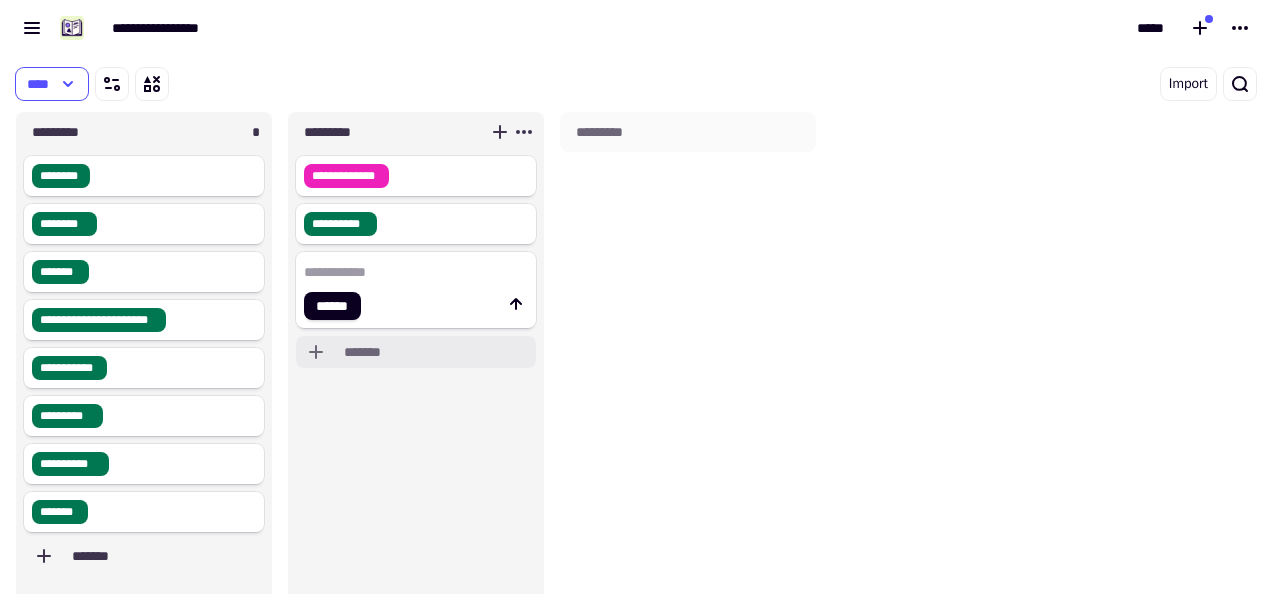 click on "*******" 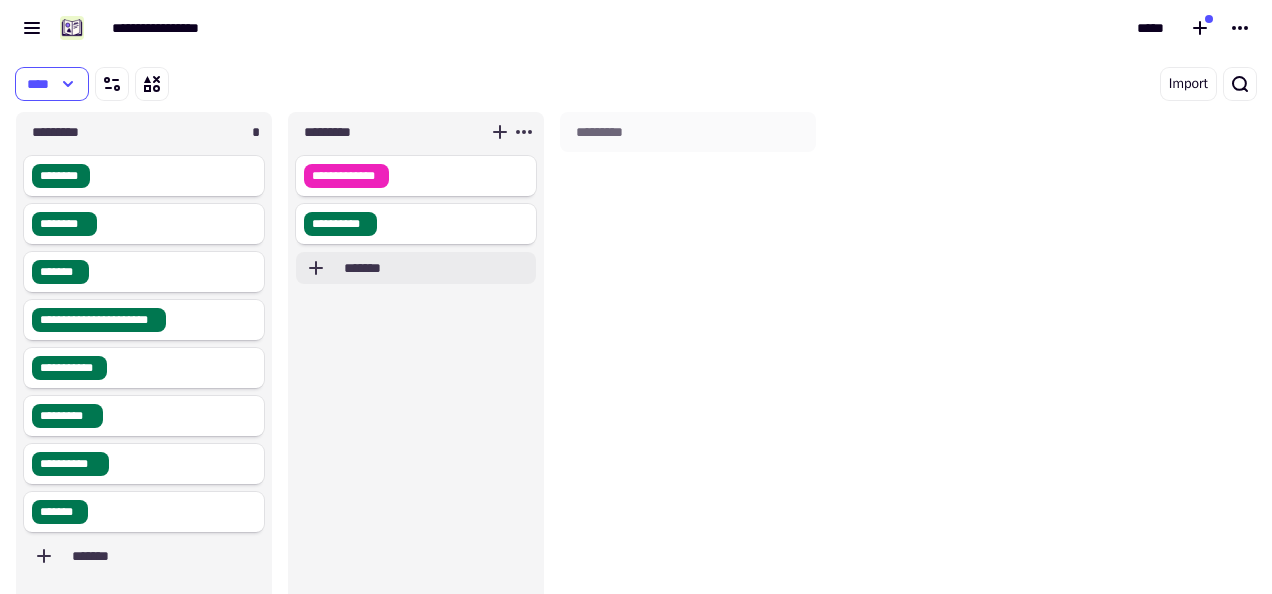click on "*******" 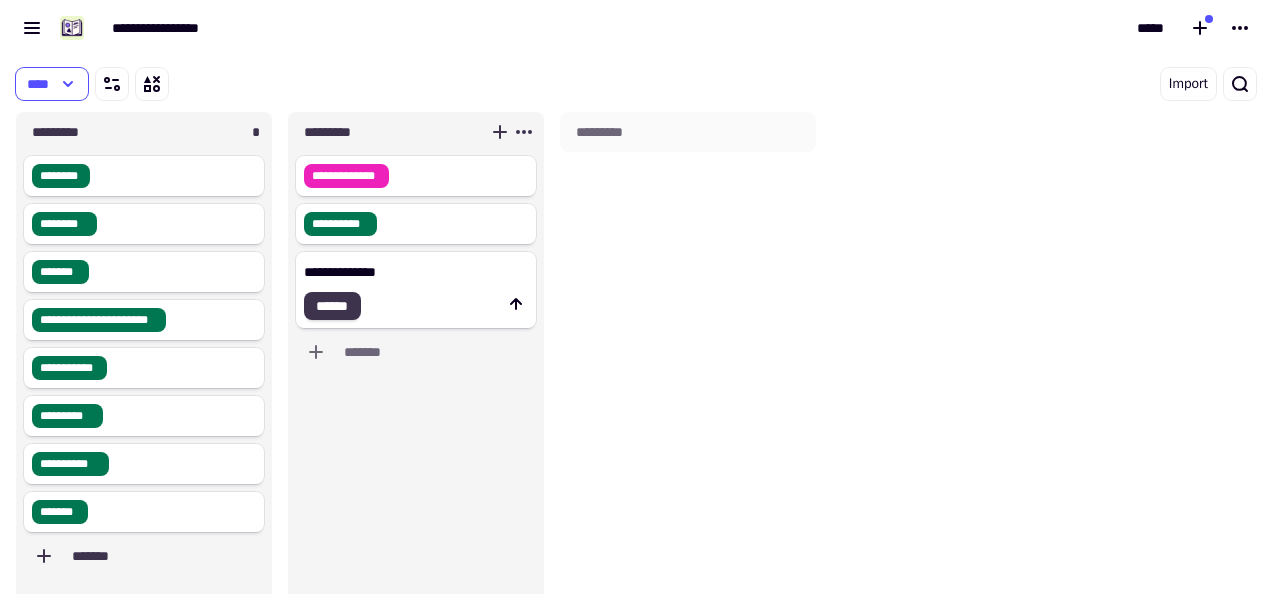 type on "**********" 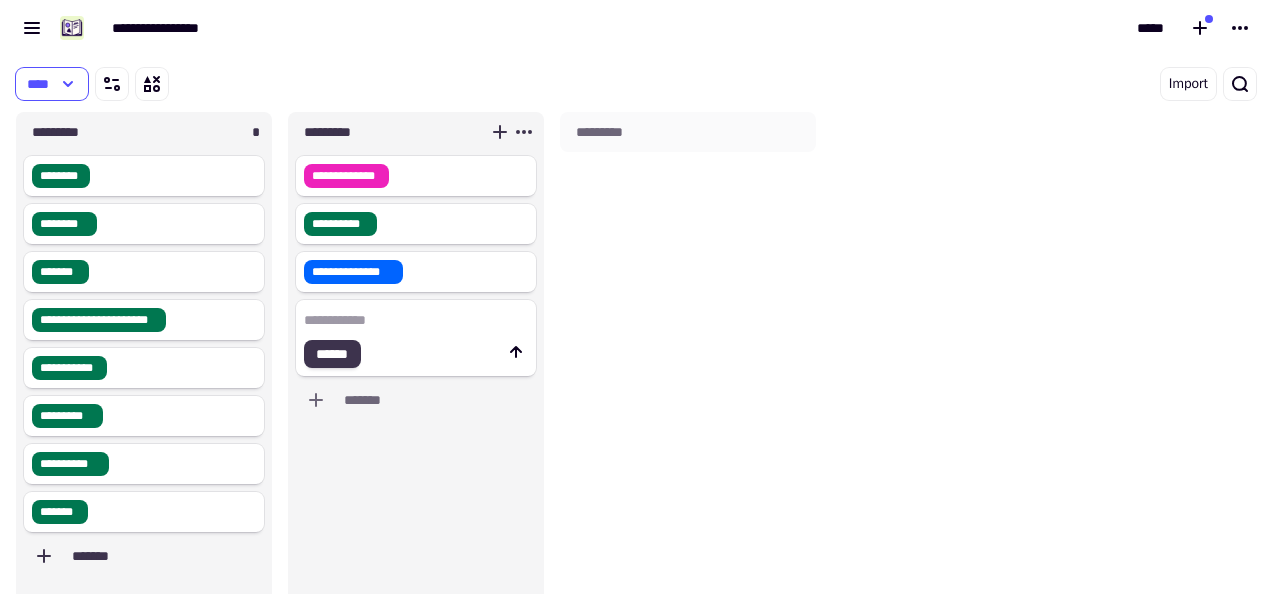click on "******" 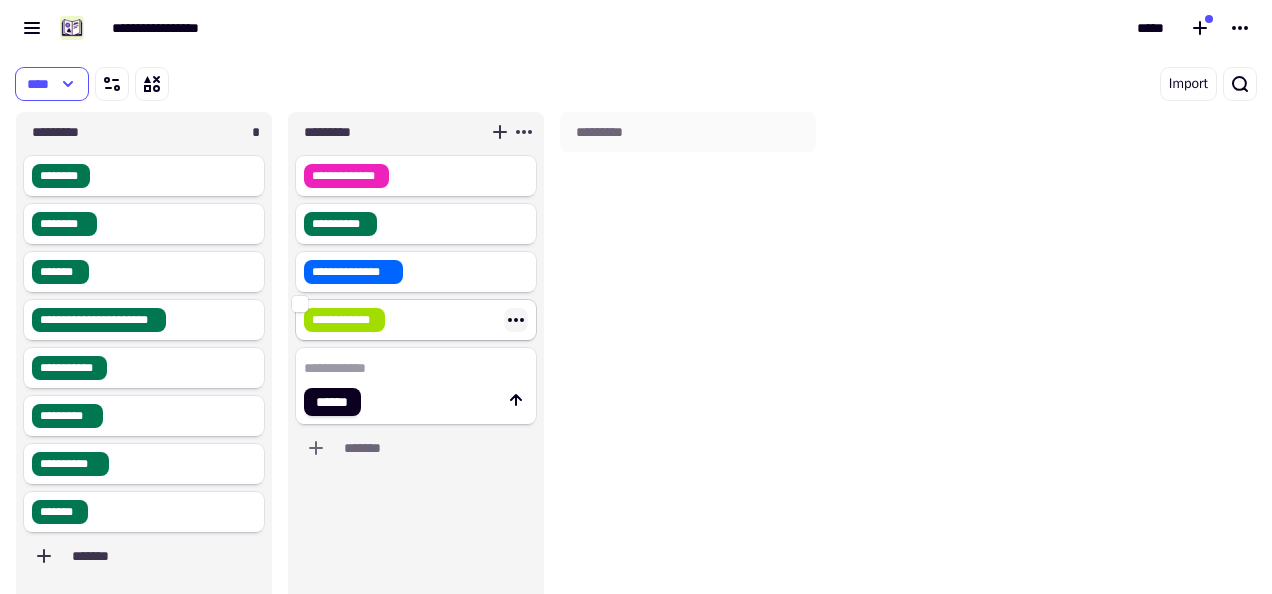 click 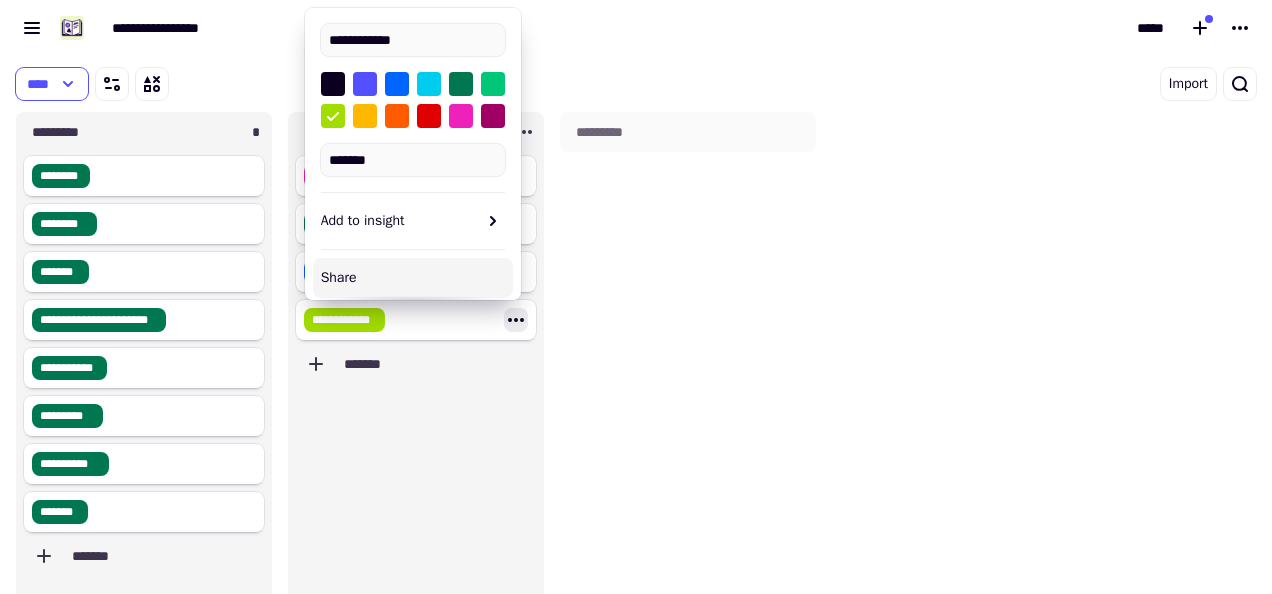 click on "**********" 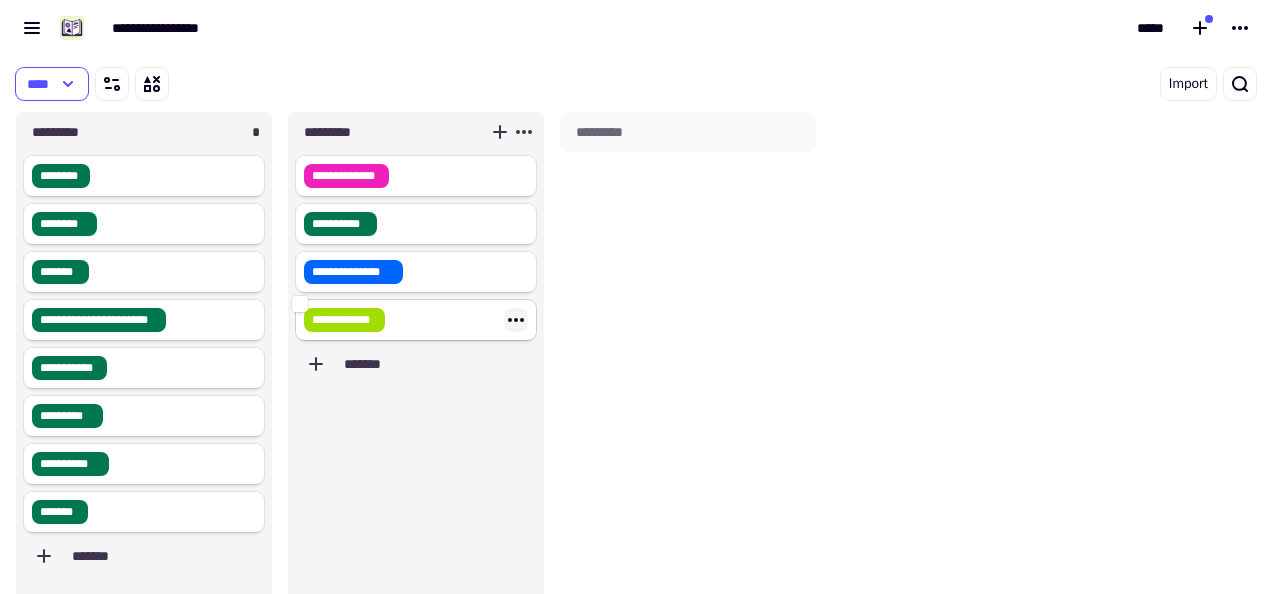 click 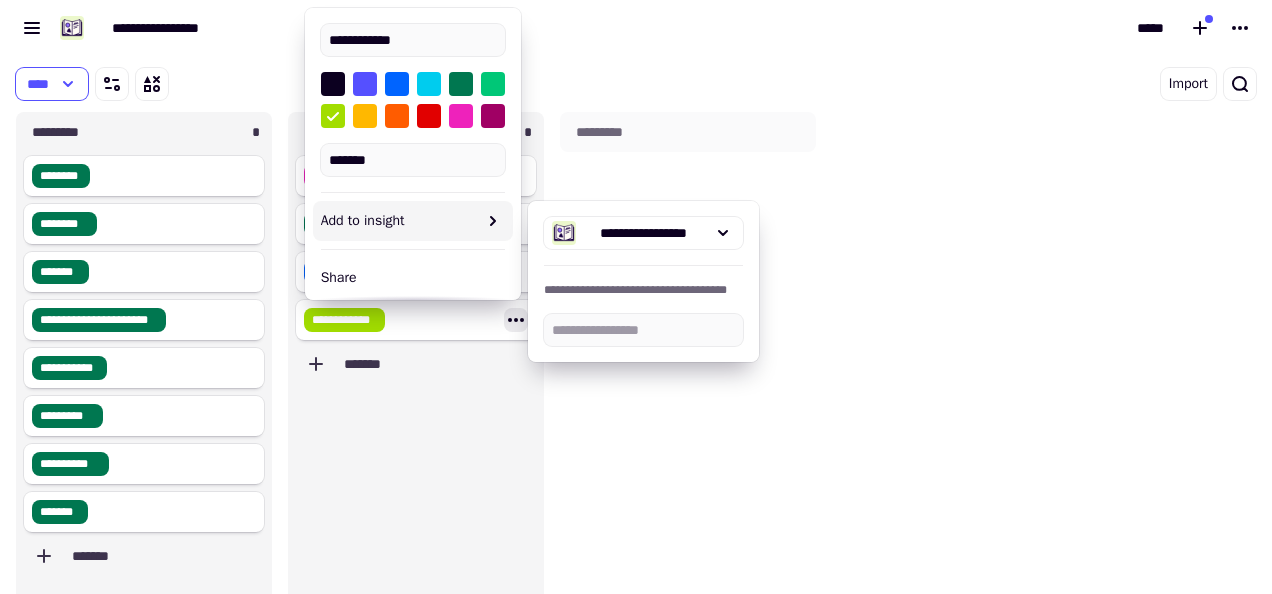 click on "*********" at bounding box center [692, 373] 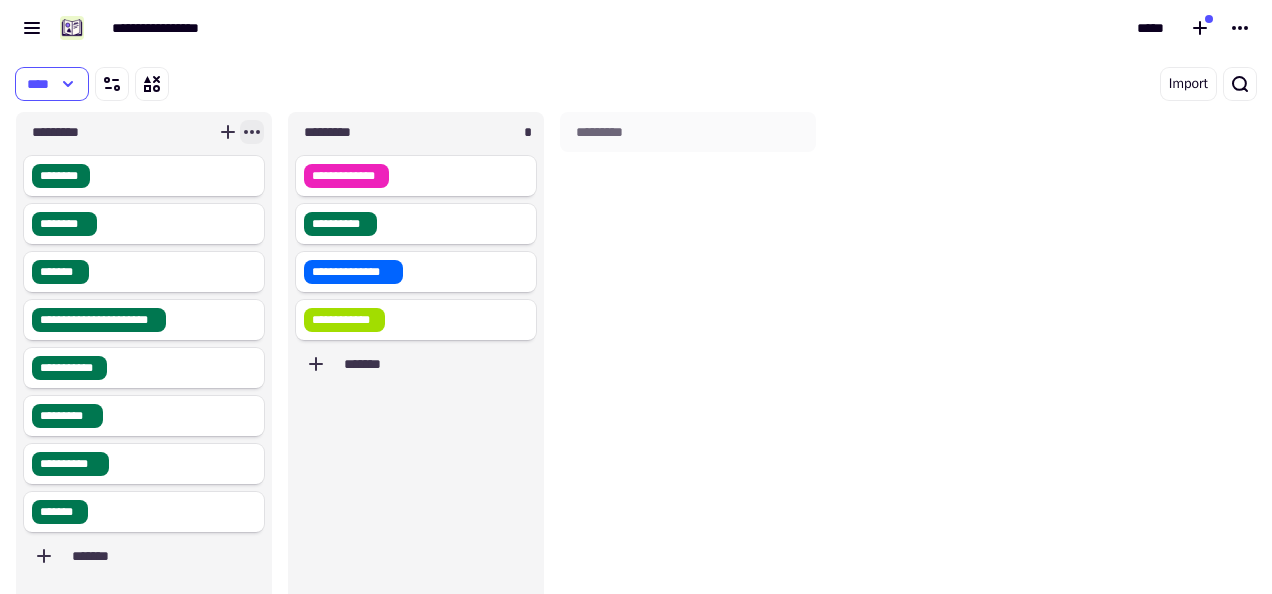 click 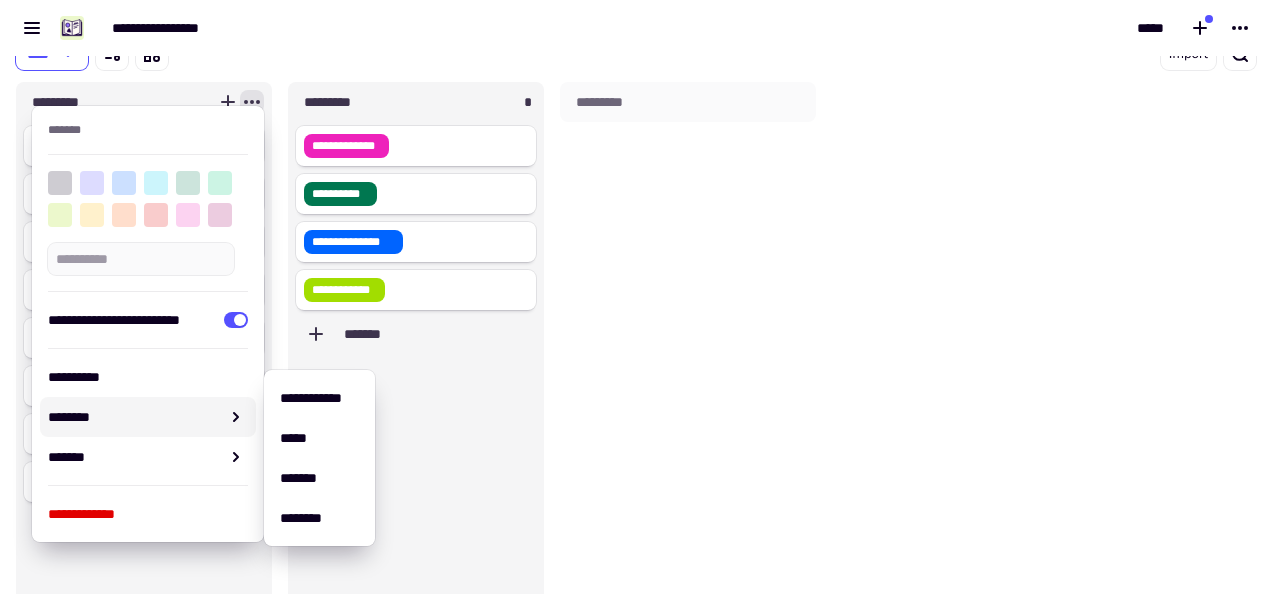 scroll, scrollTop: 56, scrollLeft: 0, axis: vertical 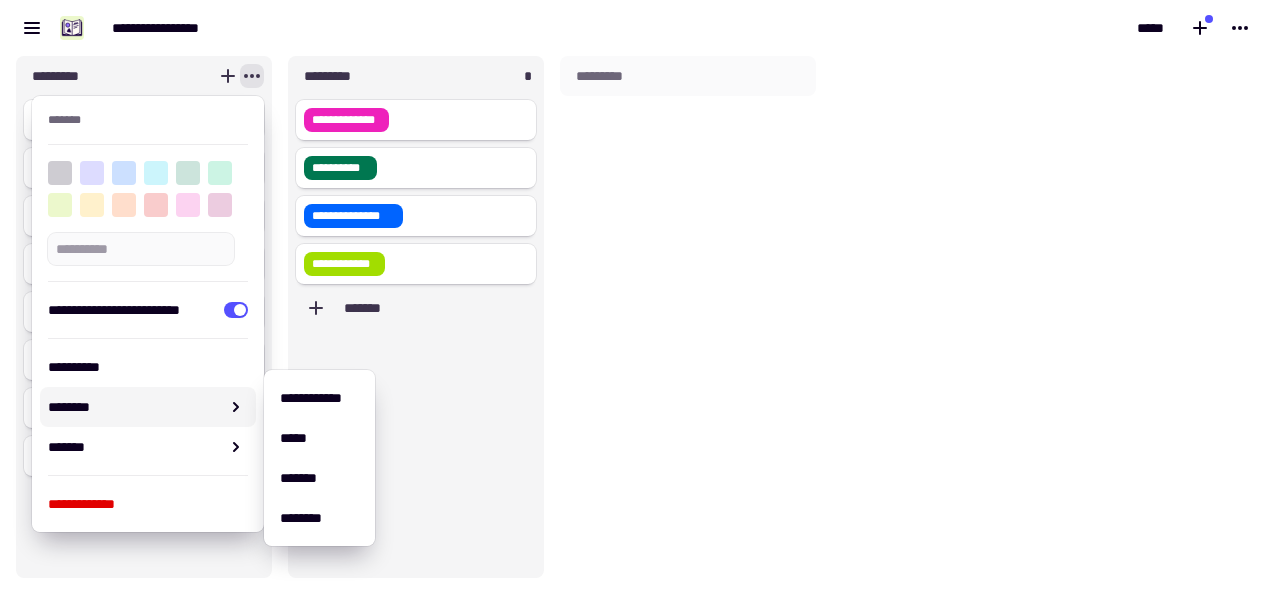 click on "**********" at bounding box center [148, 504] 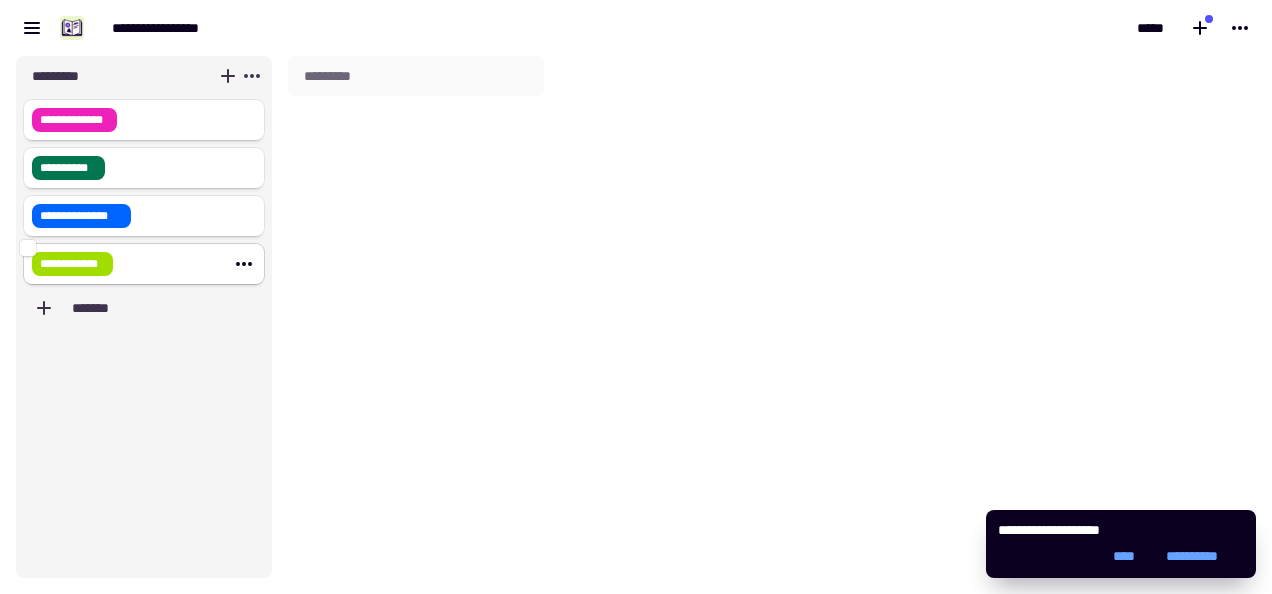 click on "**********" 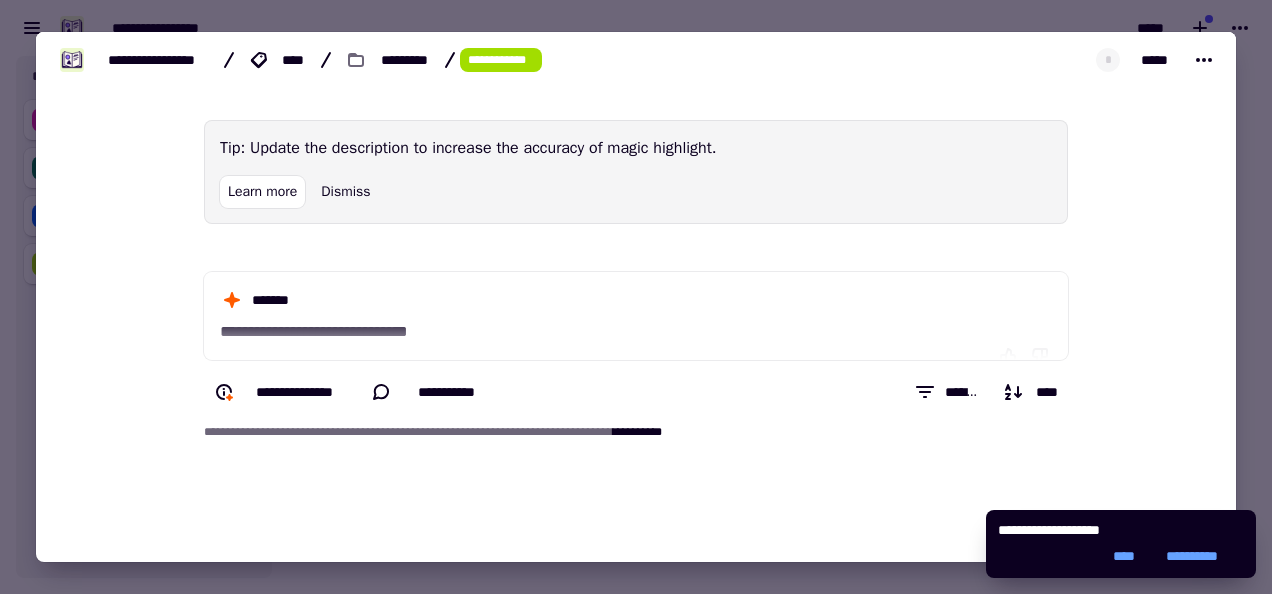 click on "* *****" at bounding box center (1023, 60) 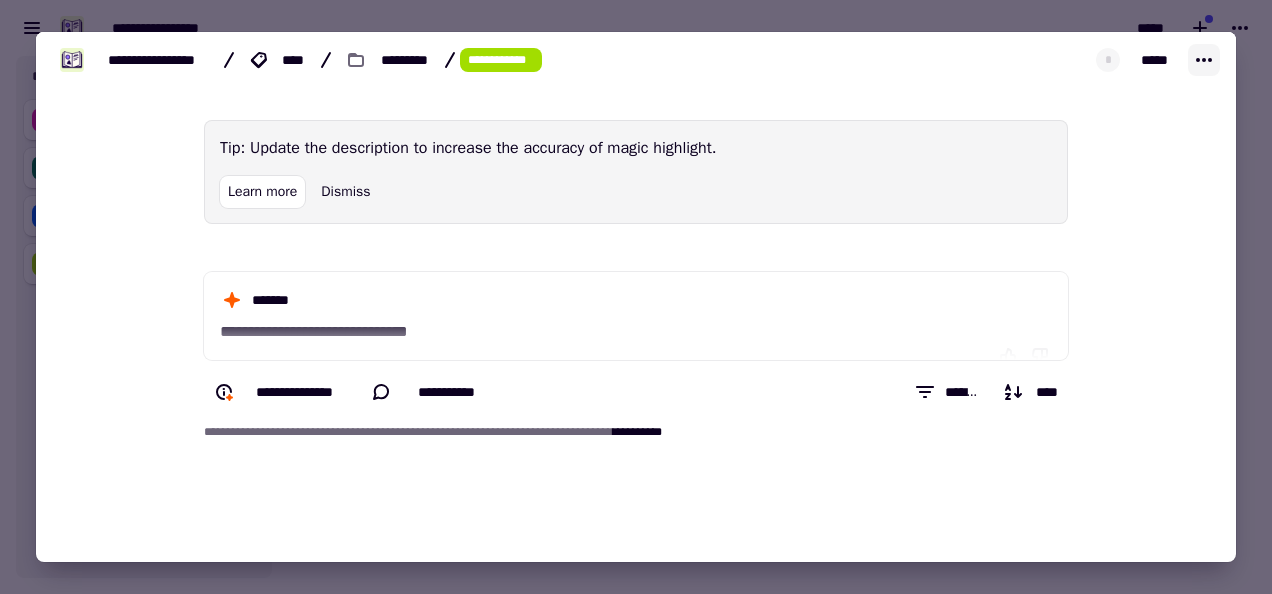 click 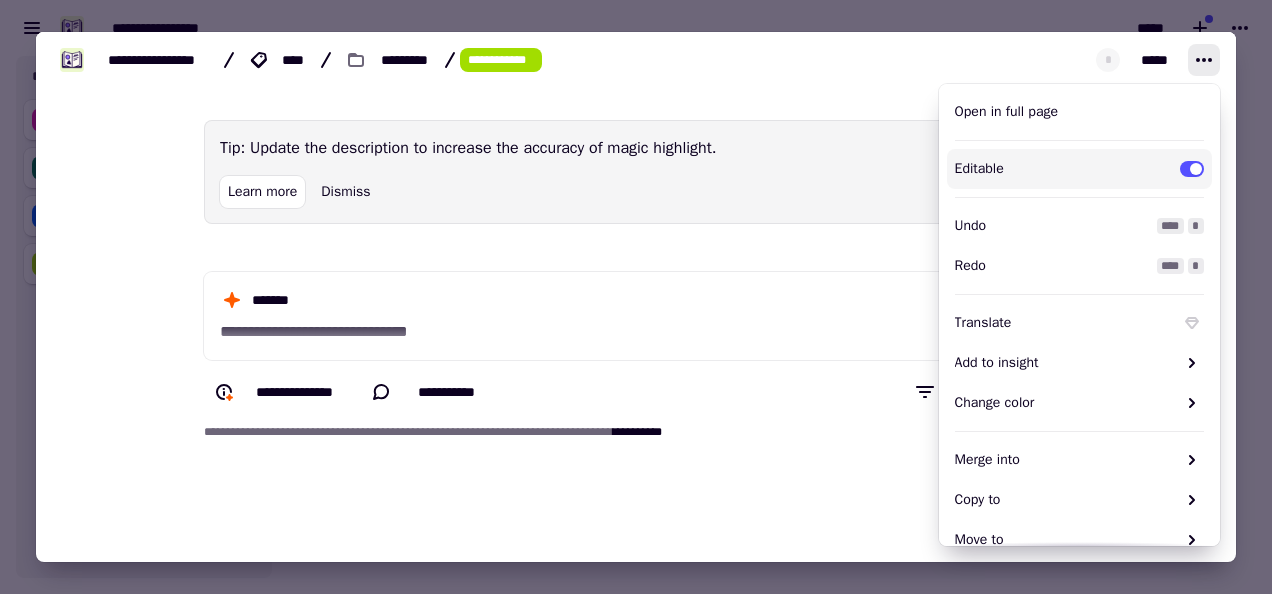 click at bounding box center (636, 297) 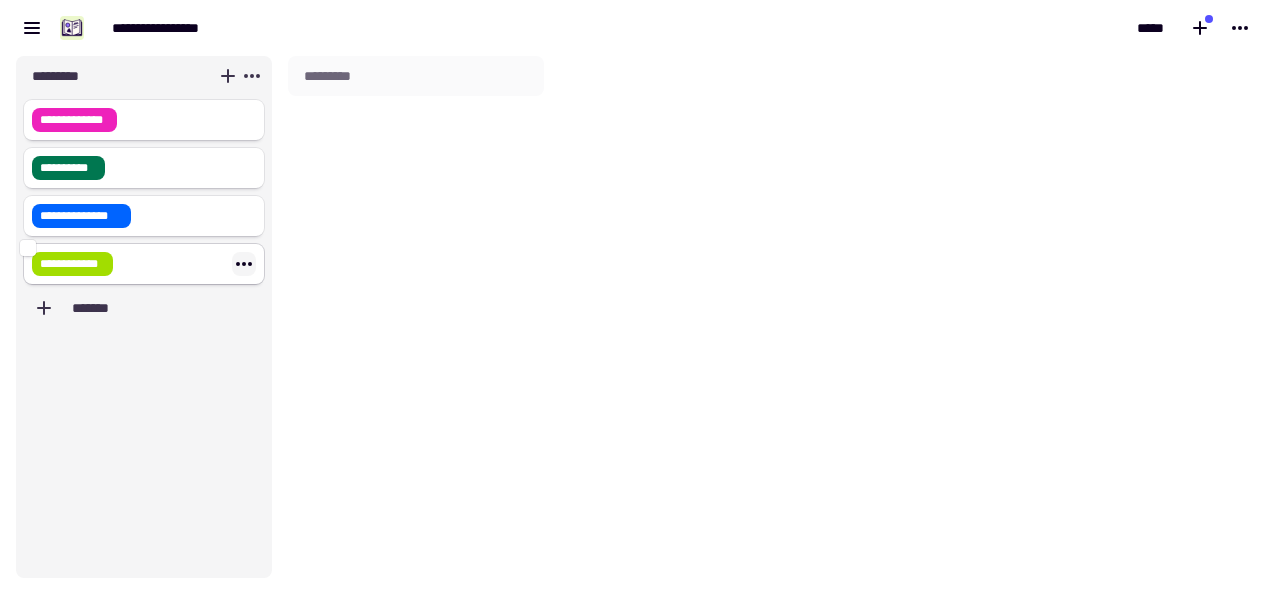 click 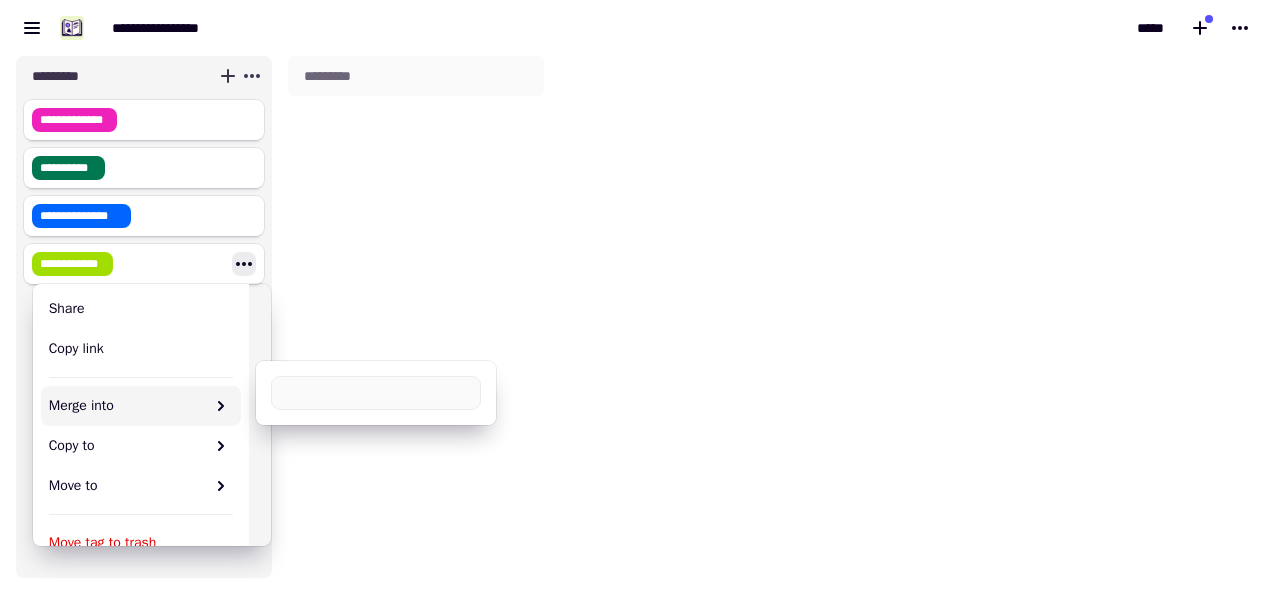 scroll, scrollTop: 270, scrollLeft: 0, axis: vertical 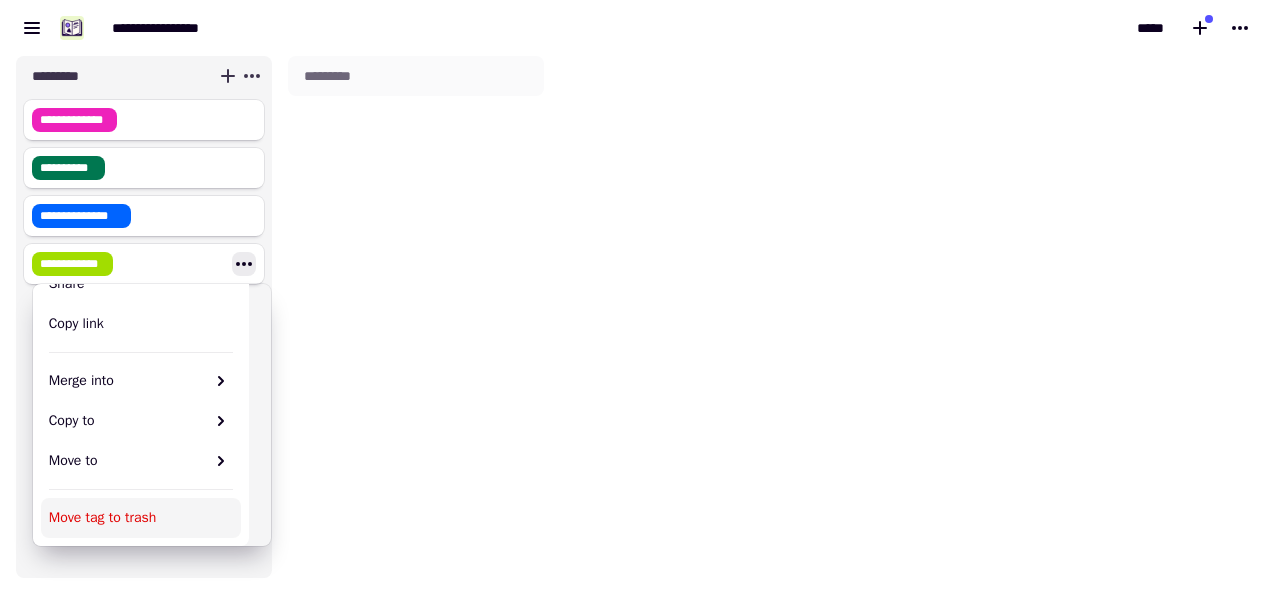 click on "Move tag to trash" at bounding box center [141, 518] 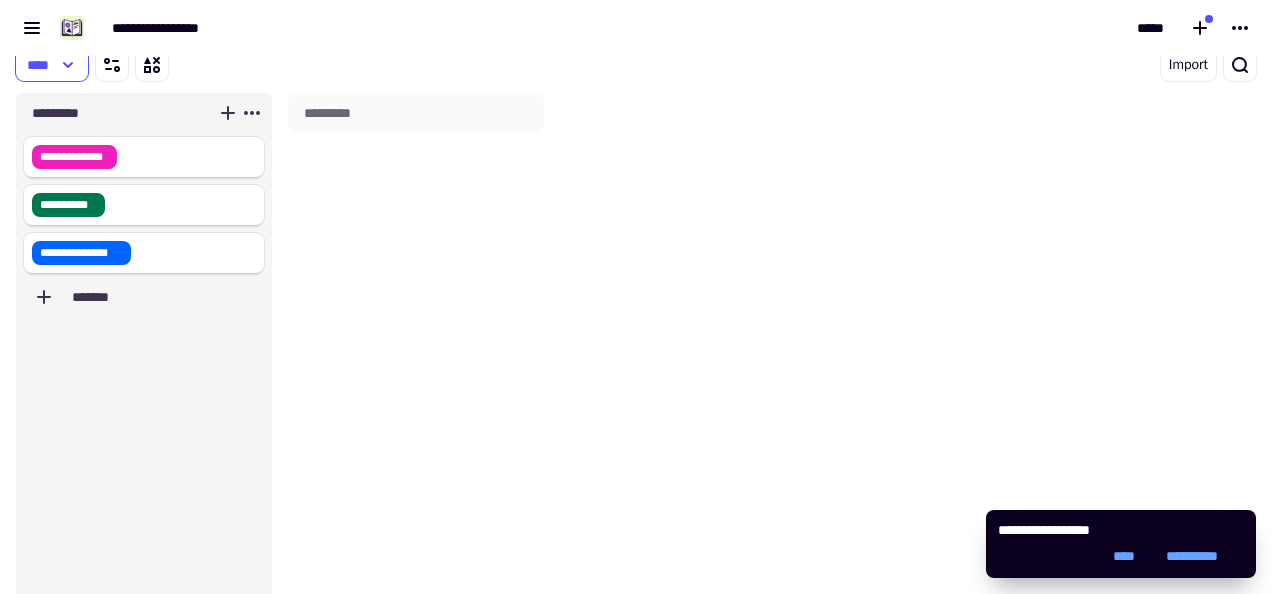 scroll, scrollTop: 0, scrollLeft: 0, axis: both 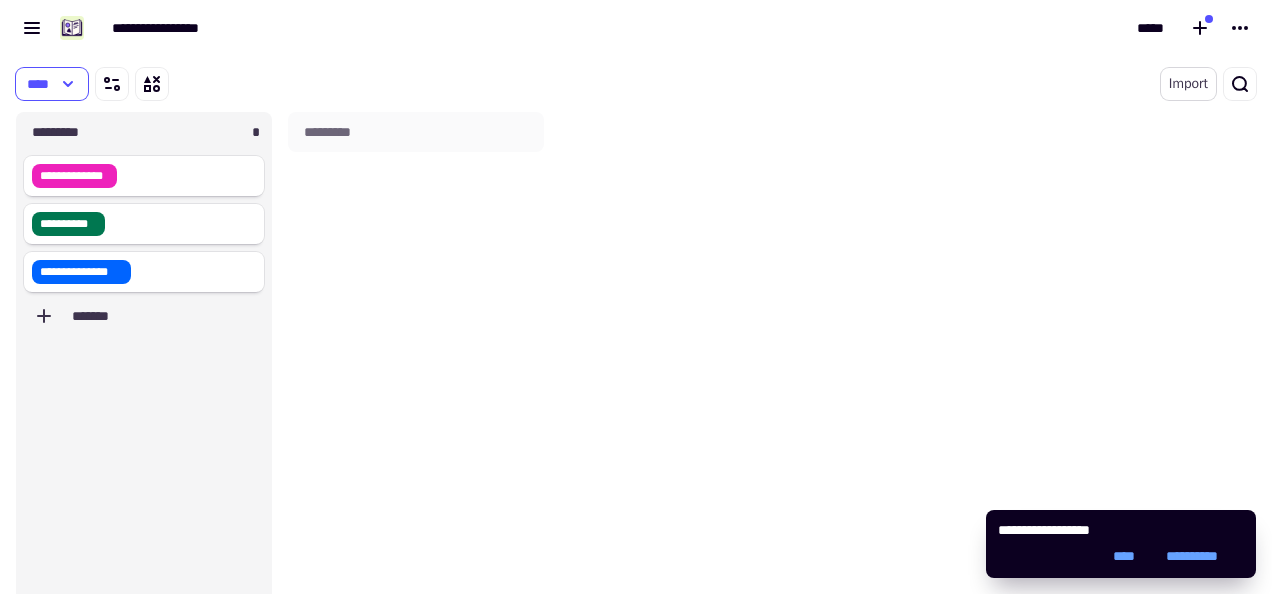 click on "Import" 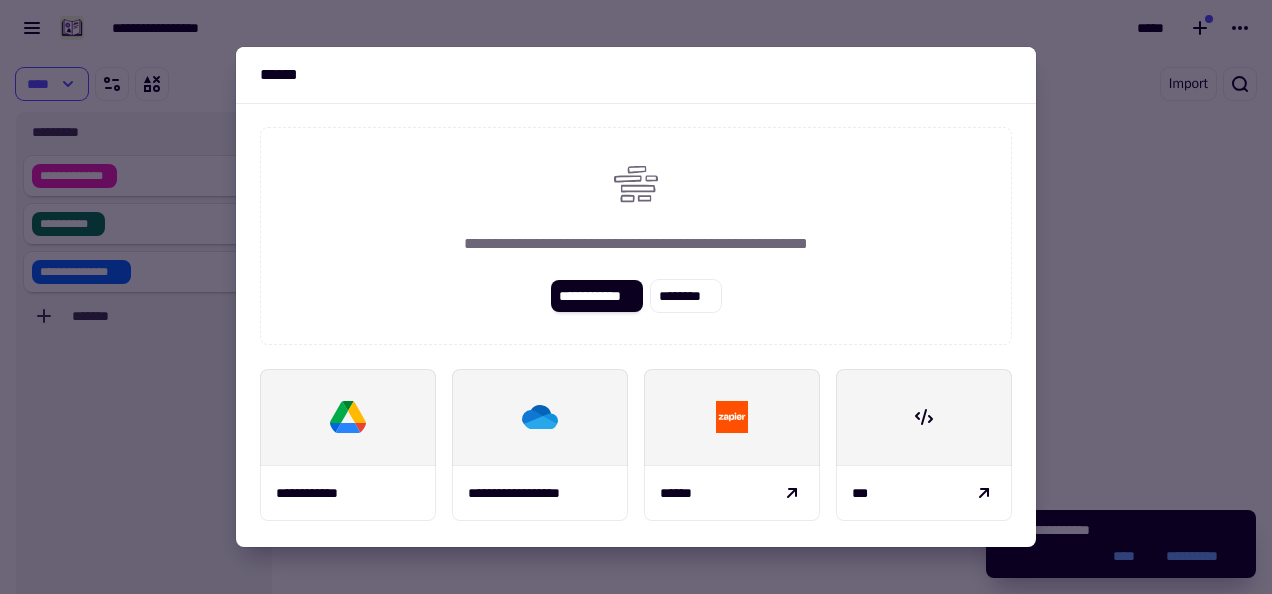 click at bounding box center (636, 297) 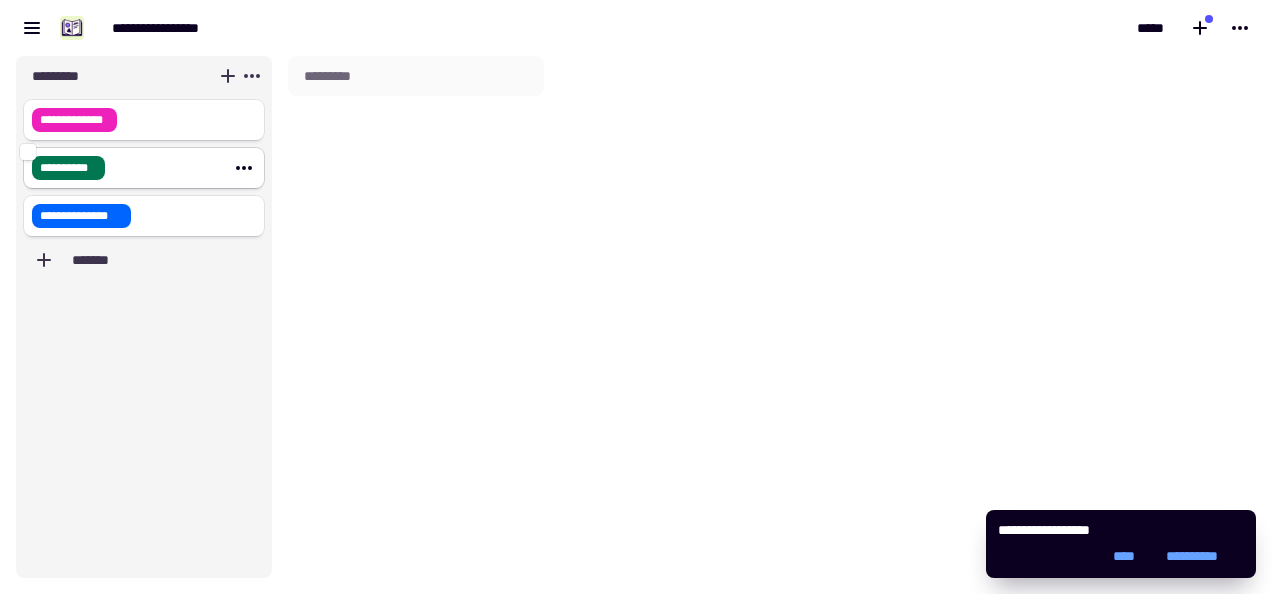 scroll, scrollTop: 0, scrollLeft: 0, axis: both 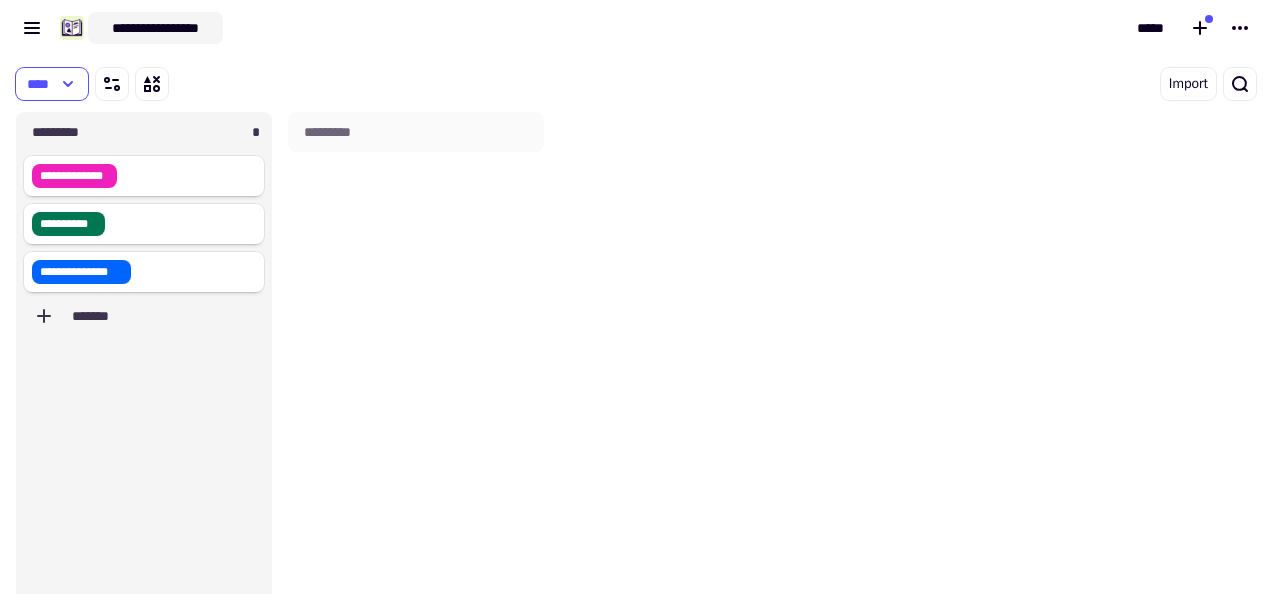 click on "**********" 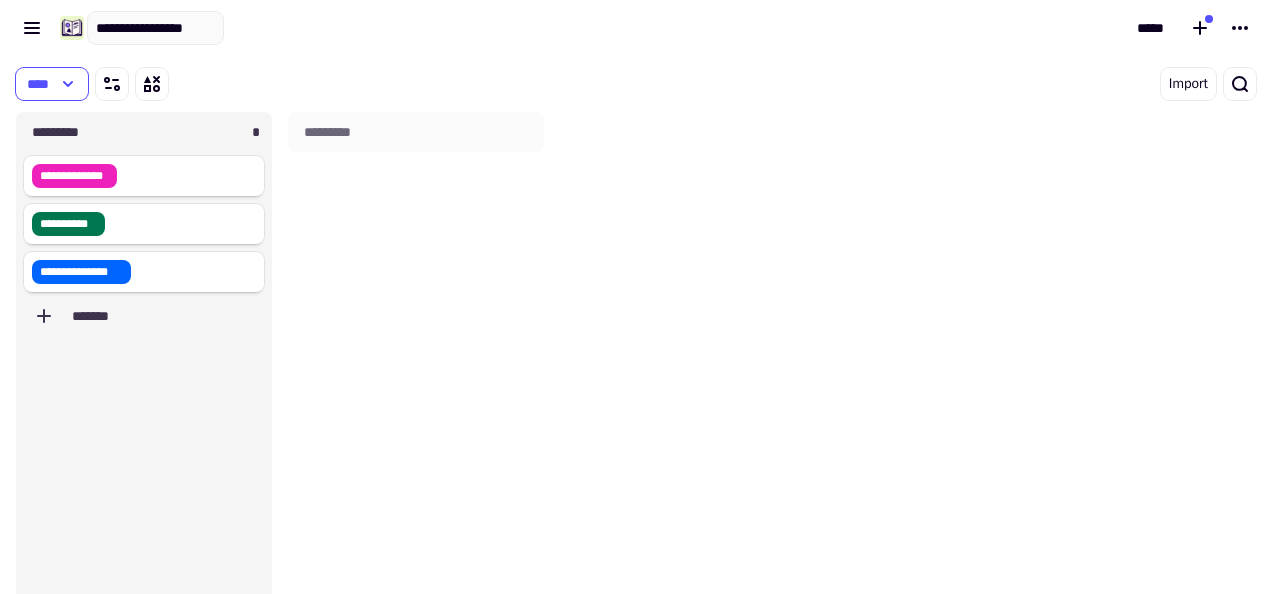 click on "*********" at bounding box center (416, 373) 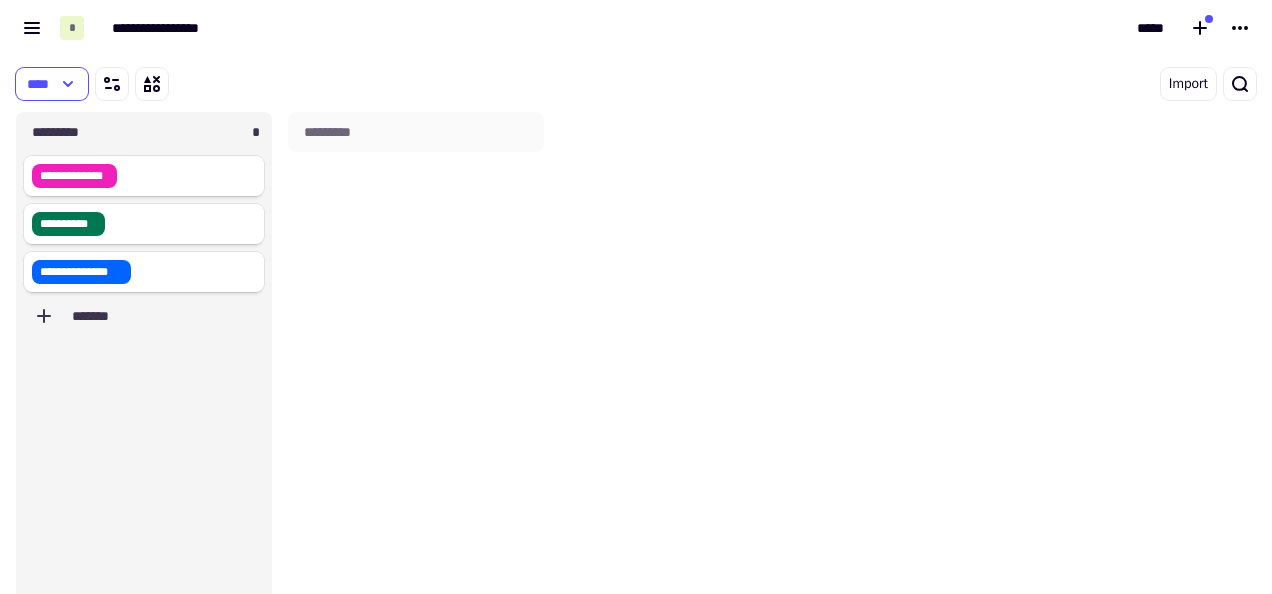 scroll, scrollTop: 16, scrollLeft: 16, axis: both 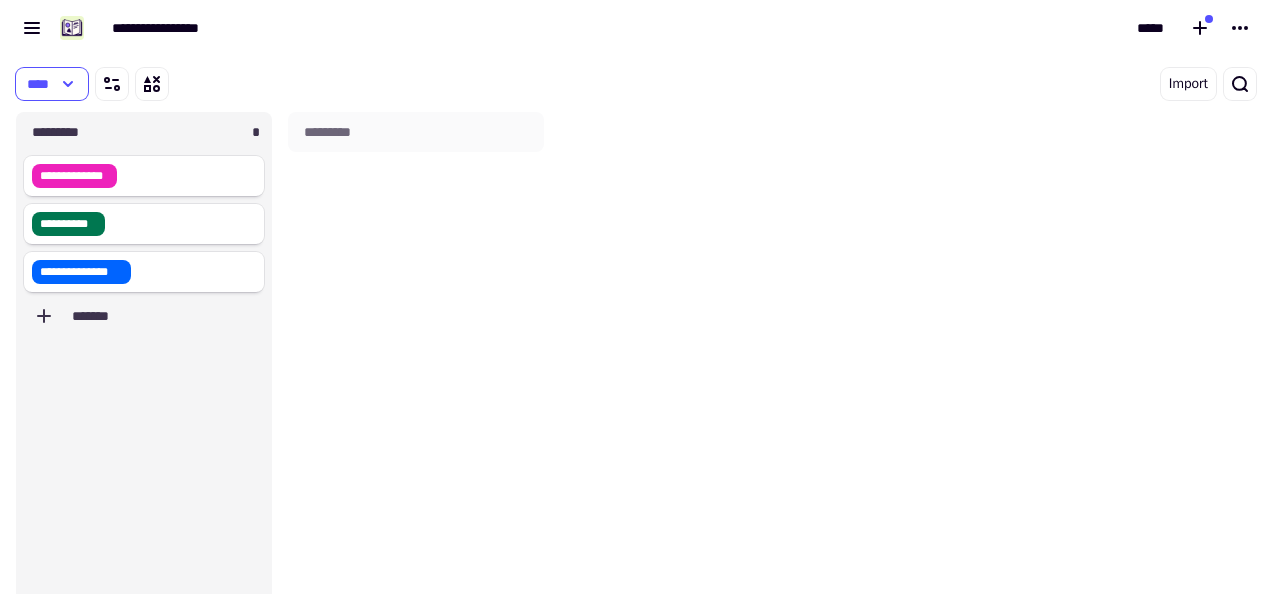 click on "**********" at bounding box center (636, 381) 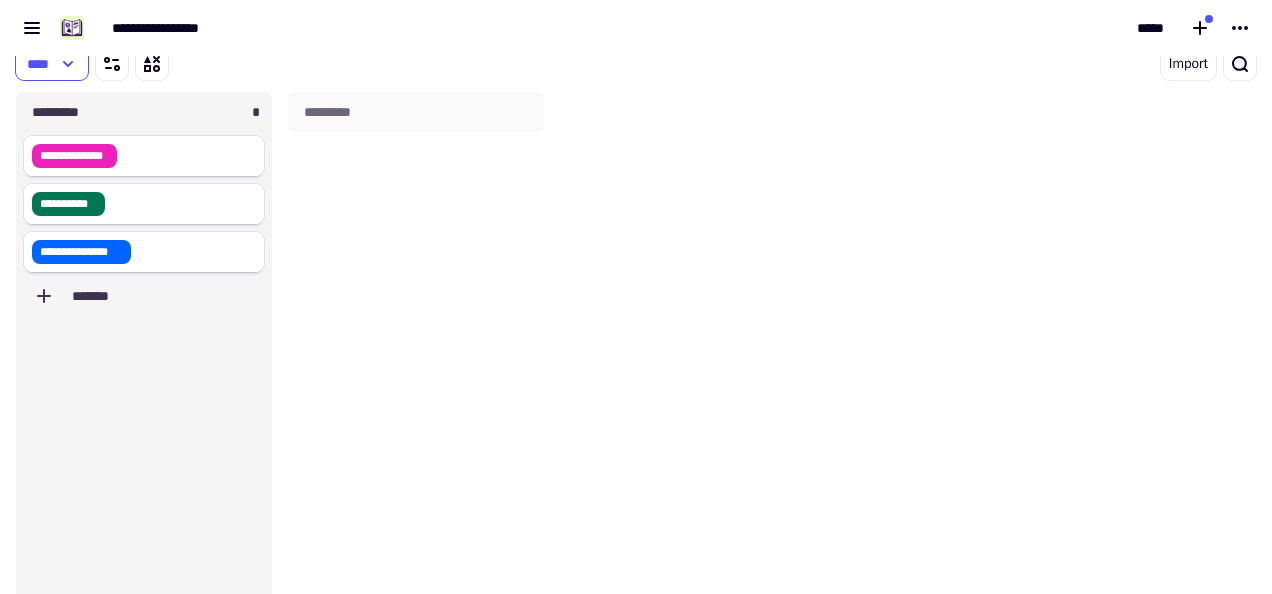 scroll, scrollTop: 0, scrollLeft: 0, axis: both 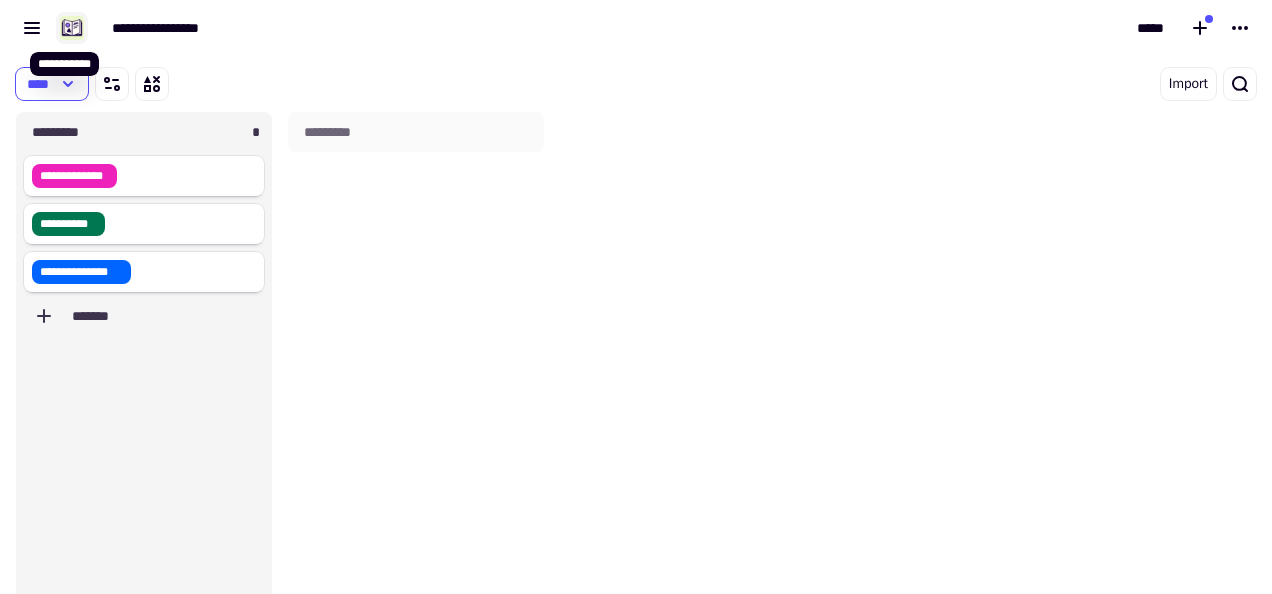 click 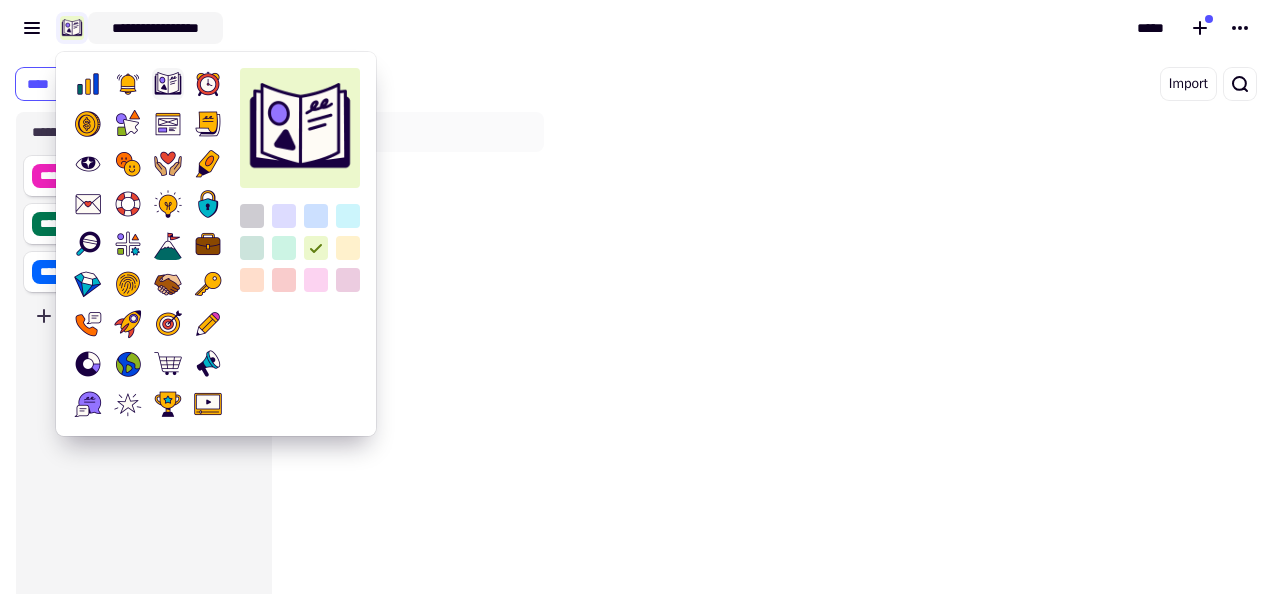 click on "**********" 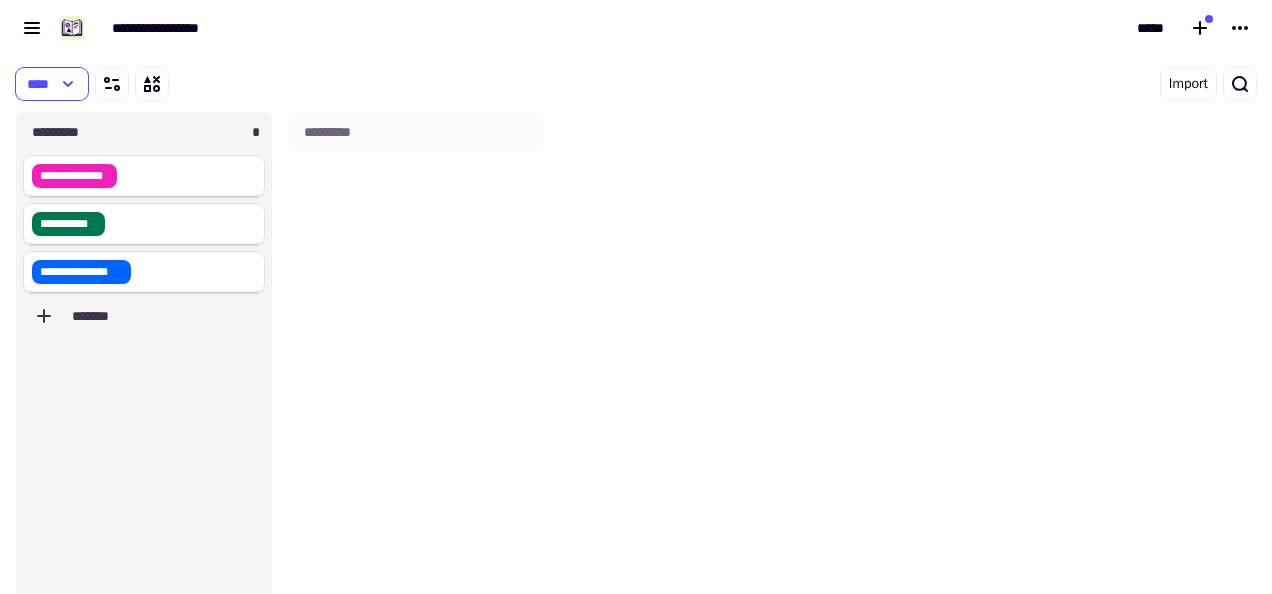 click on "**********" at bounding box center (636, 381) 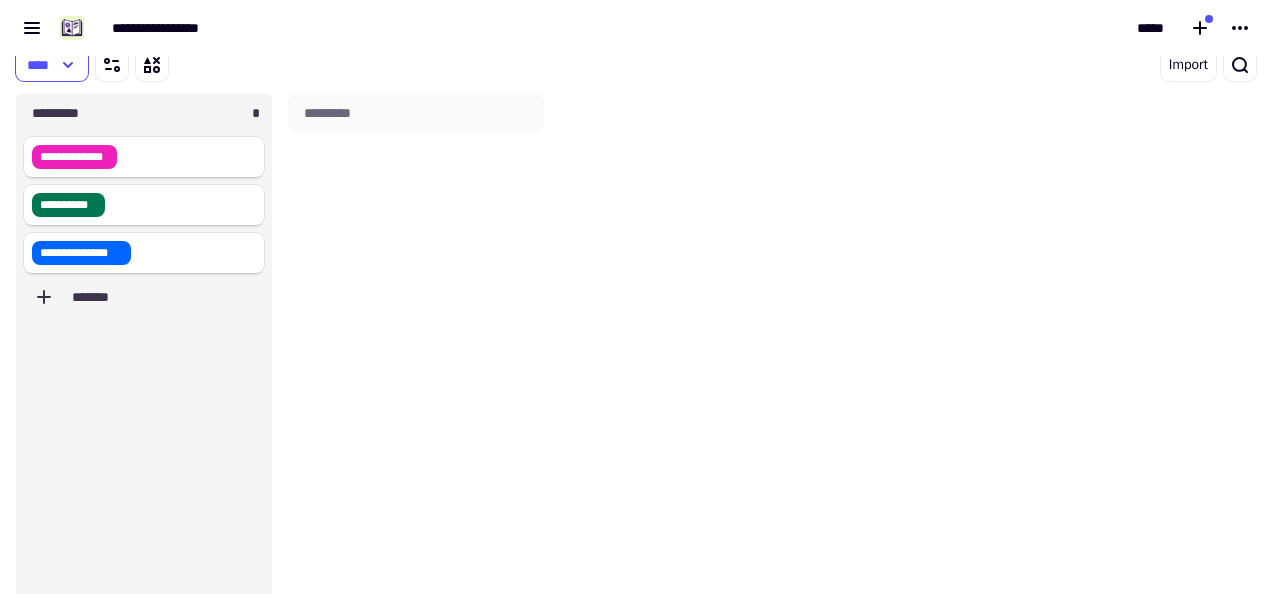 scroll, scrollTop: 0, scrollLeft: 0, axis: both 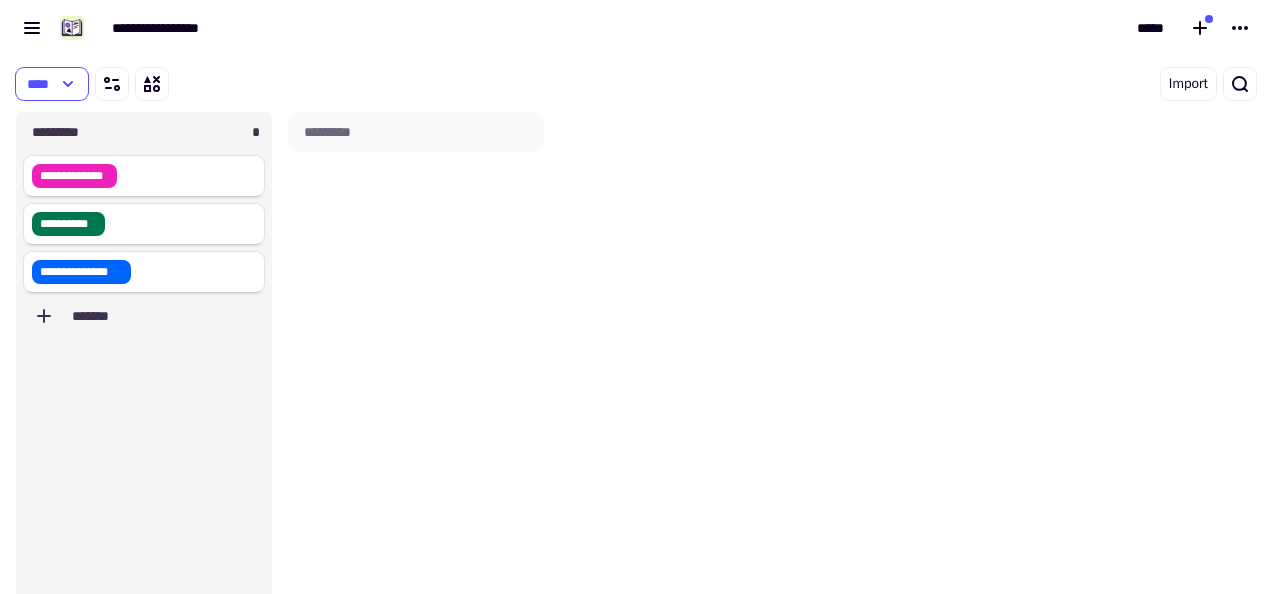 click on "*********" at bounding box center (416, 373) 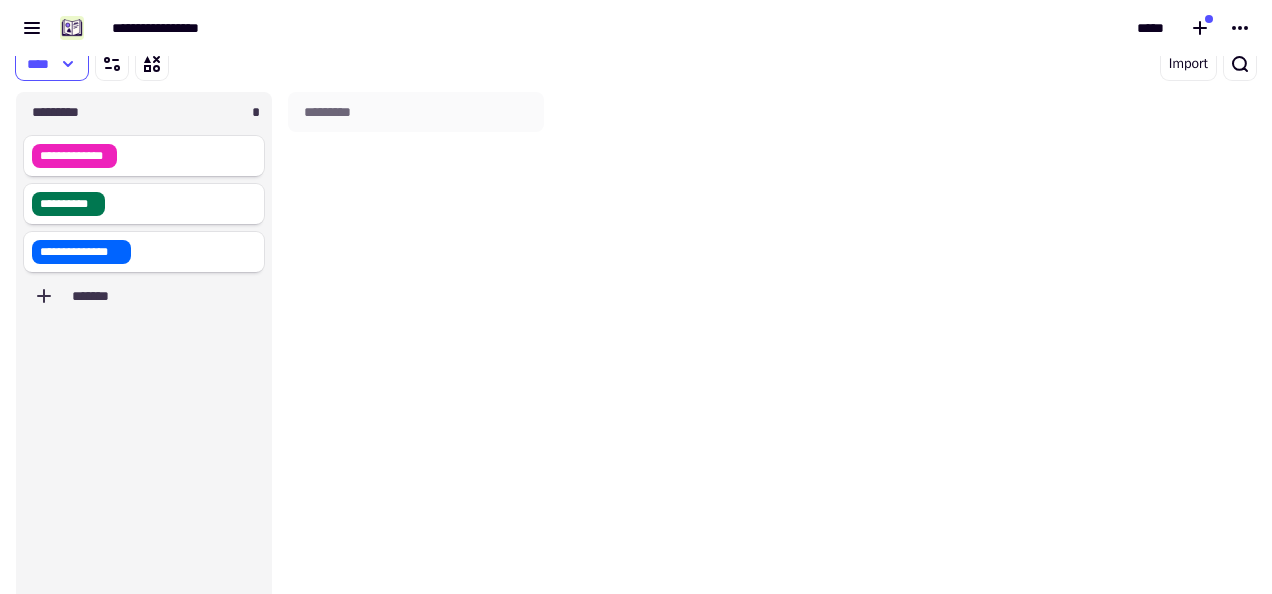 scroll, scrollTop: 0, scrollLeft: 0, axis: both 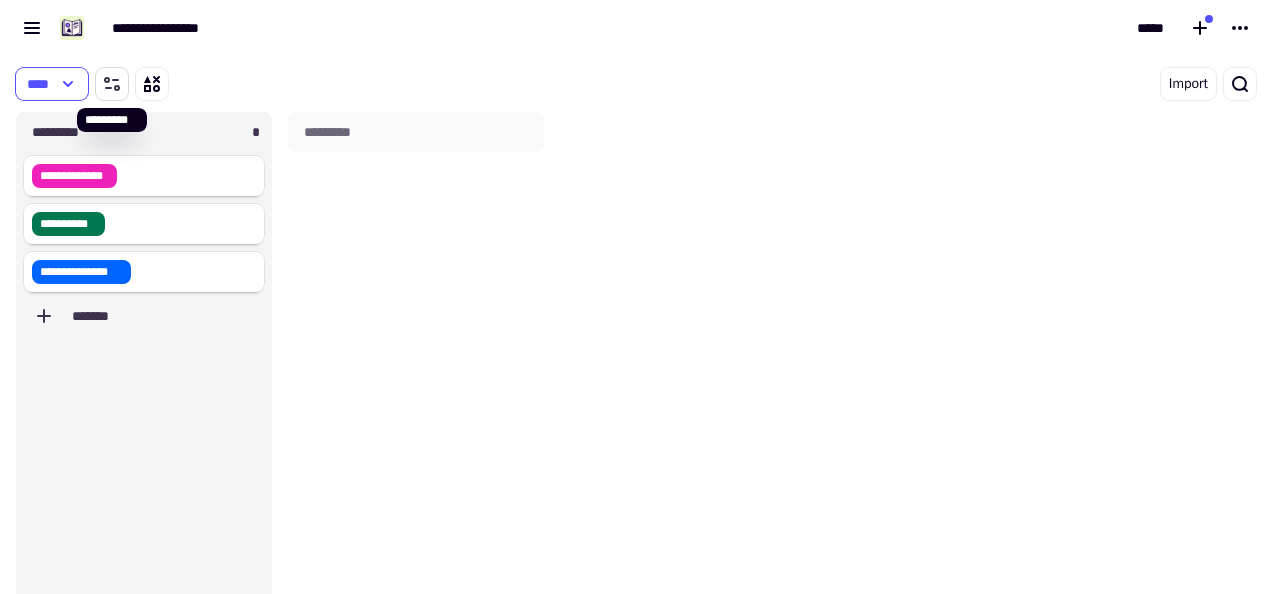 click 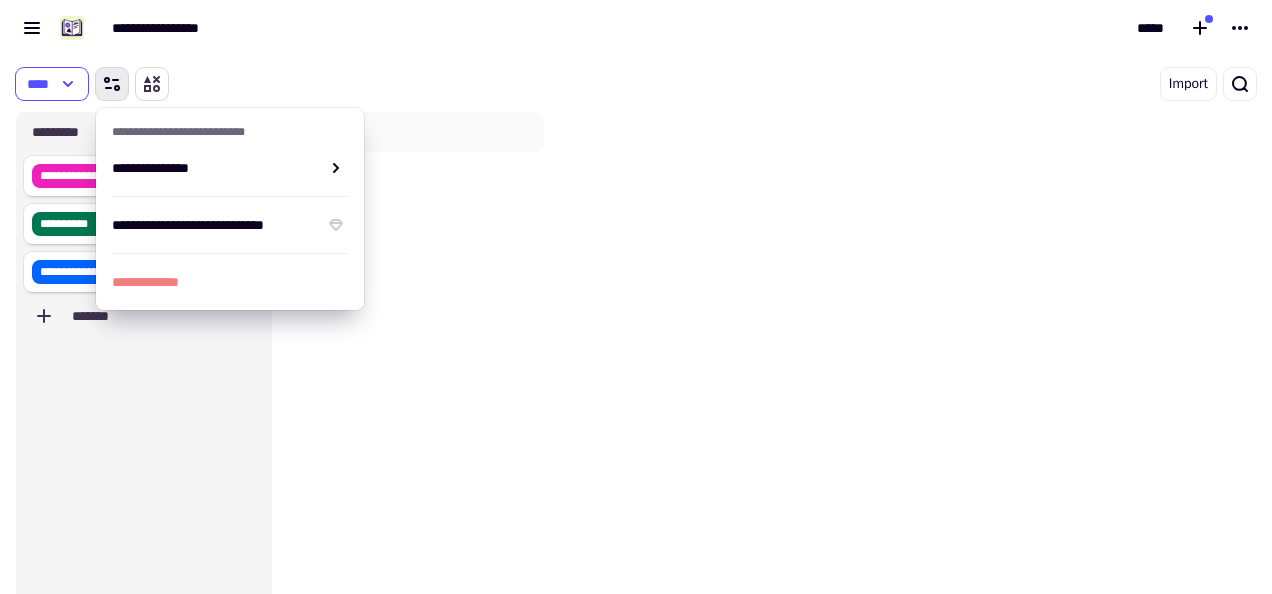 click 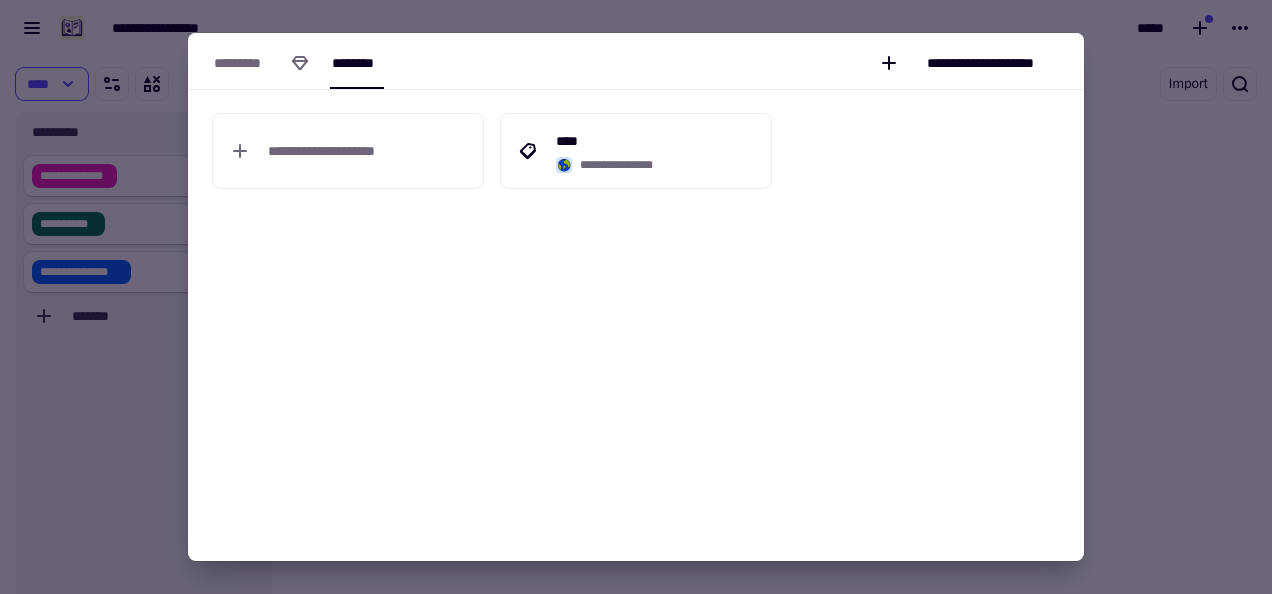 click at bounding box center [636, 297] 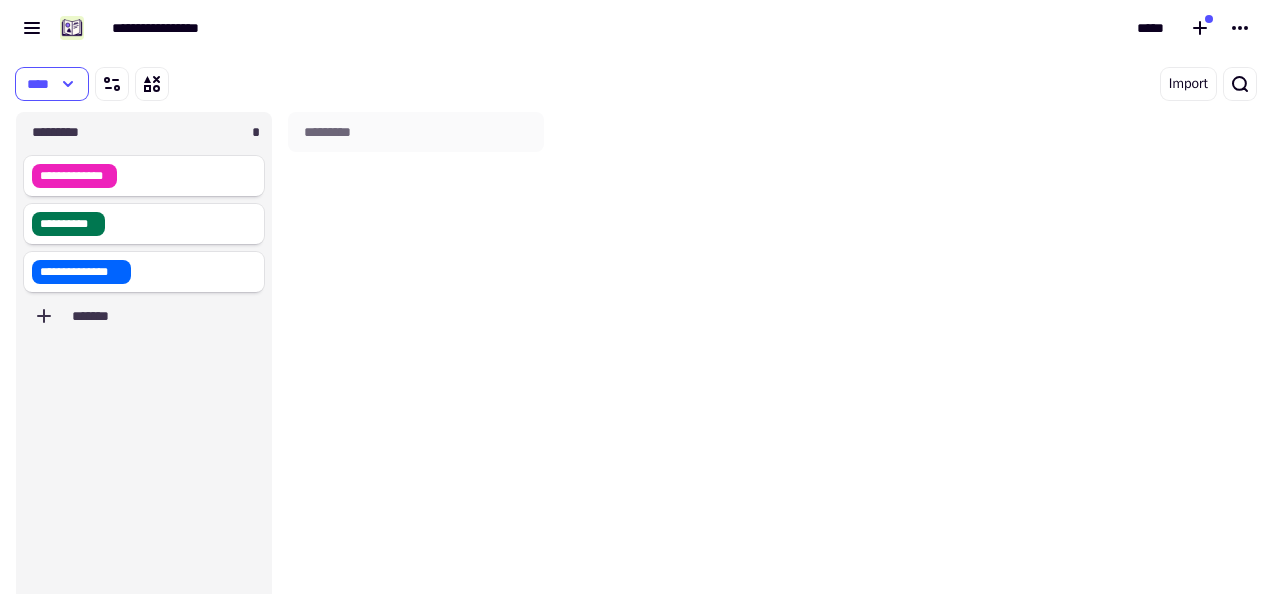 click on "*********" at bounding box center (416, 373) 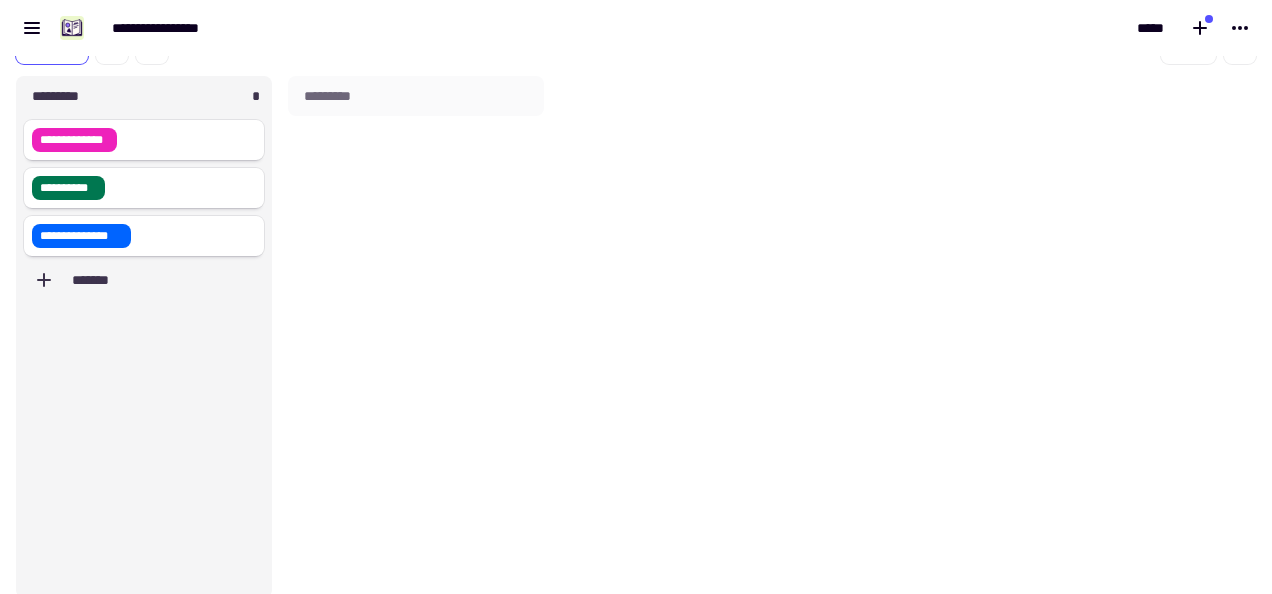 scroll, scrollTop: 56, scrollLeft: 0, axis: vertical 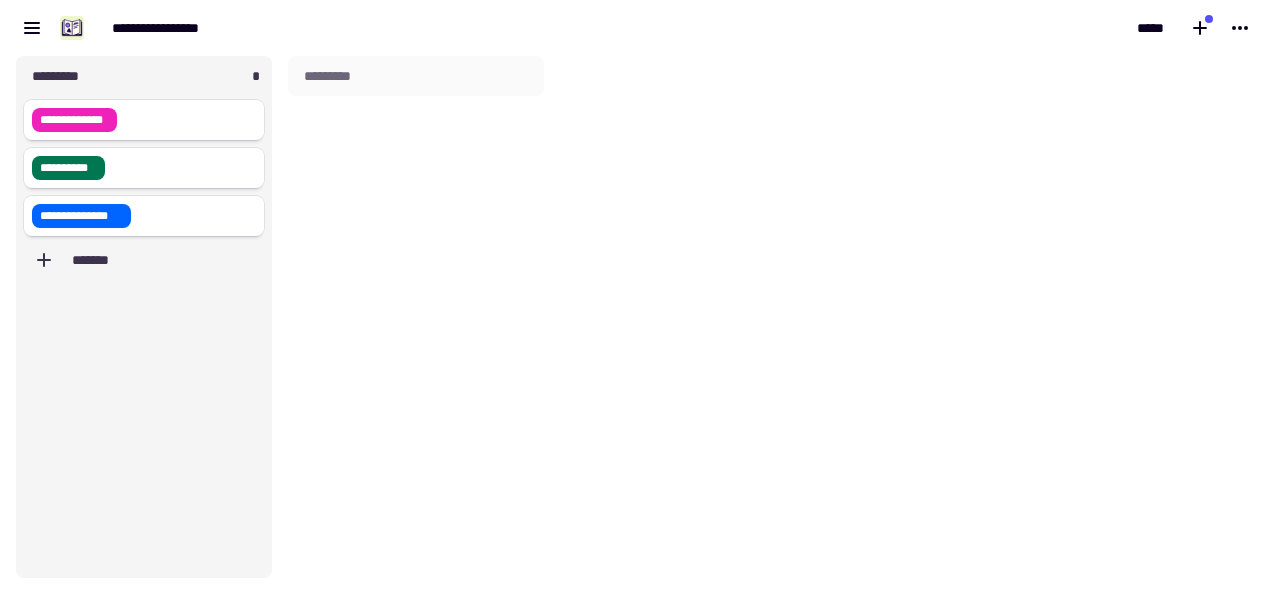 click on "**********" at bounding box center (636, 325) 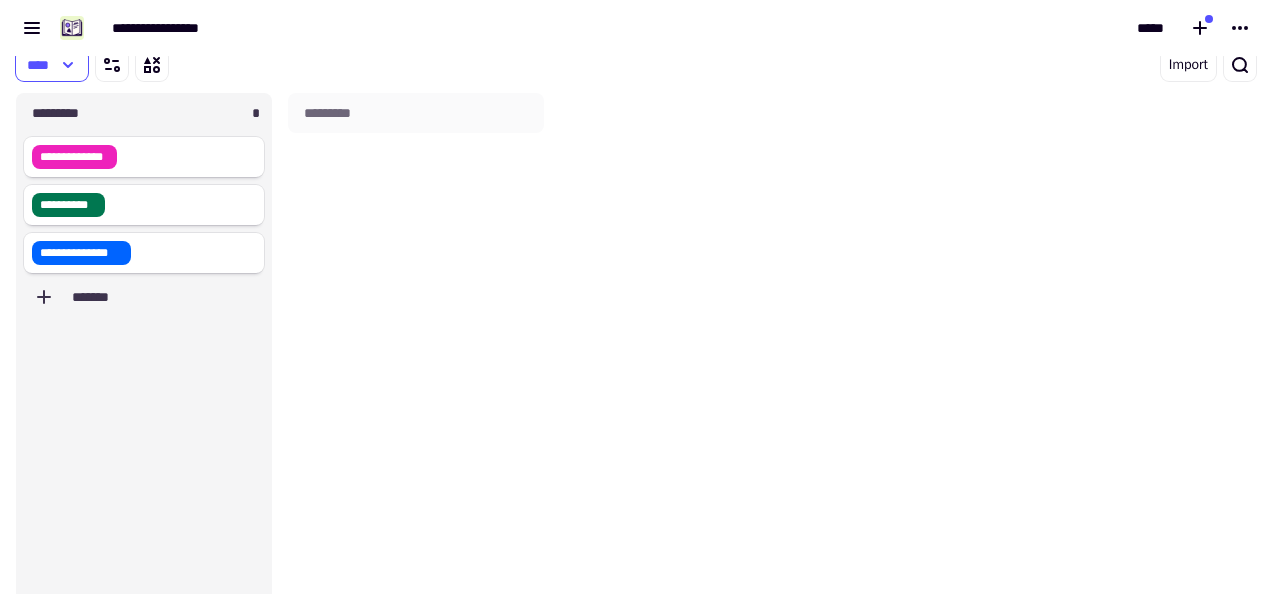 scroll, scrollTop: 0, scrollLeft: 0, axis: both 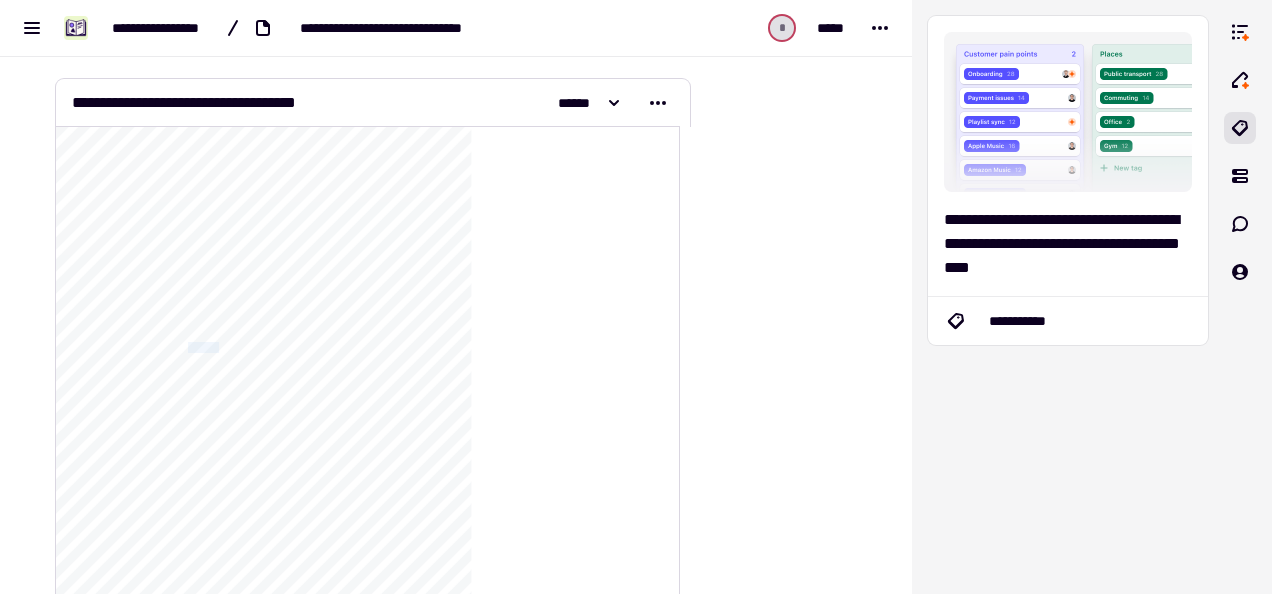 drag, startPoint x: 194, startPoint y: 344, endPoint x: 235, endPoint y: 348, distance: 41.19466 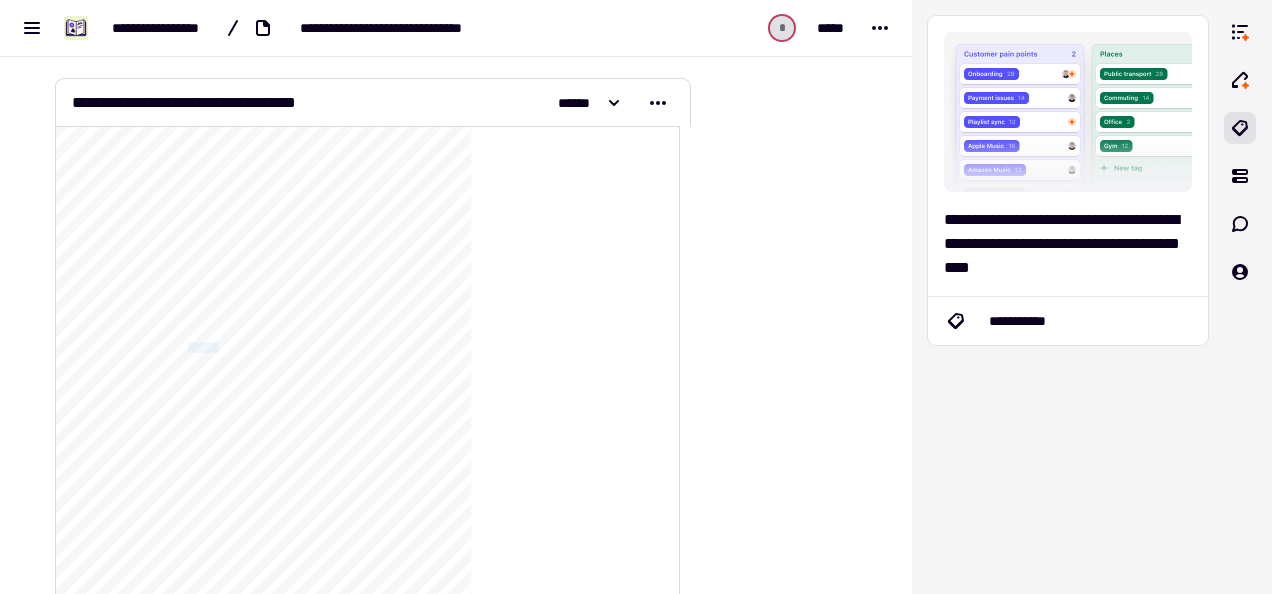 click on "**********" 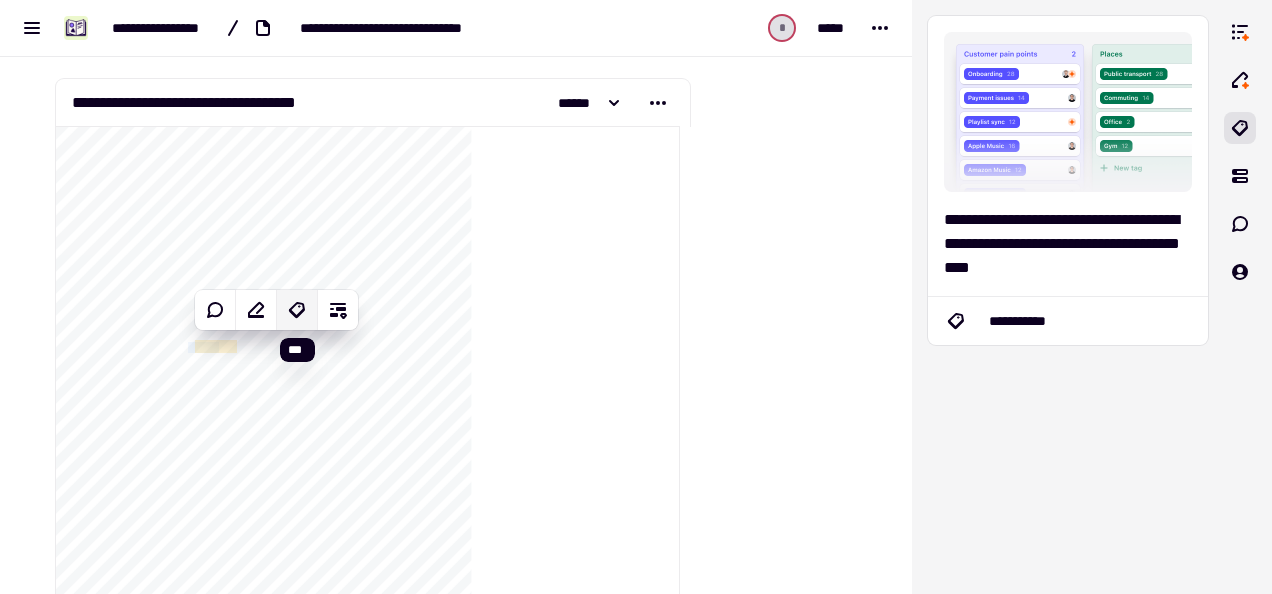 click 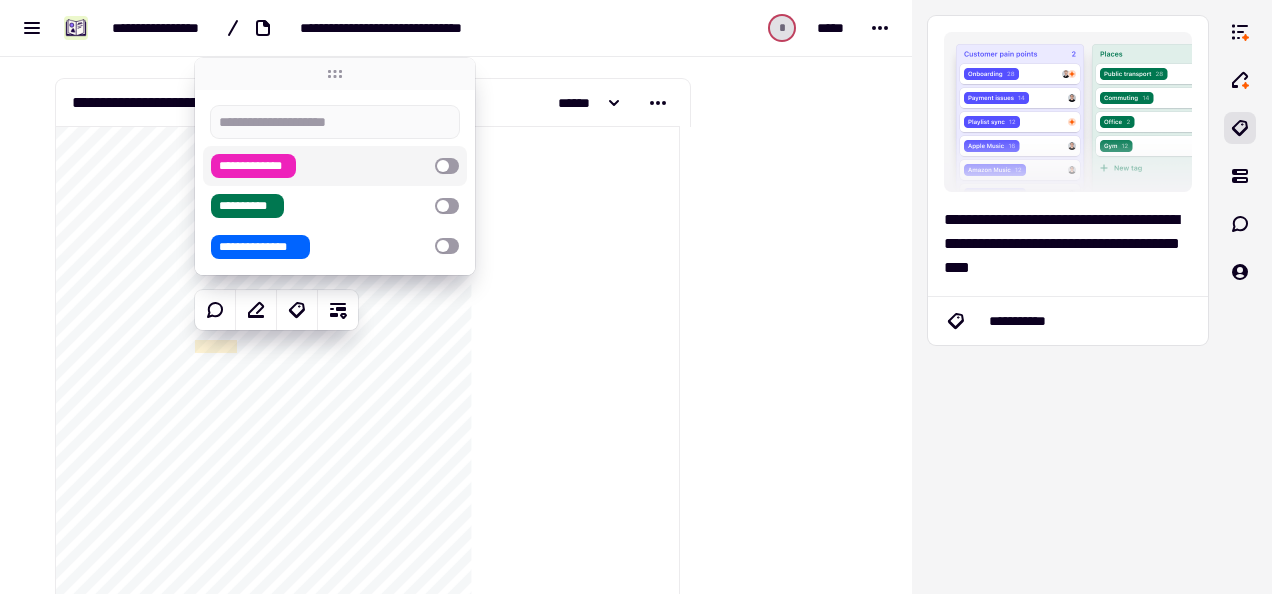 click on "**********" at bounding box center [253, 166] 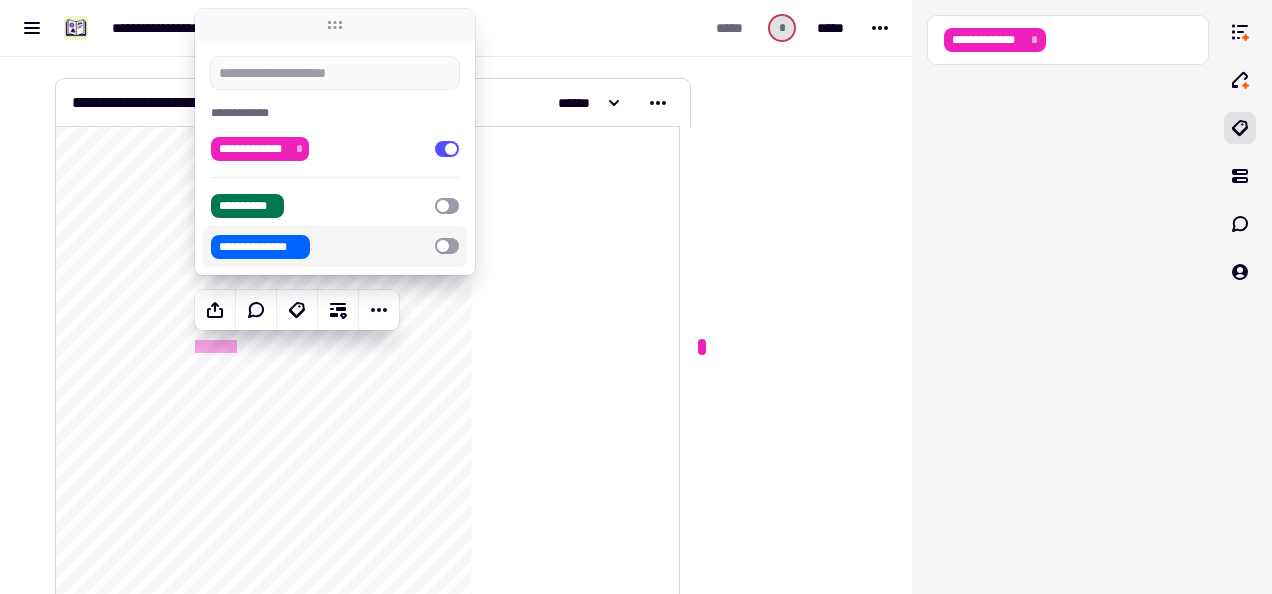 click on "**********" 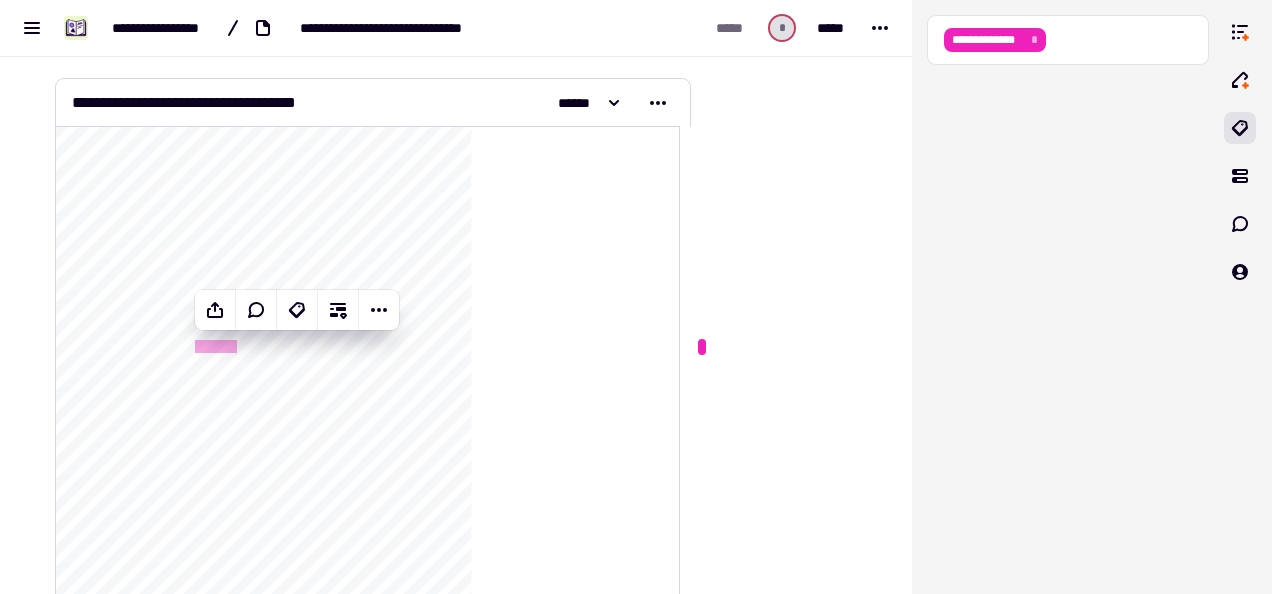 click on "**********" 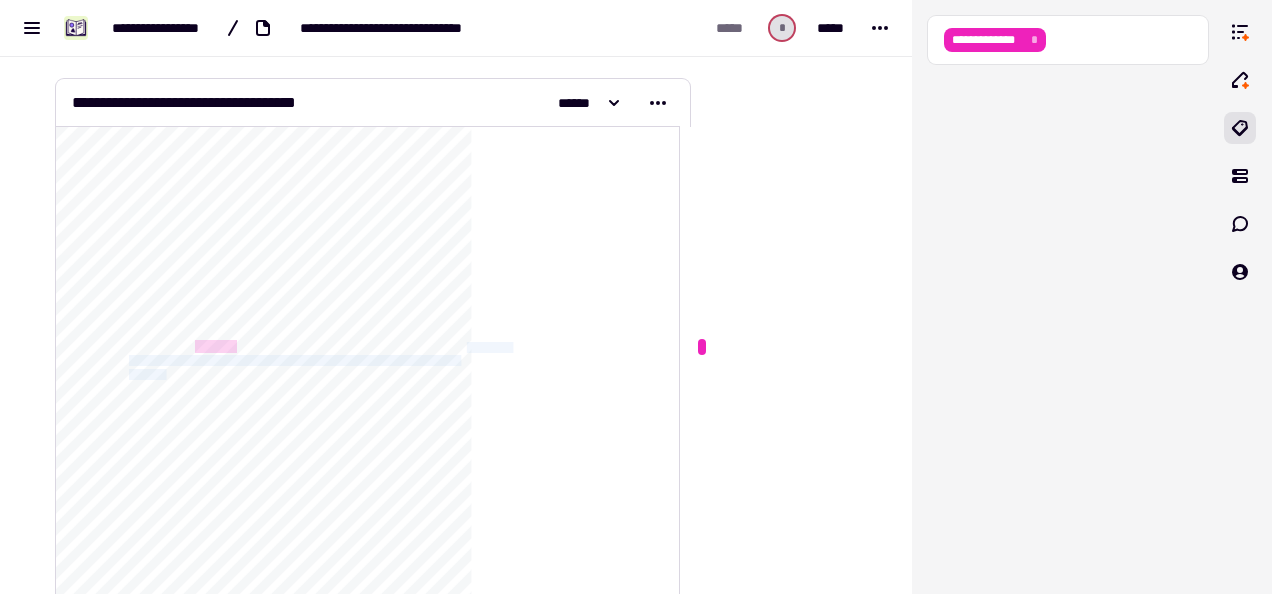 drag, startPoint x: 547, startPoint y: 348, endPoint x: 200, endPoint y: 377, distance: 348.20972 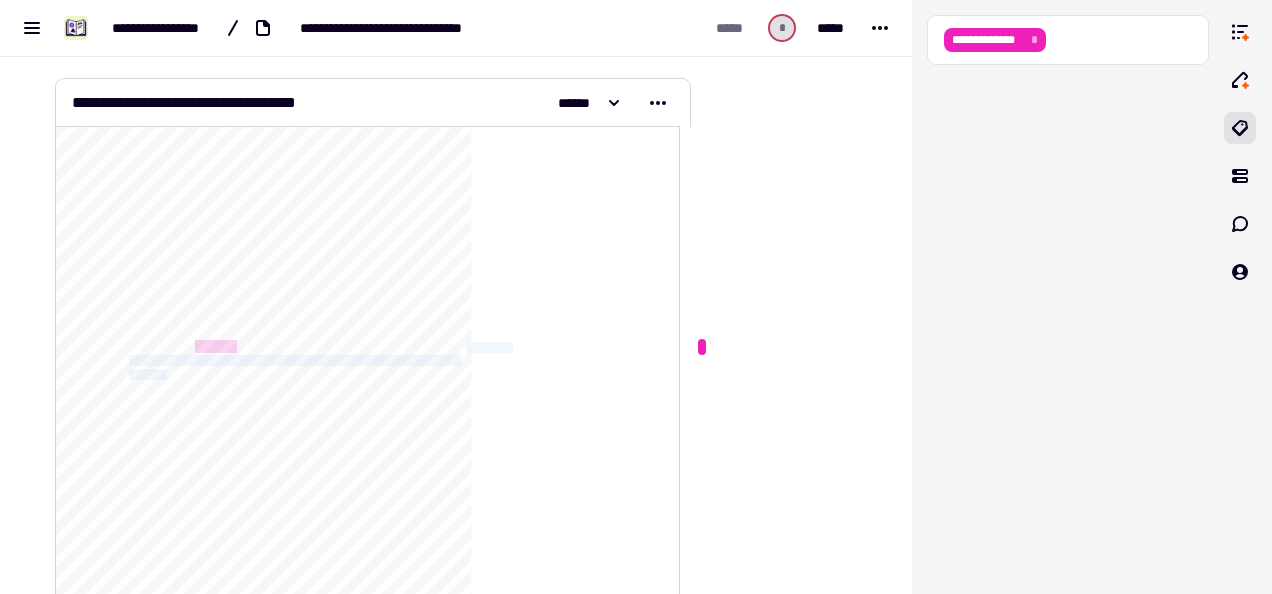 click on "**********" 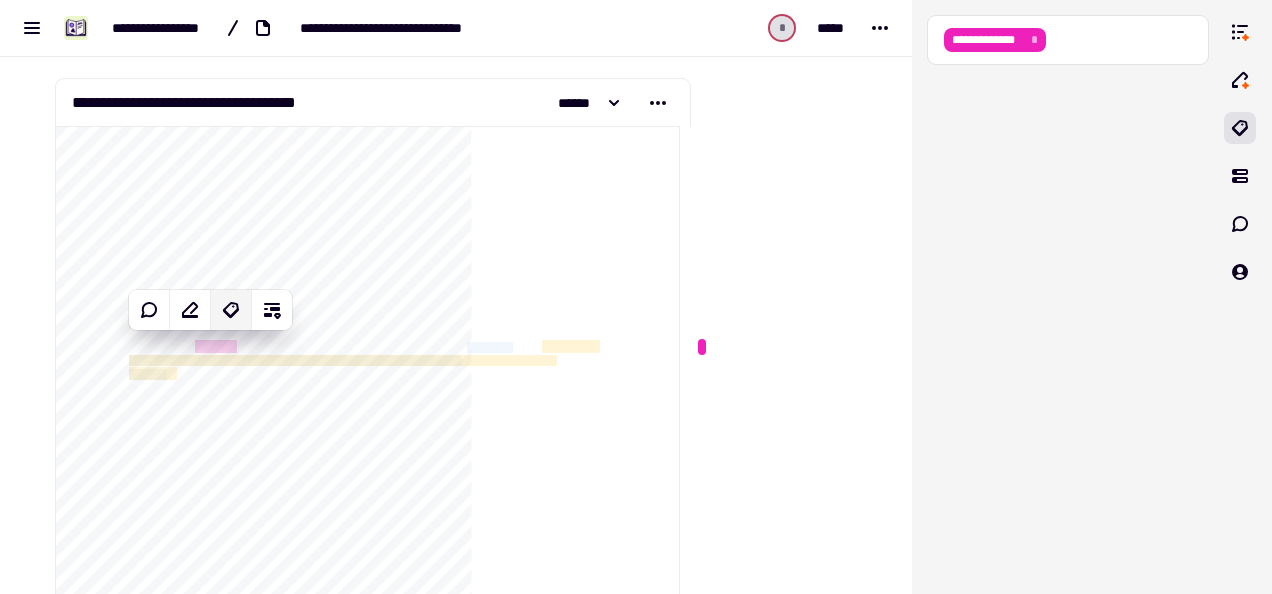 click 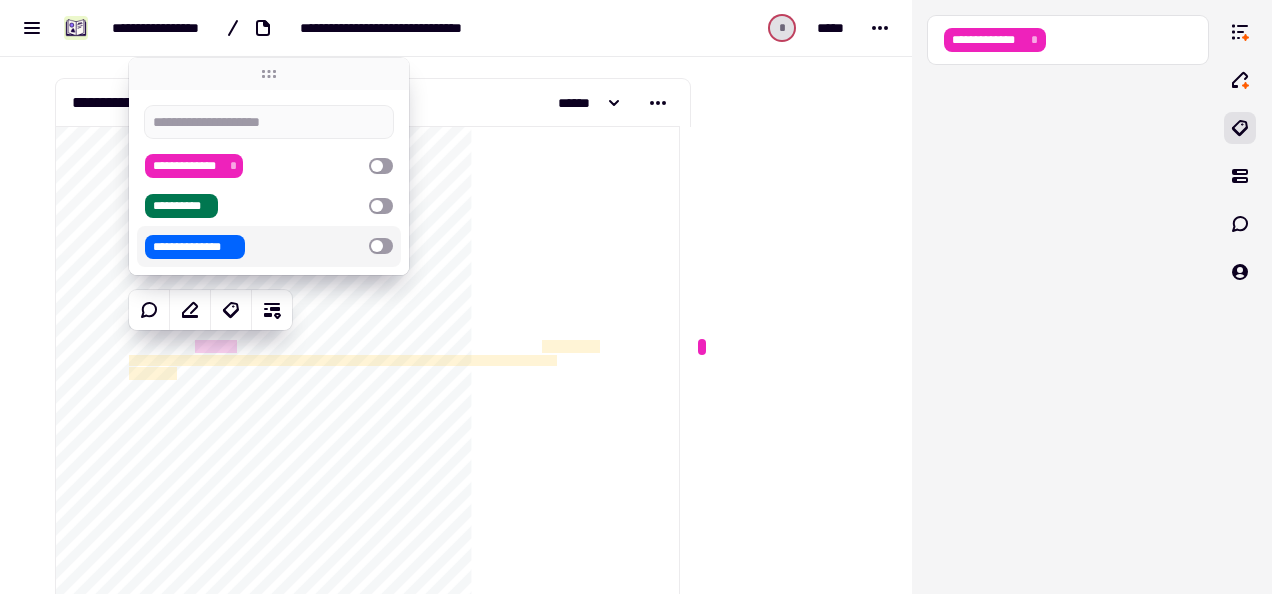click on "**********" at bounding box center (194, 247) 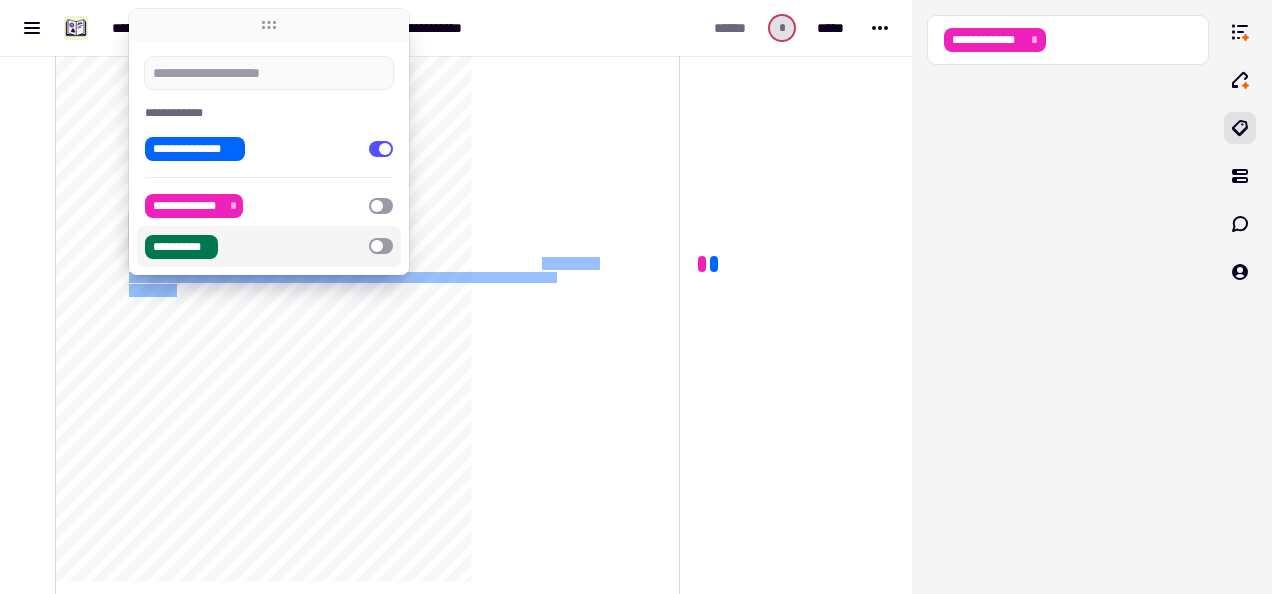 scroll, scrollTop: 300, scrollLeft: 0, axis: vertical 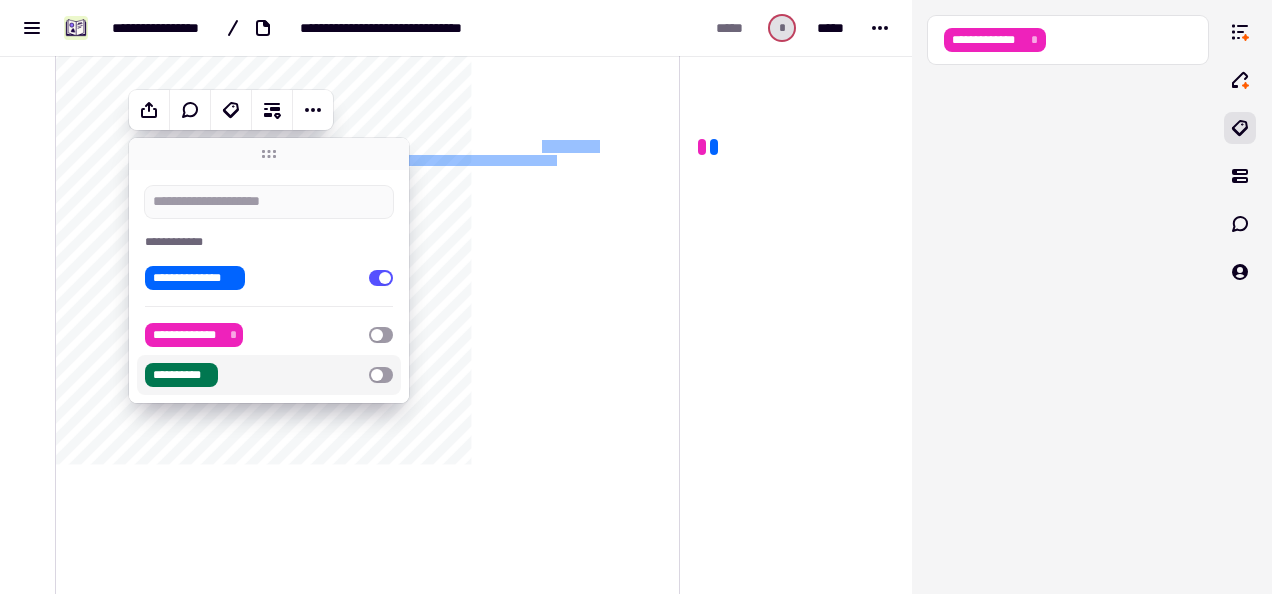 click on "**********" 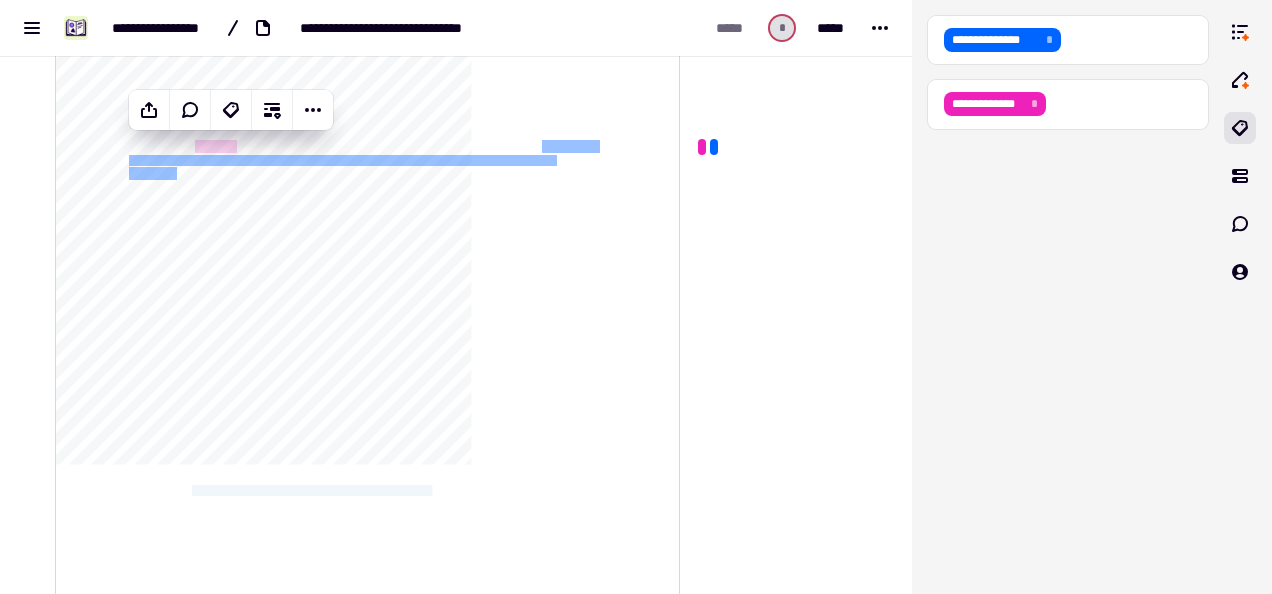 drag, startPoint x: 192, startPoint y: 486, endPoint x: 512, endPoint y: 483, distance: 320.01407 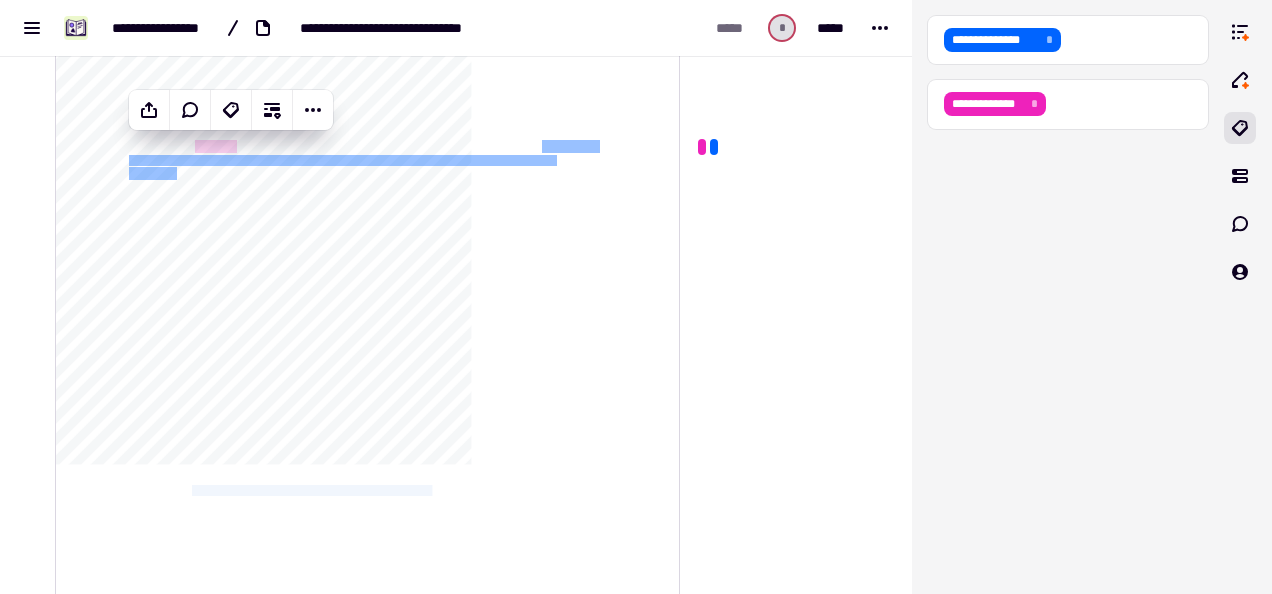 click on "**********" 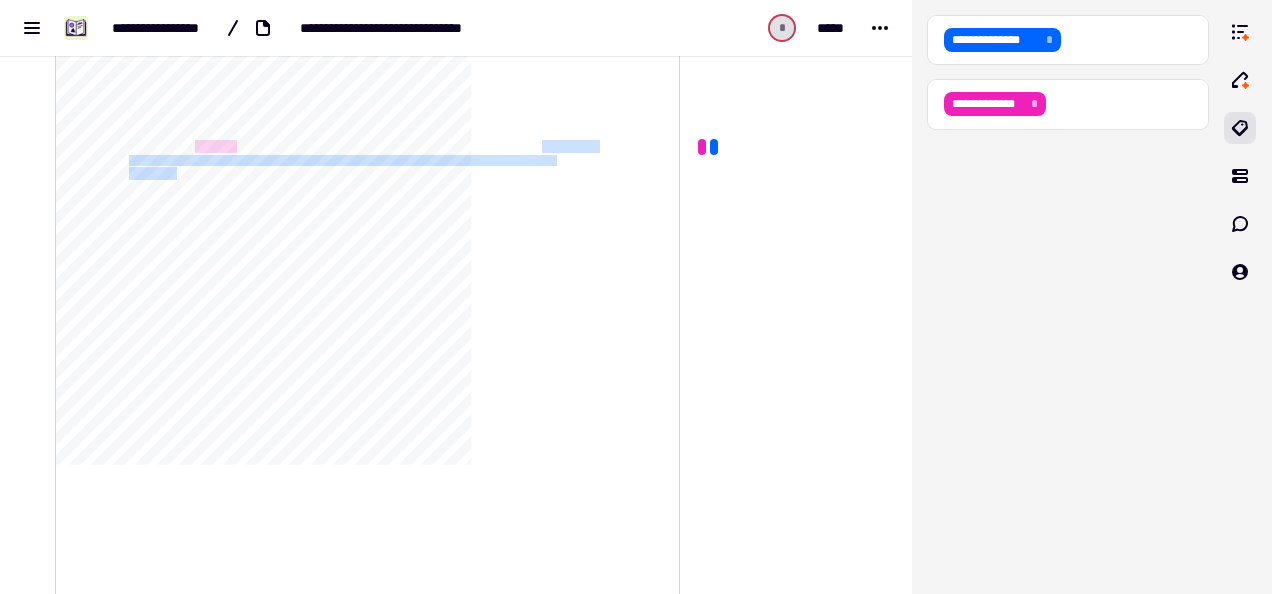 click on "**********" 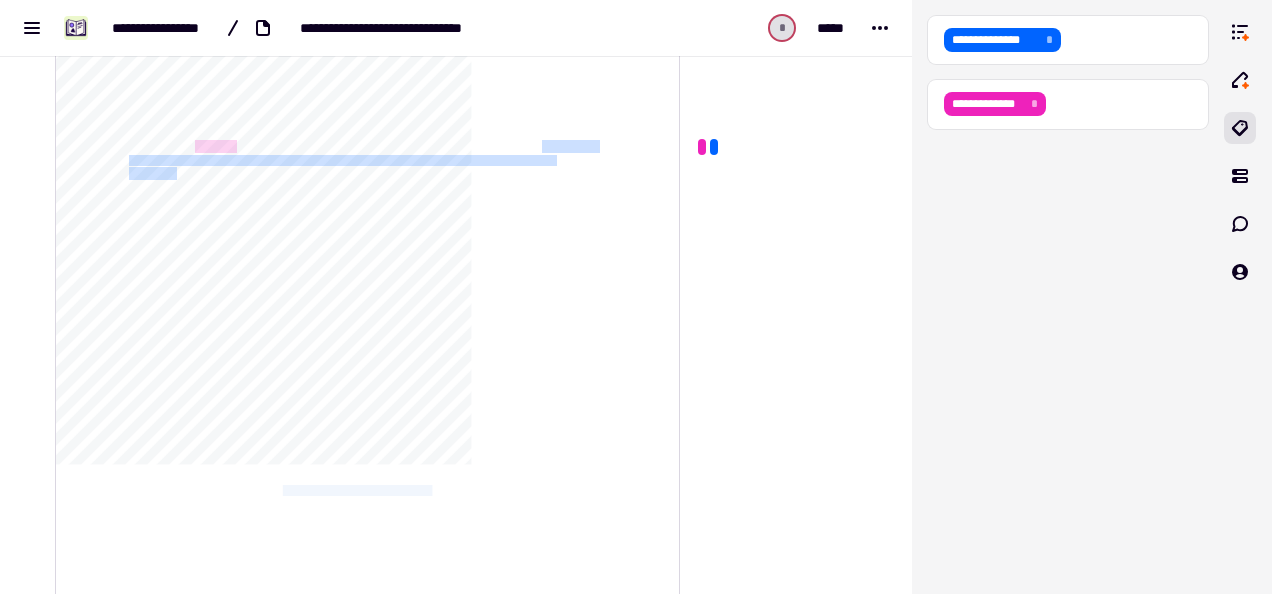 drag, startPoint x: 191, startPoint y: 490, endPoint x: 315, endPoint y: 489, distance: 124.004036 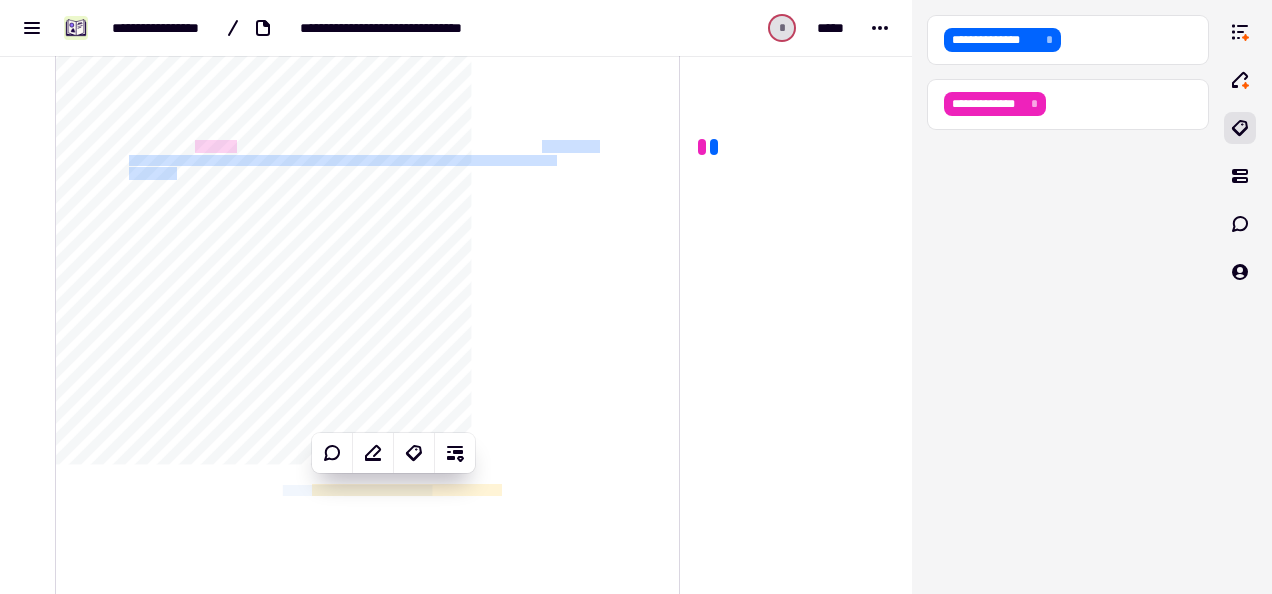 click on "**********" 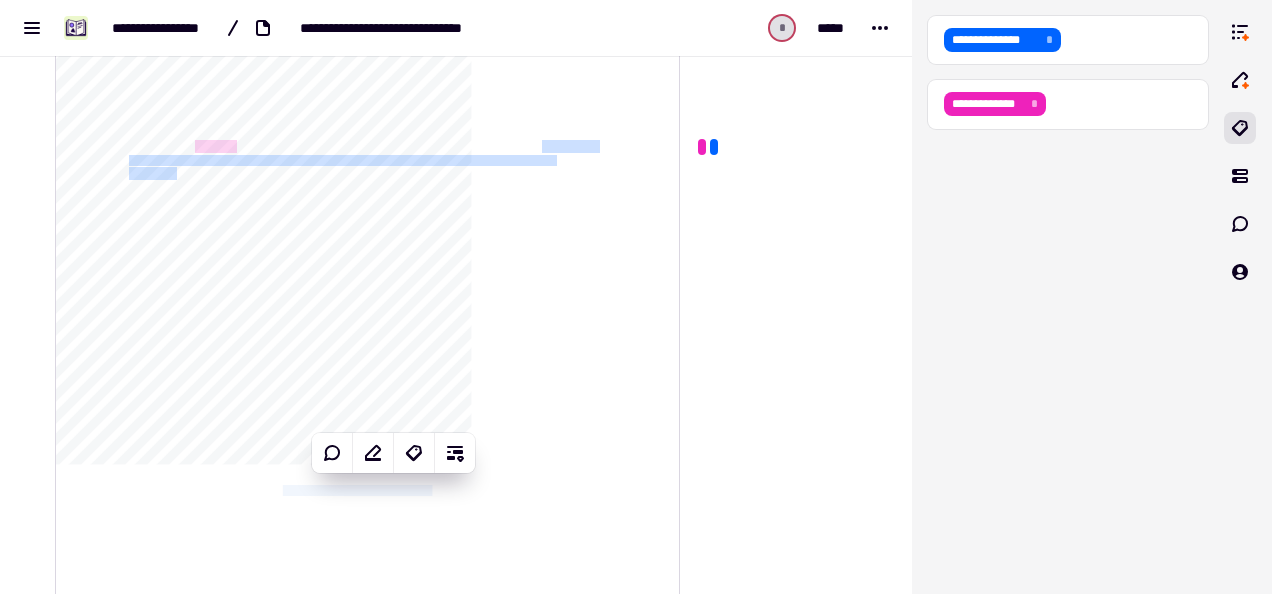 click on "**********" 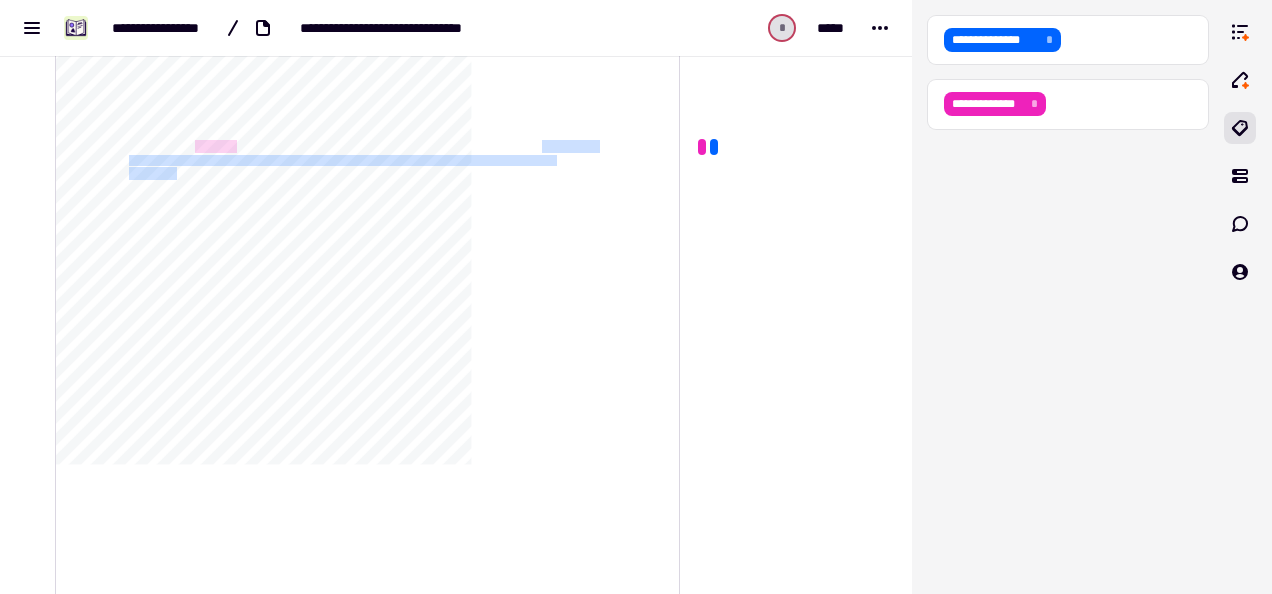 click on "**********" 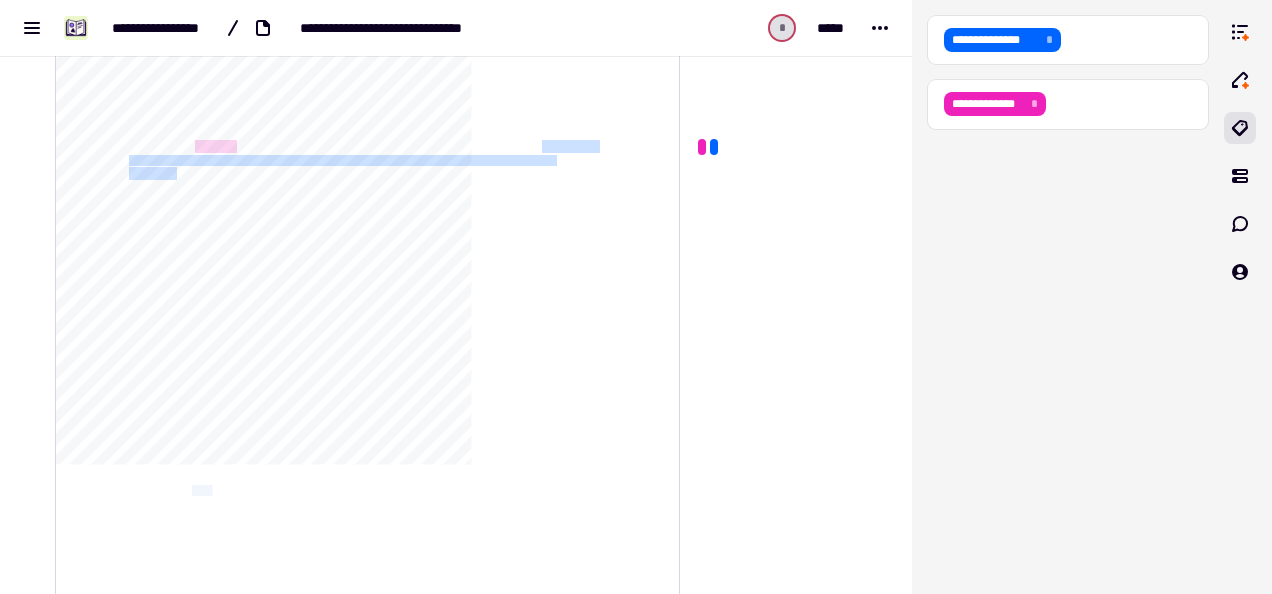 click on "**********" 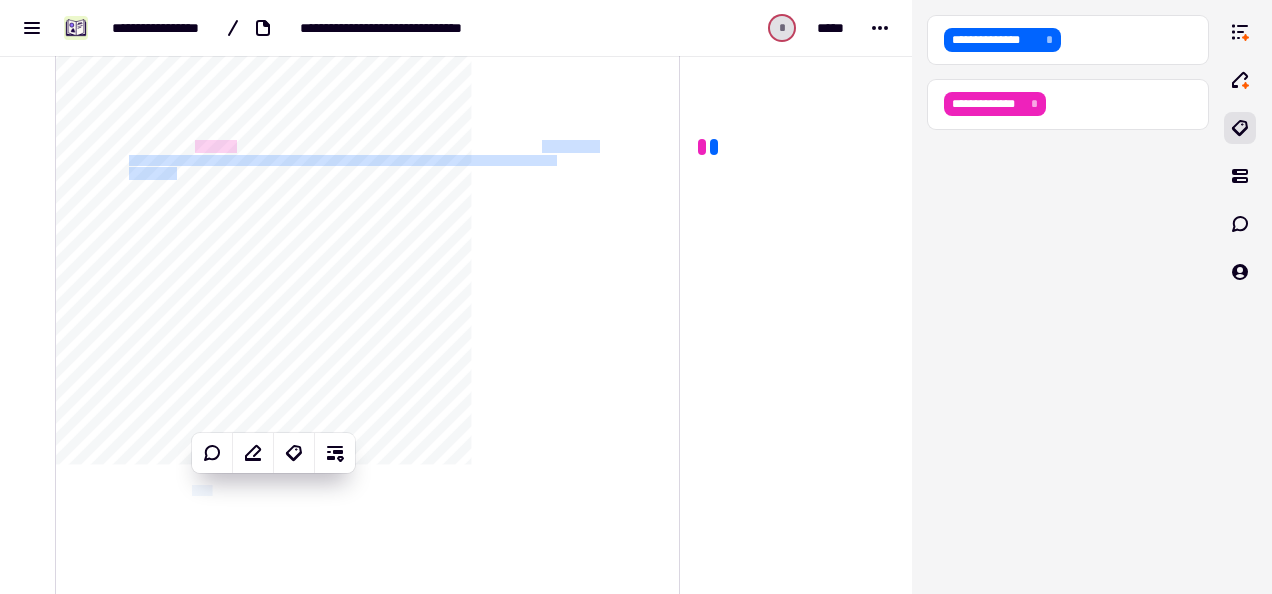 click on "**********" 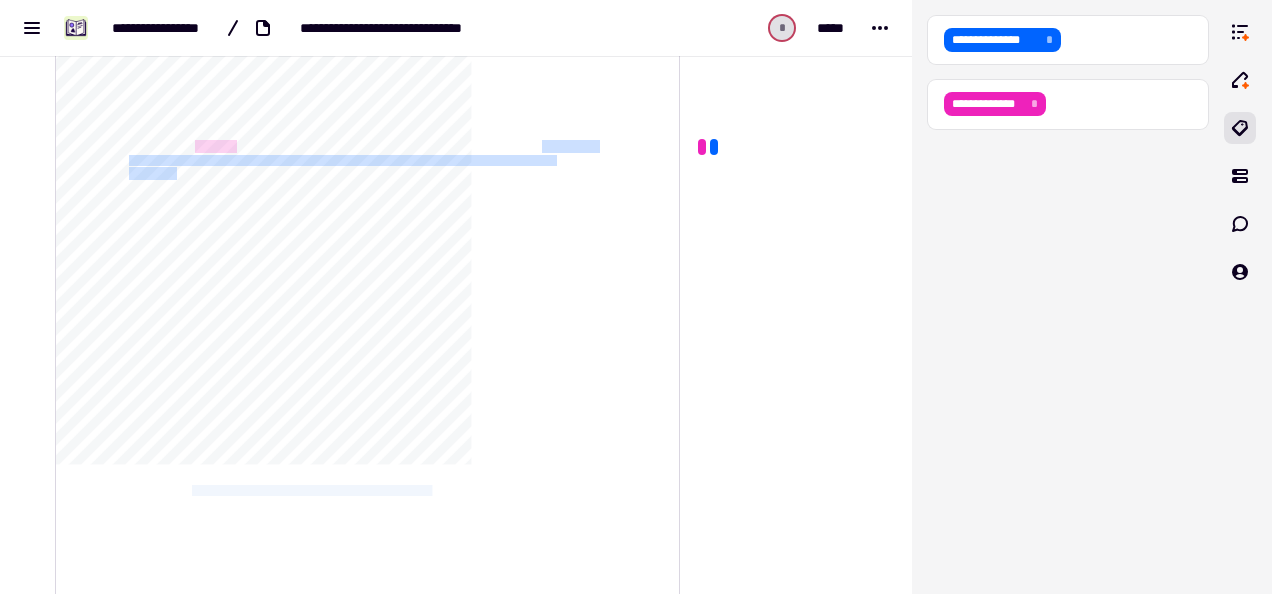 drag, startPoint x: 193, startPoint y: 487, endPoint x: 509, endPoint y: 489, distance: 316.00632 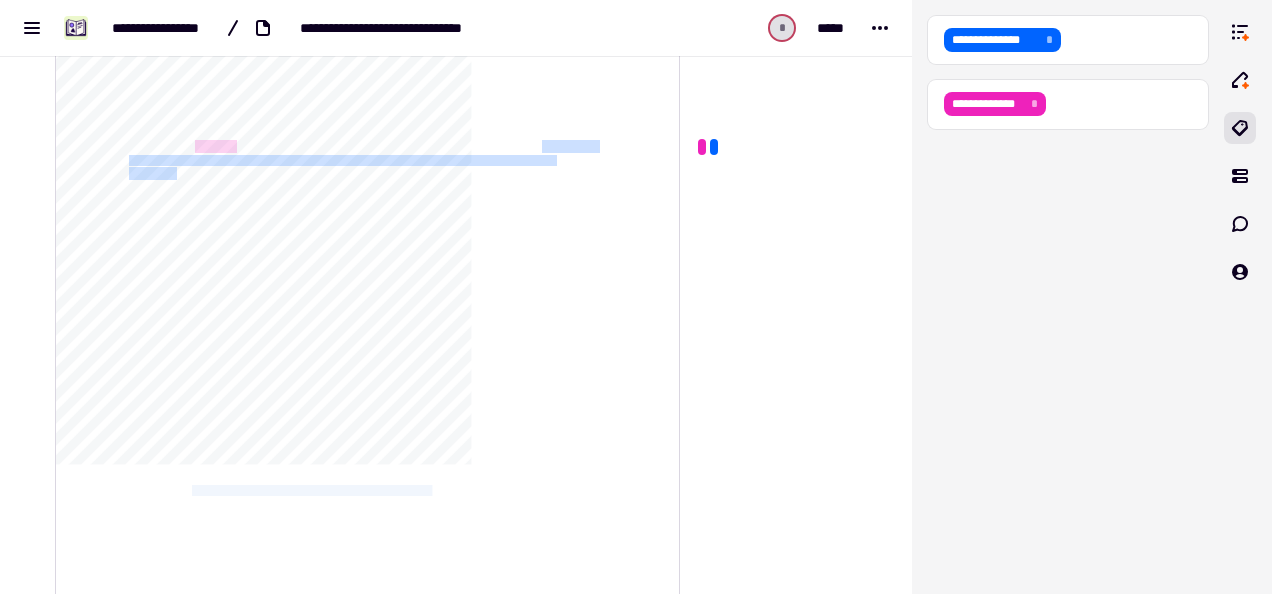click on "**********" 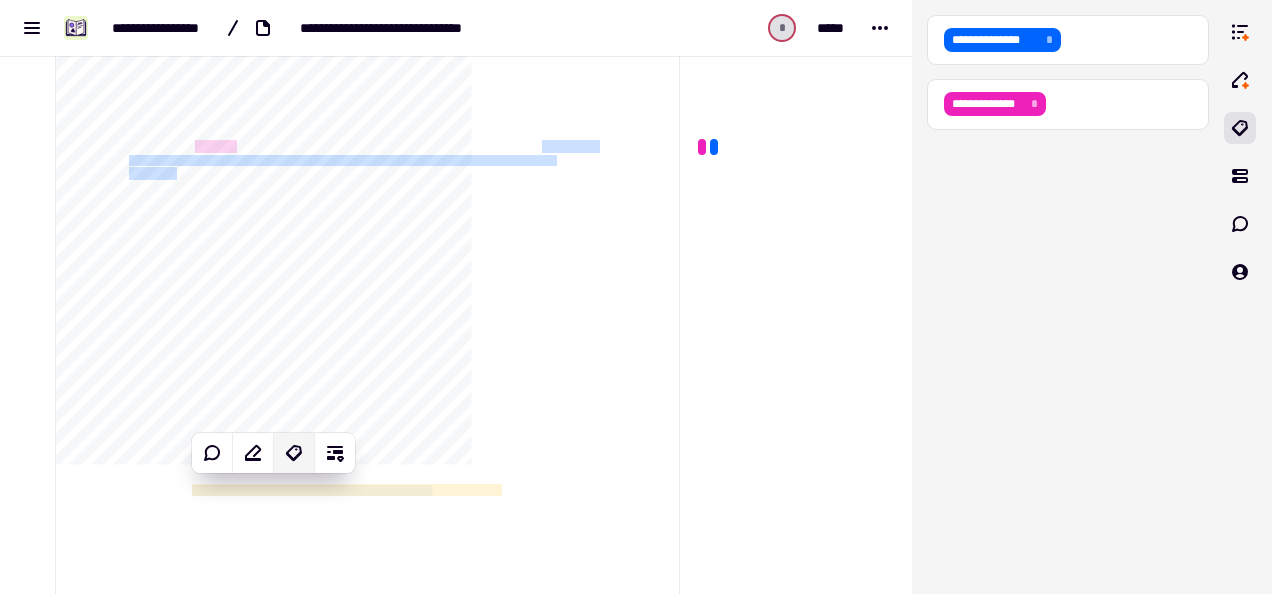click 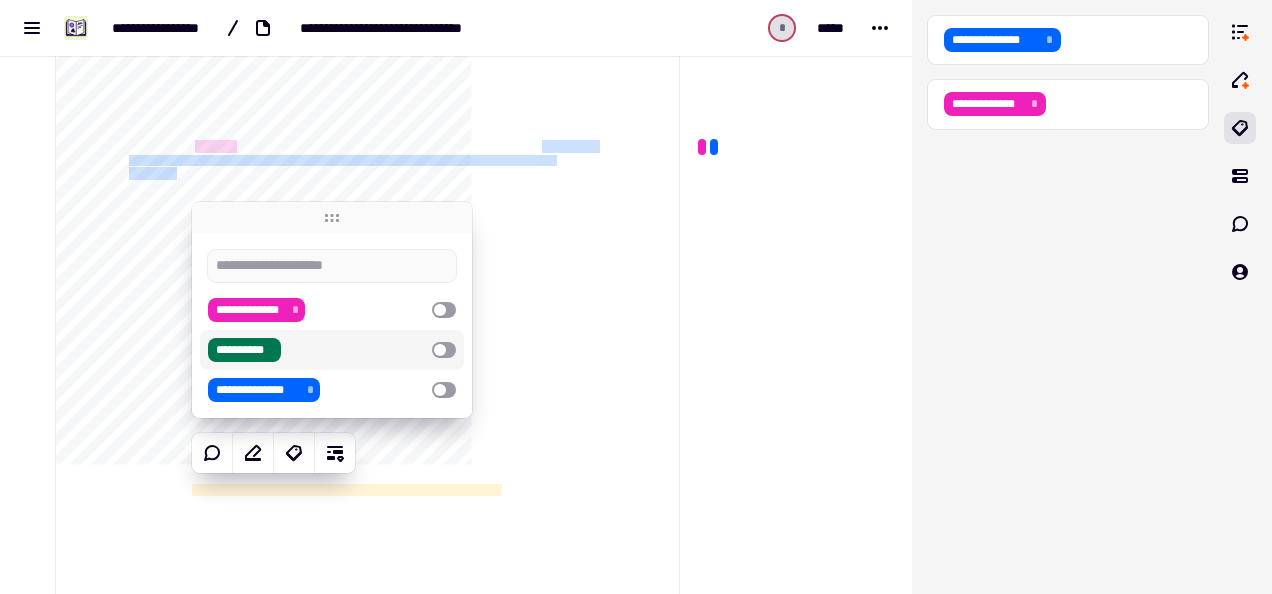click on "**********" at bounding box center [244, 350] 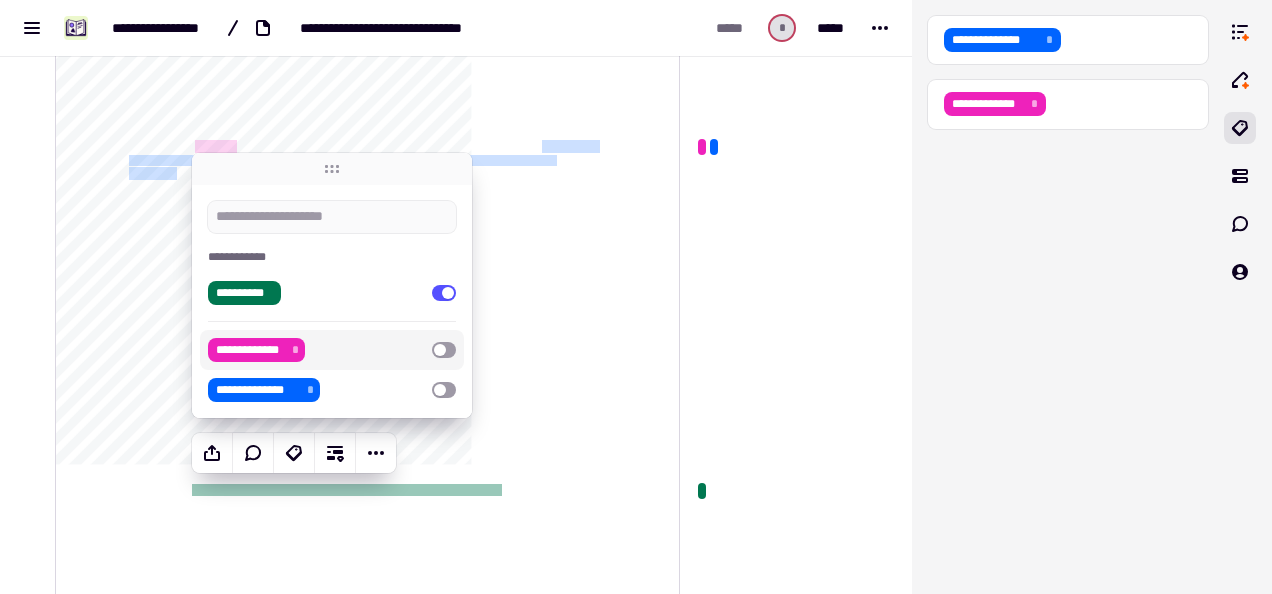click on "**********" 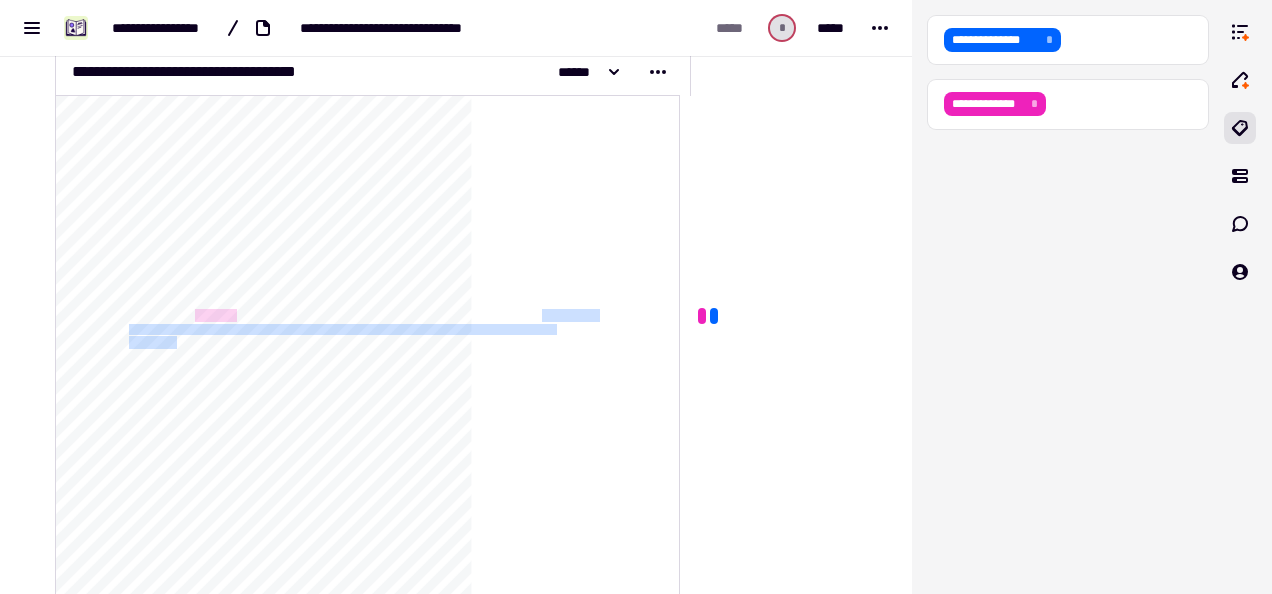 scroll, scrollTop: 0, scrollLeft: 0, axis: both 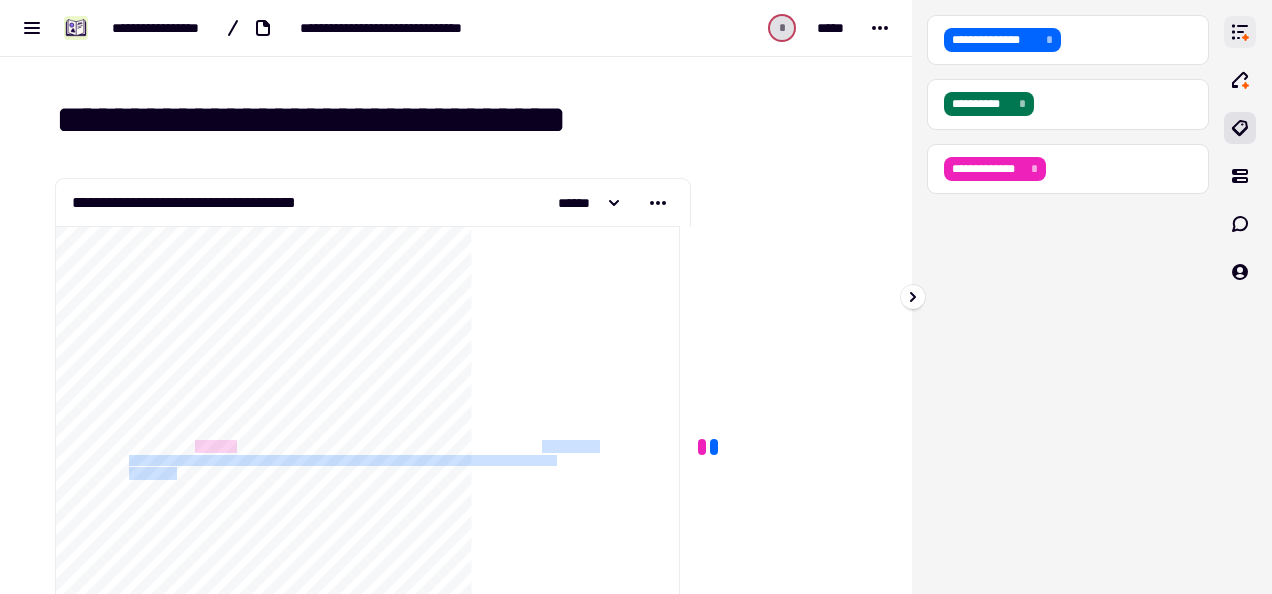 click 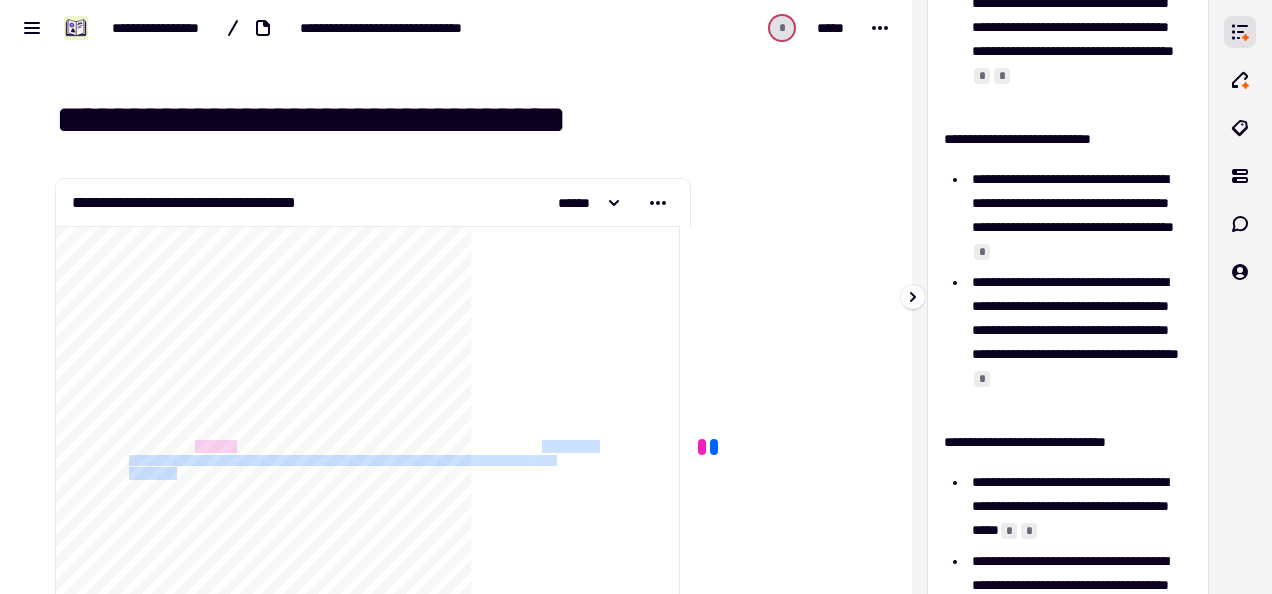 scroll, scrollTop: 0, scrollLeft: 0, axis: both 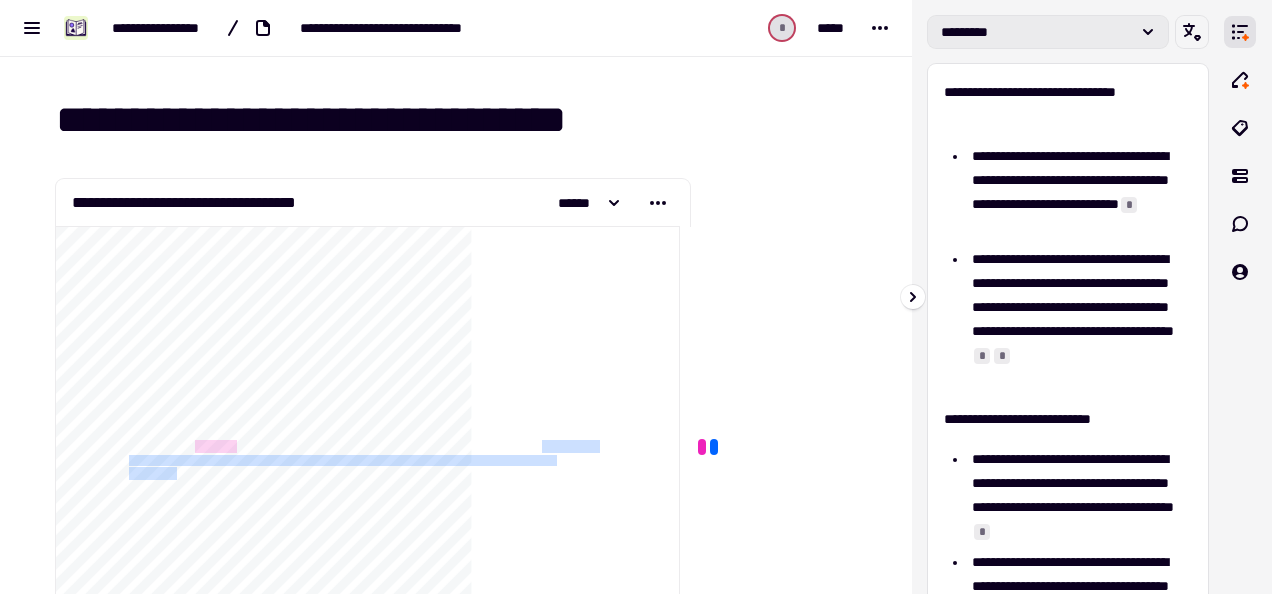 click on "*********" 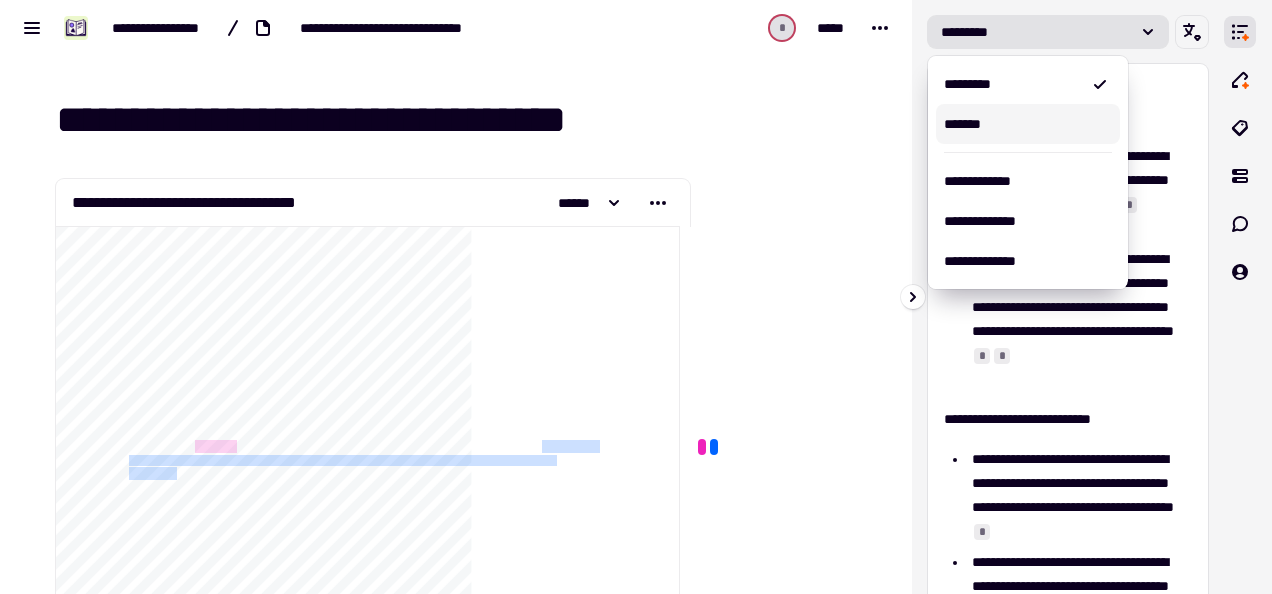 click on "*******" at bounding box center [1028, 124] 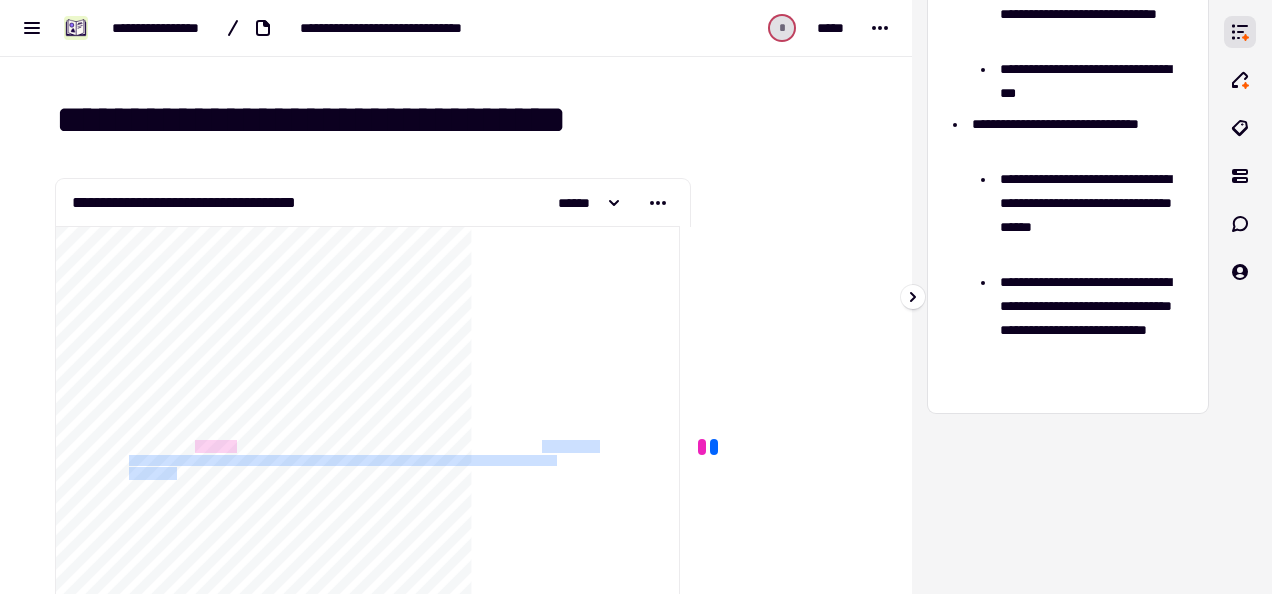 scroll, scrollTop: 694, scrollLeft: 0, axis: vertical 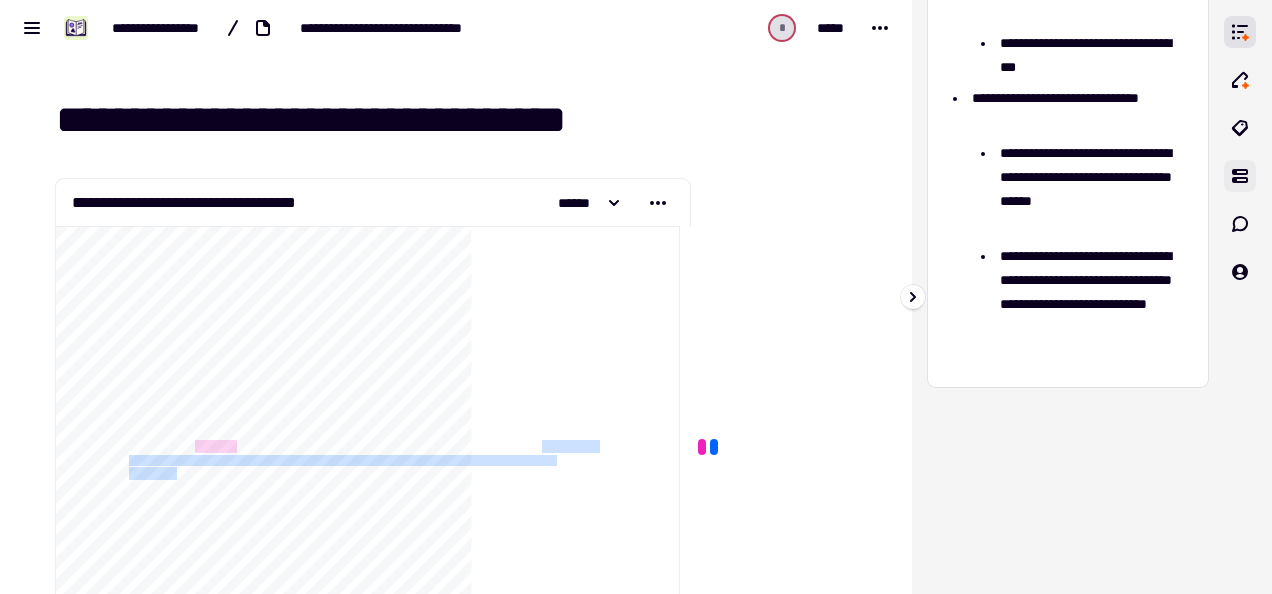 click 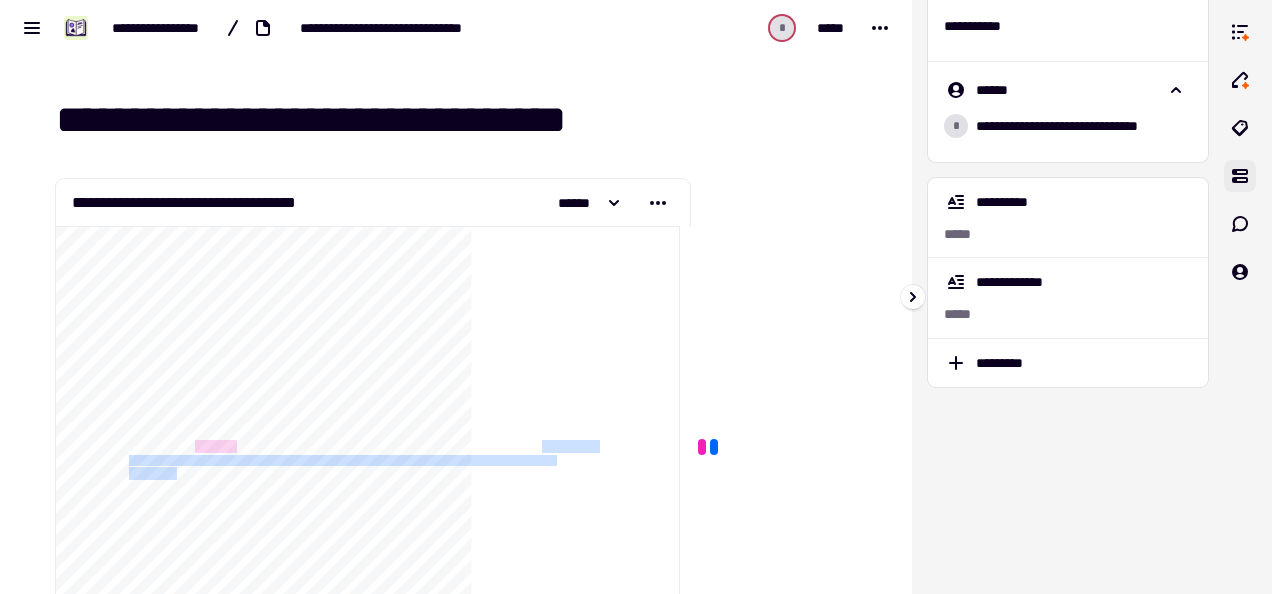 scroll, scrollTop: 0, scrollLeft: 0, axis: both 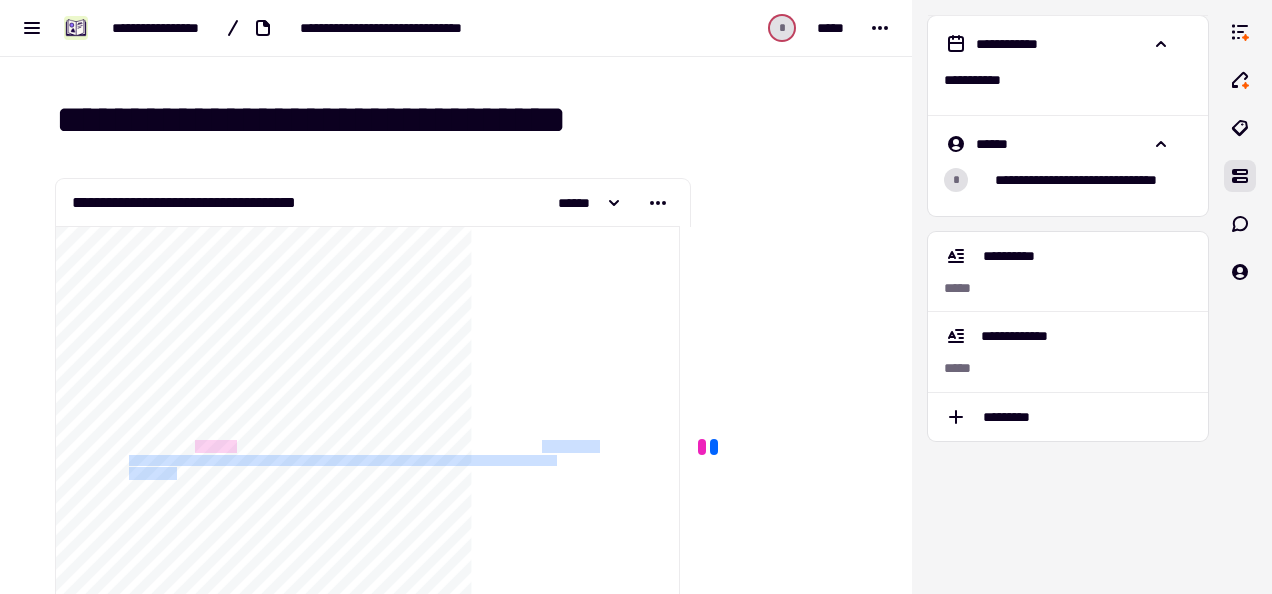 click at bounding box center (789, 294) 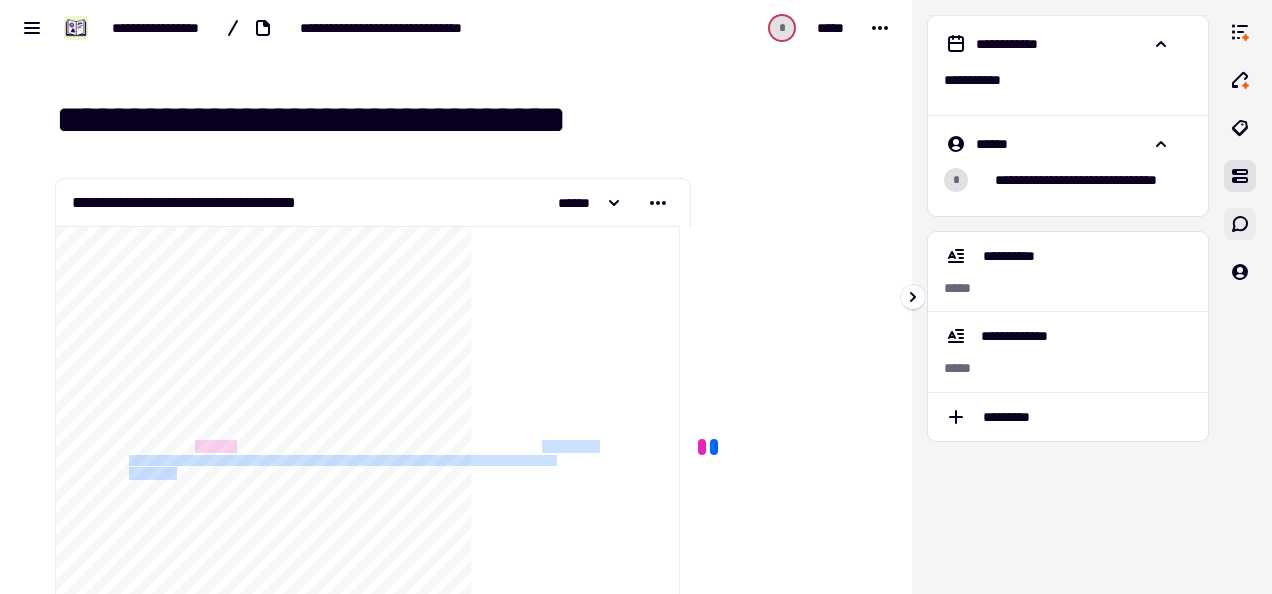 click 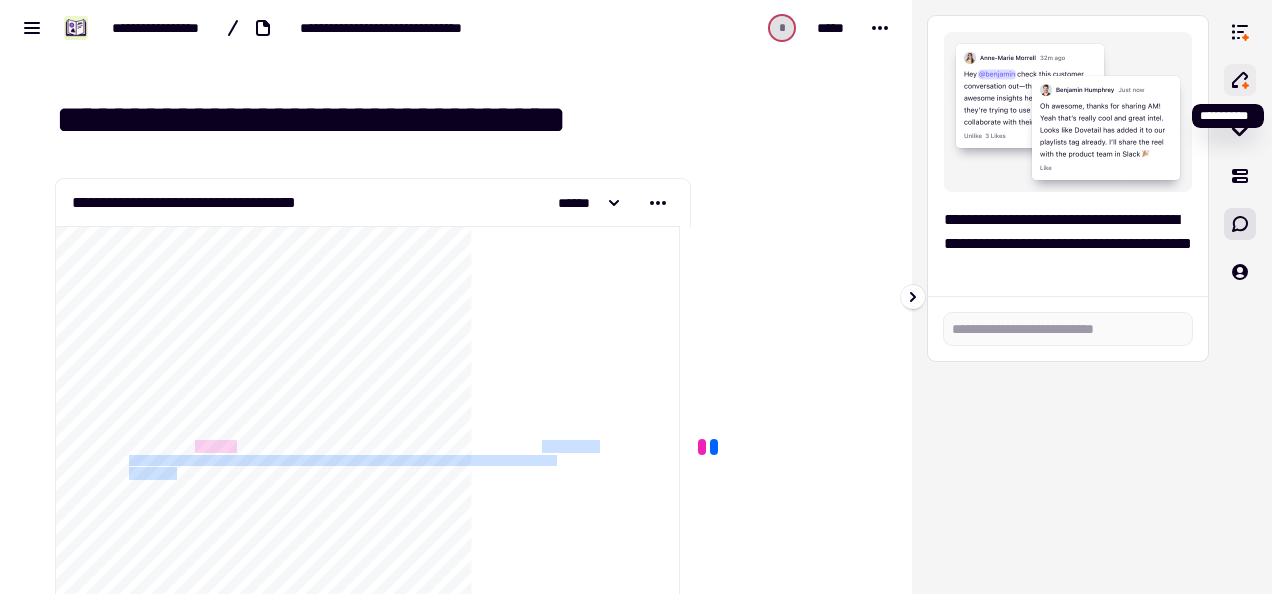 click 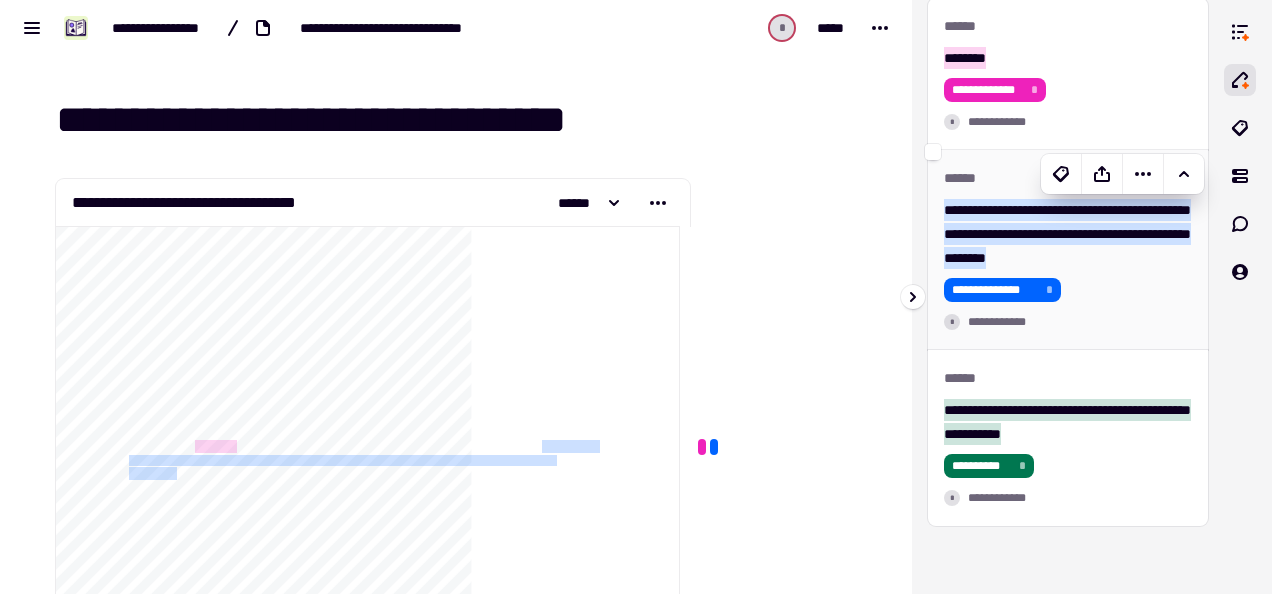 scroll, scrollTop: 0, scrollLeft: 0, axis: both 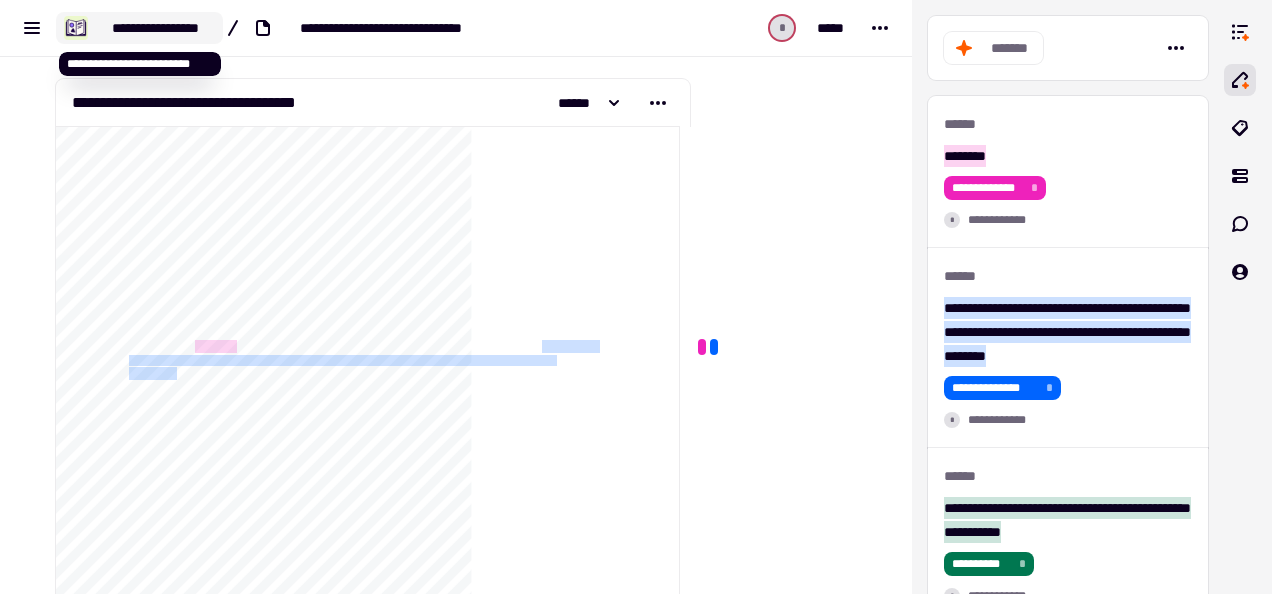 click on "**********" 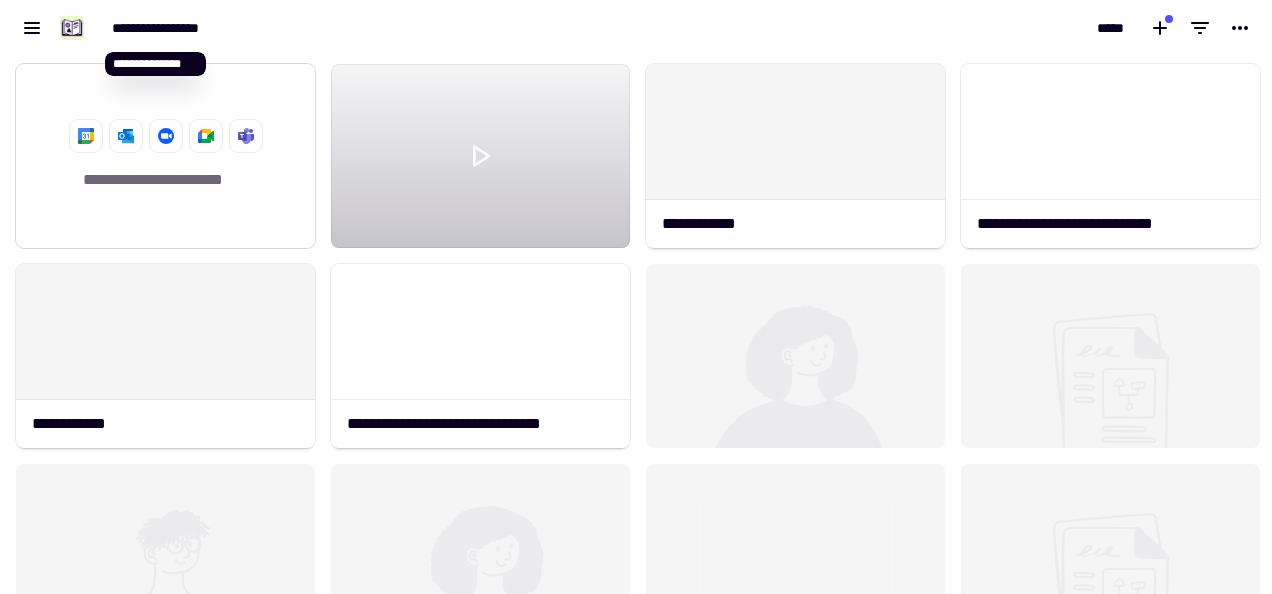 scroll, scrollTop: 16, scrollLeft: 16, axis: both 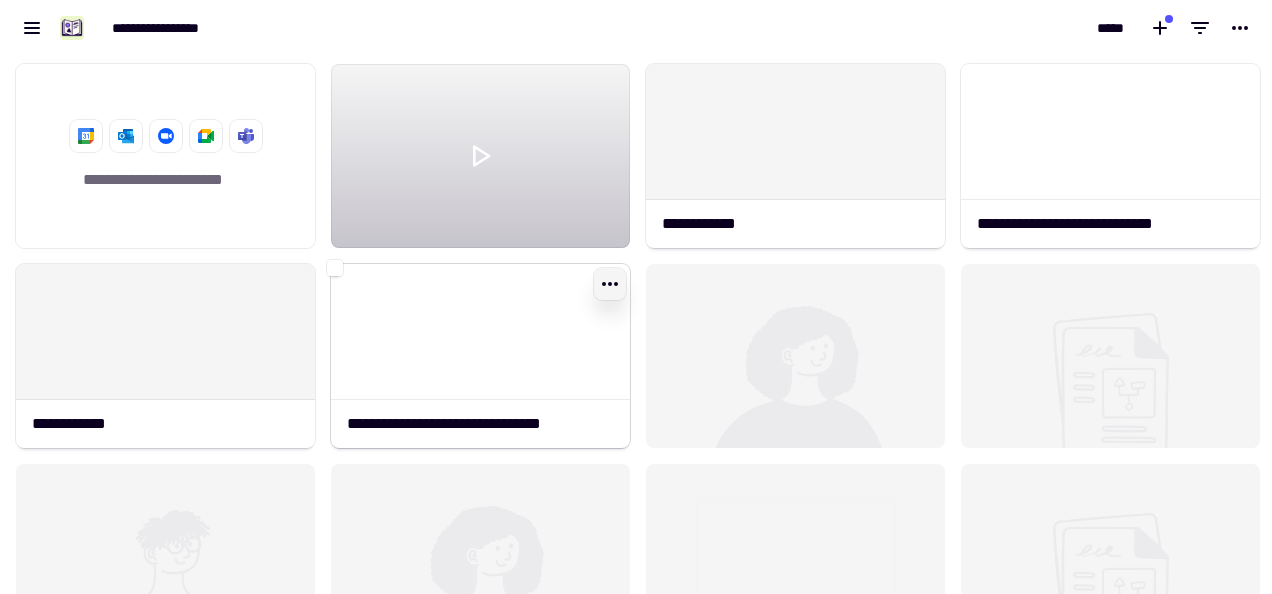 click 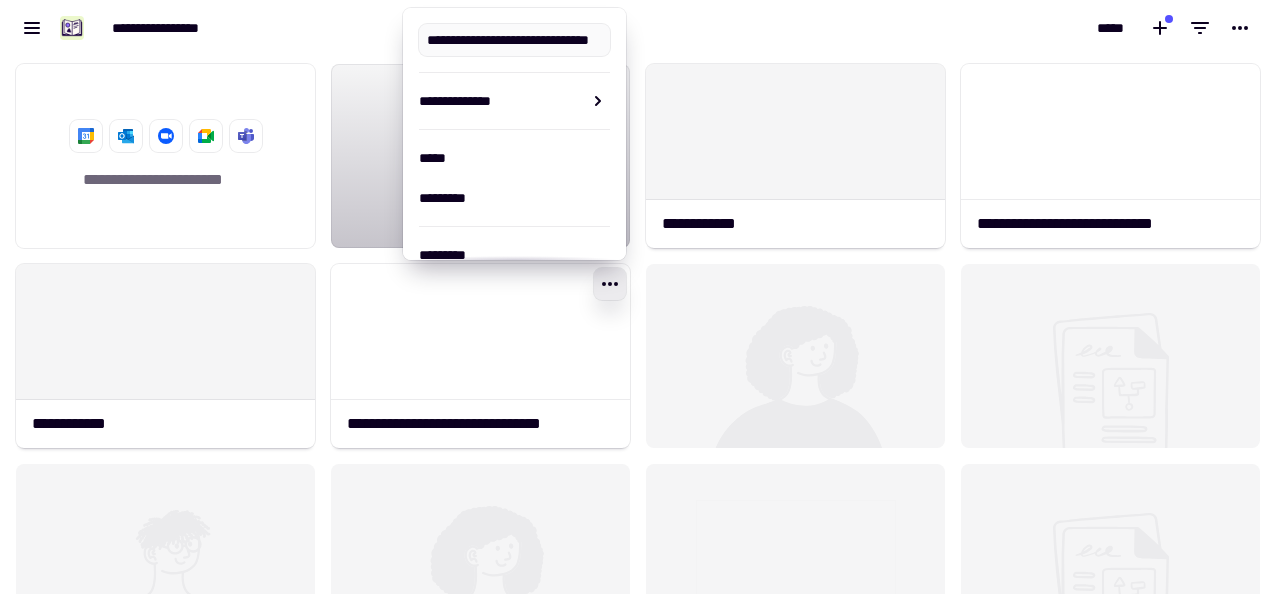 click on "*****" at bounding box center [954, 28] 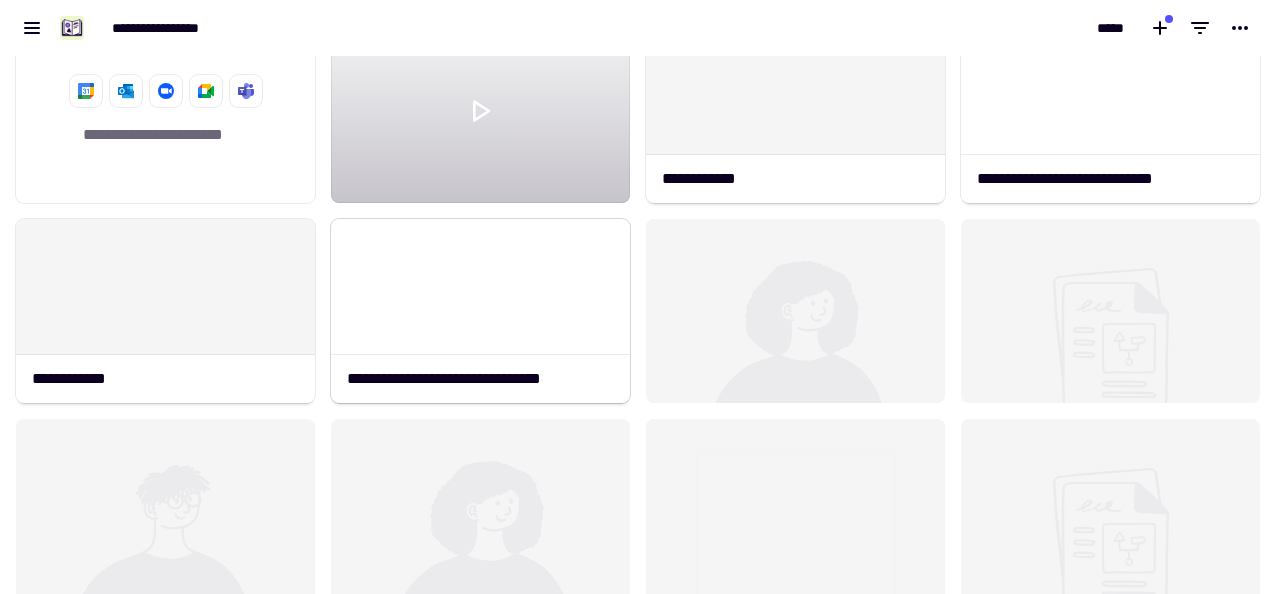 scroll, scrollTop: 0, scrollLeft: 0, axis: both 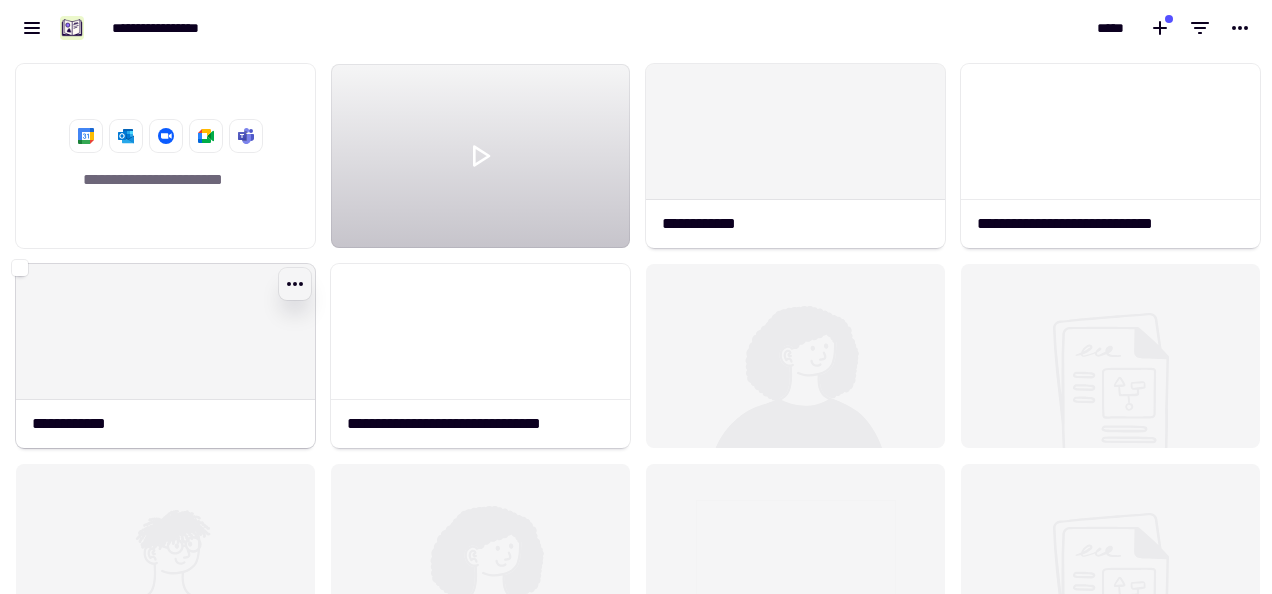 click 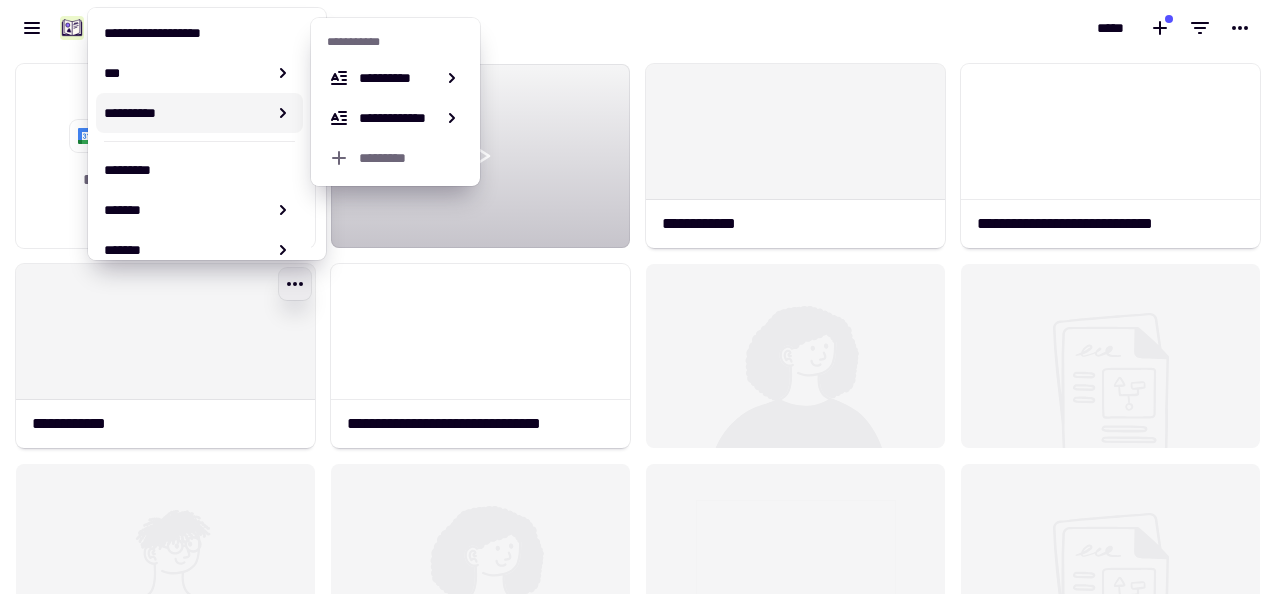 scroll, scrollTop: 337, scrollLeft: 0, axis: vertical 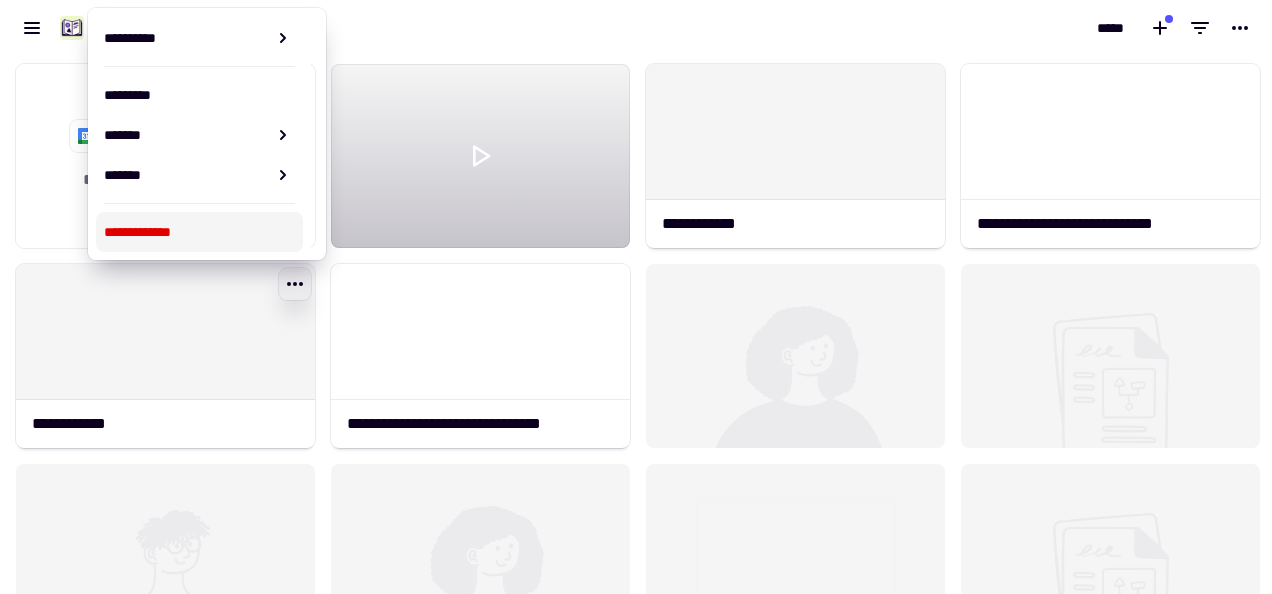 click on "**********" at bounding box center (199, 232) 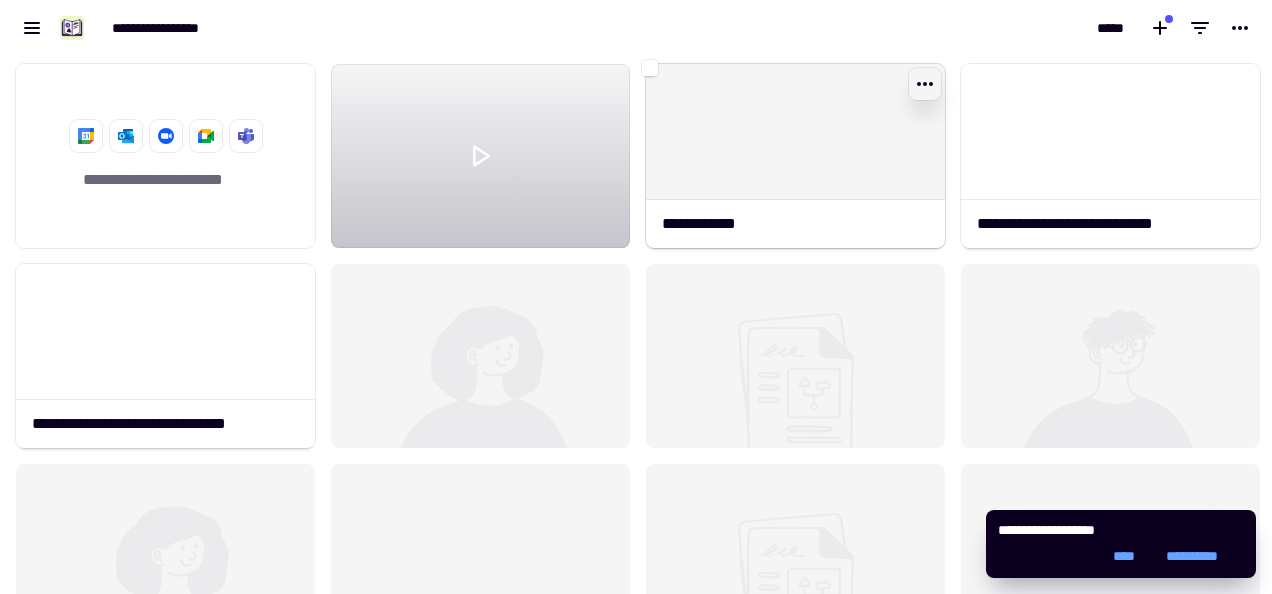 click 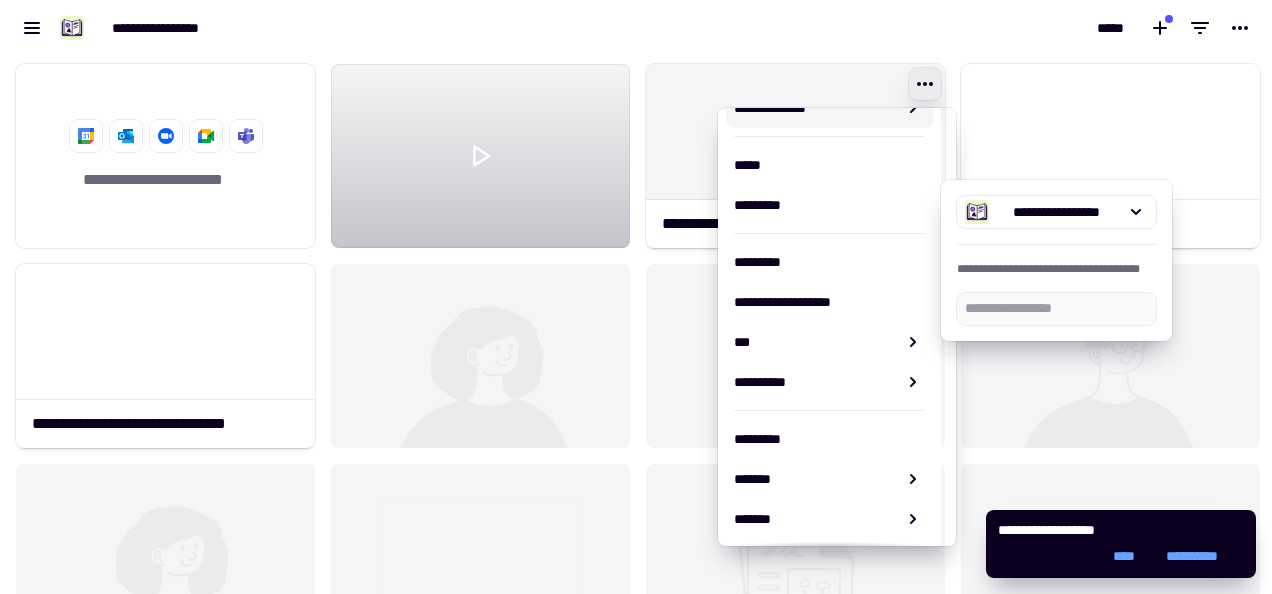 scroll, scrollTop: 151, scrollLeft: 0, axis: vertical 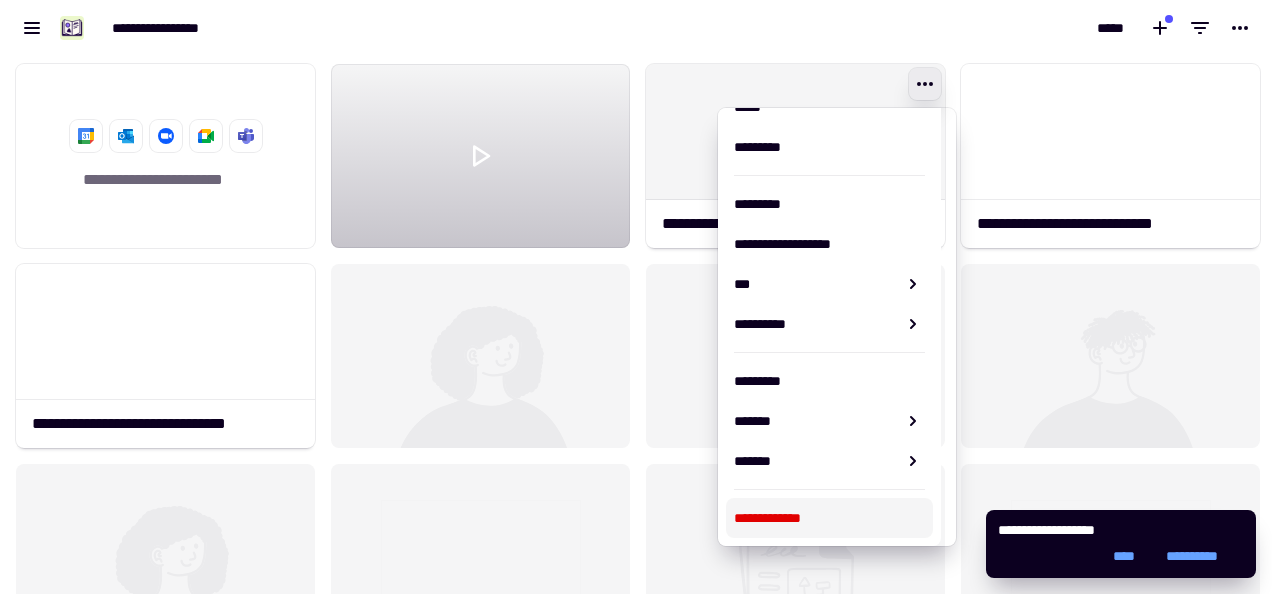 click on "**********" at bounding box center (829, 518) 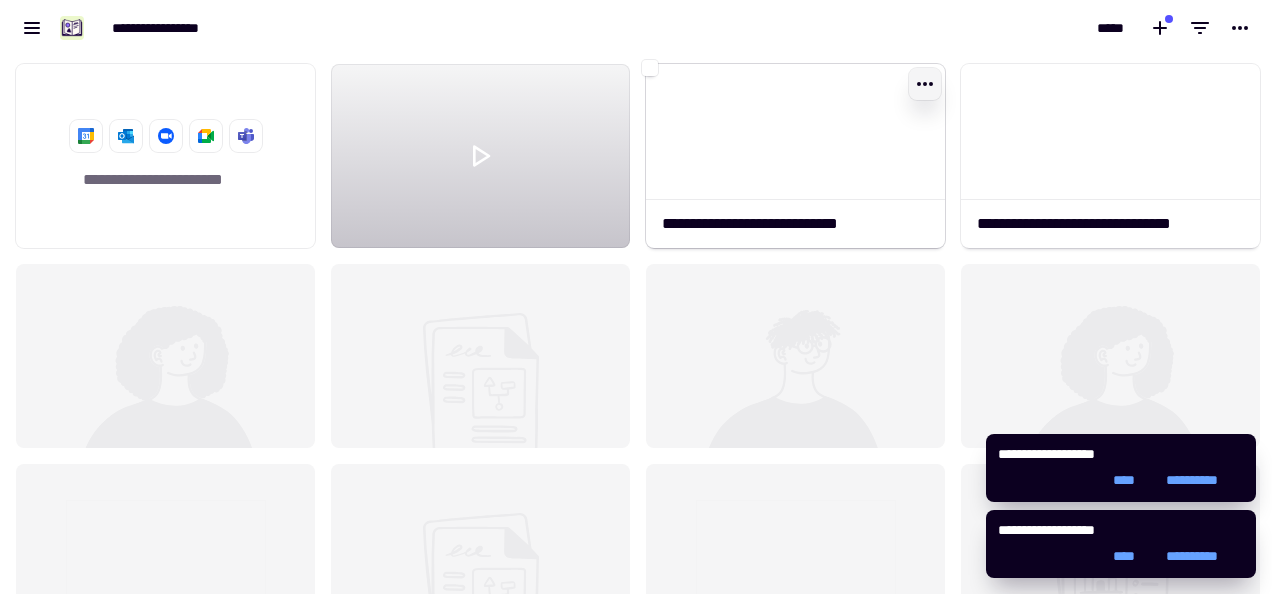 click 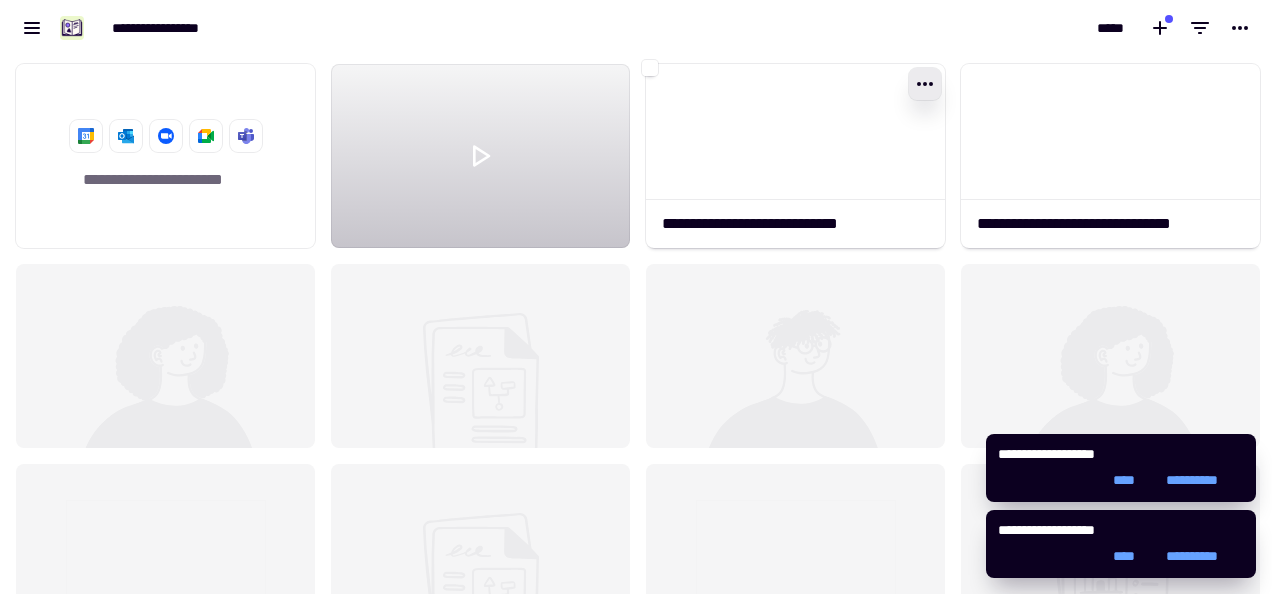 type on "**********" 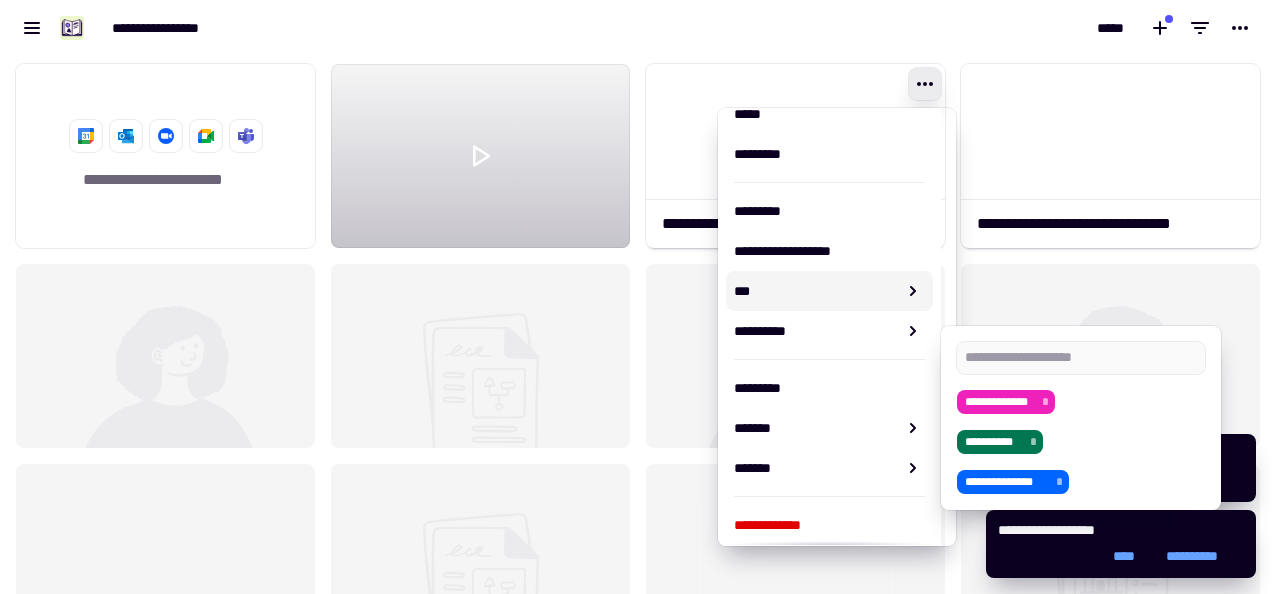 scroll, scrollTop: 151, scrollLeft: 0, axis: vertical 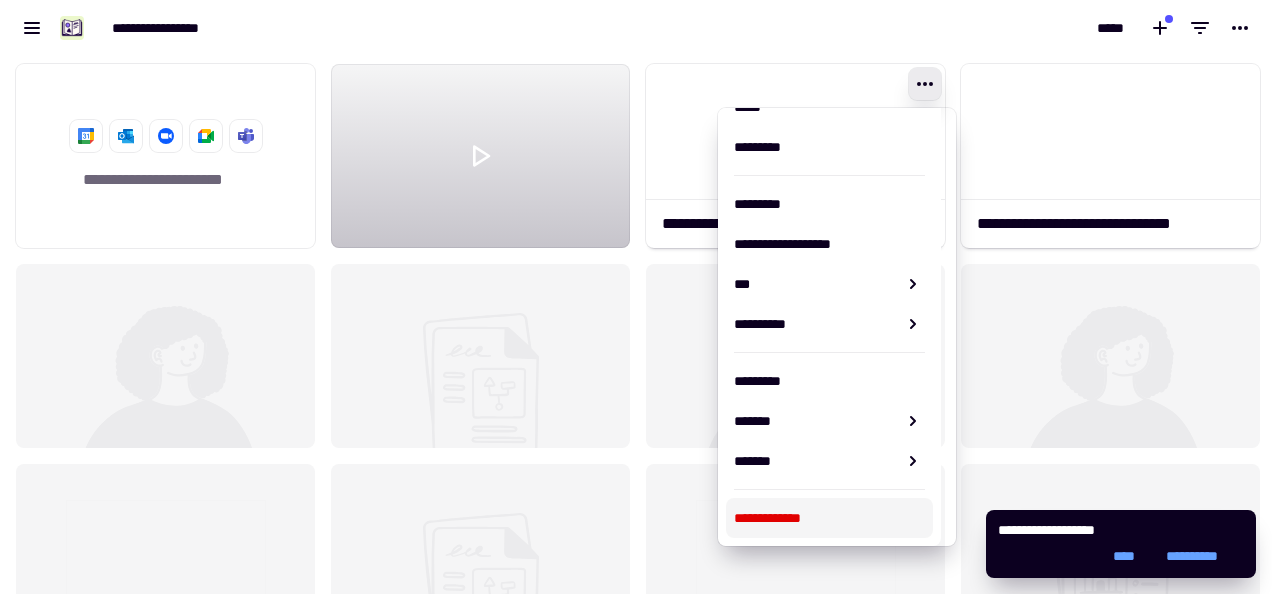 click on "**********" at bounding box center (829, 518) 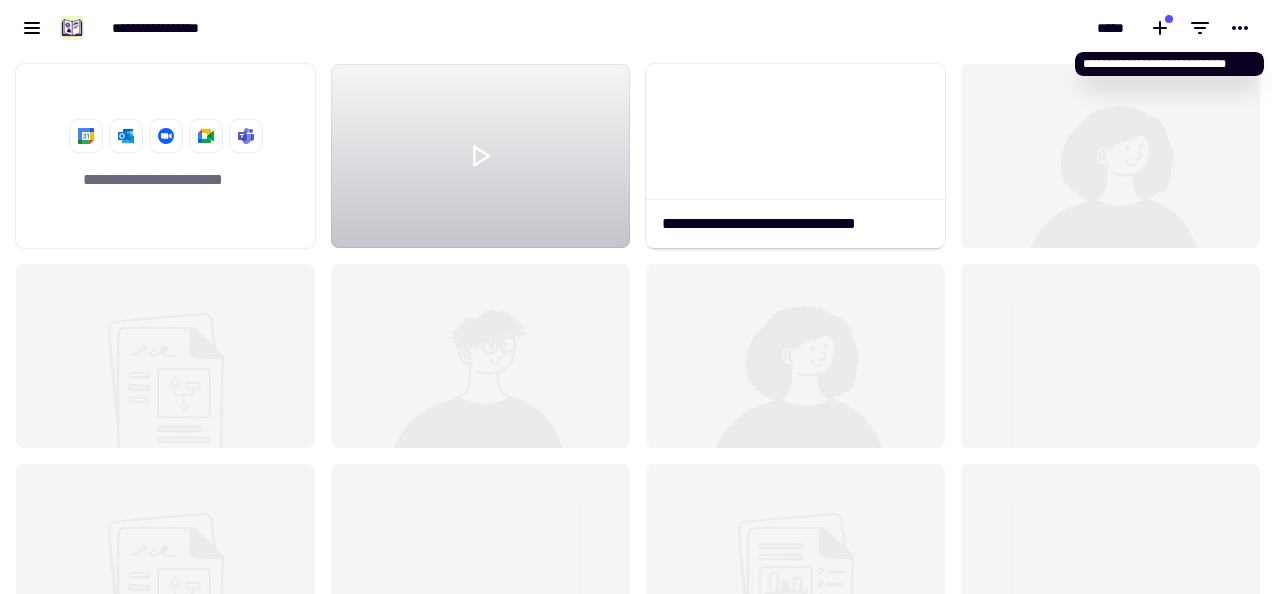 click on "*****" at bounding box center [954, 28] 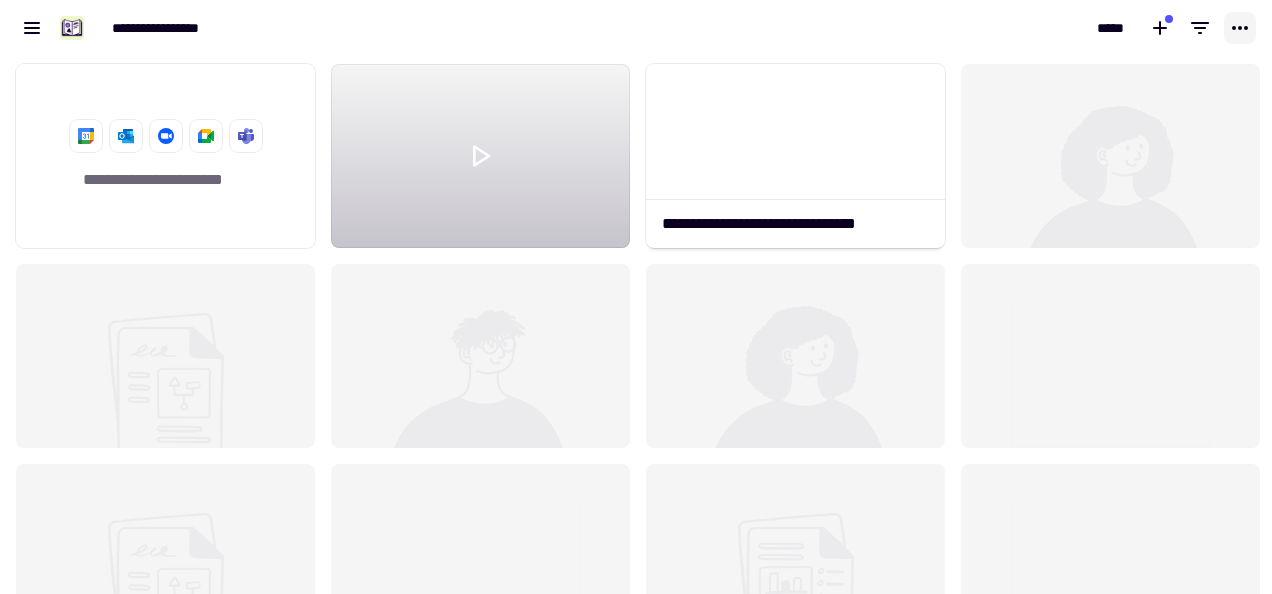 click 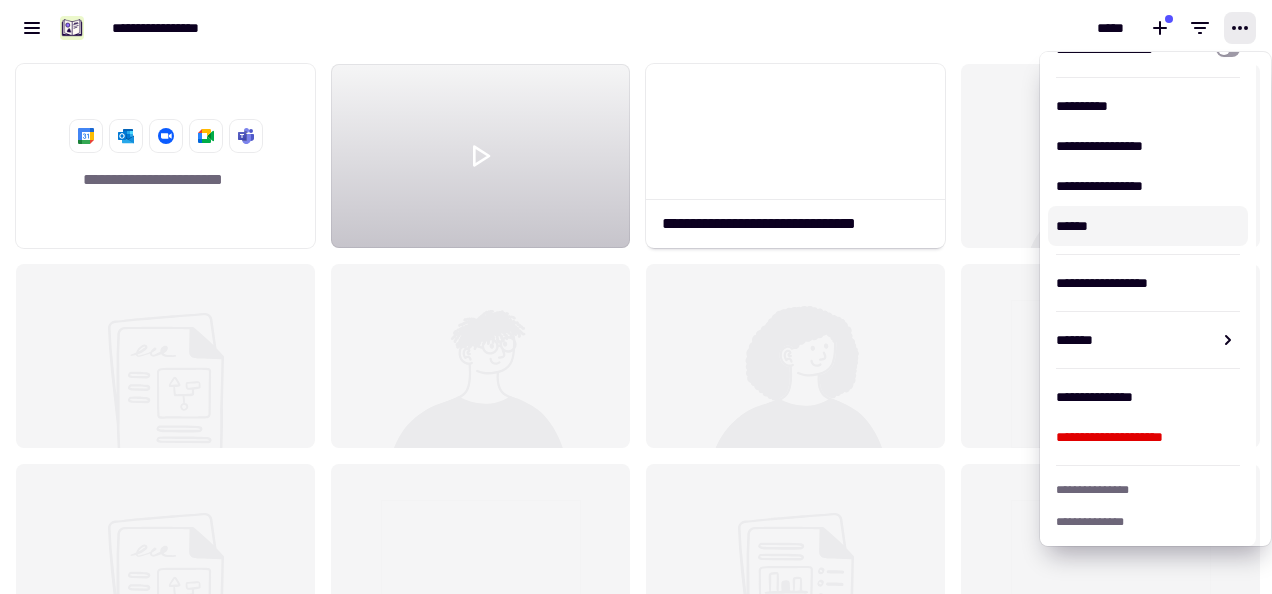 scroll, scrollTop: 28, scrollLeft: 0, axis: vertical 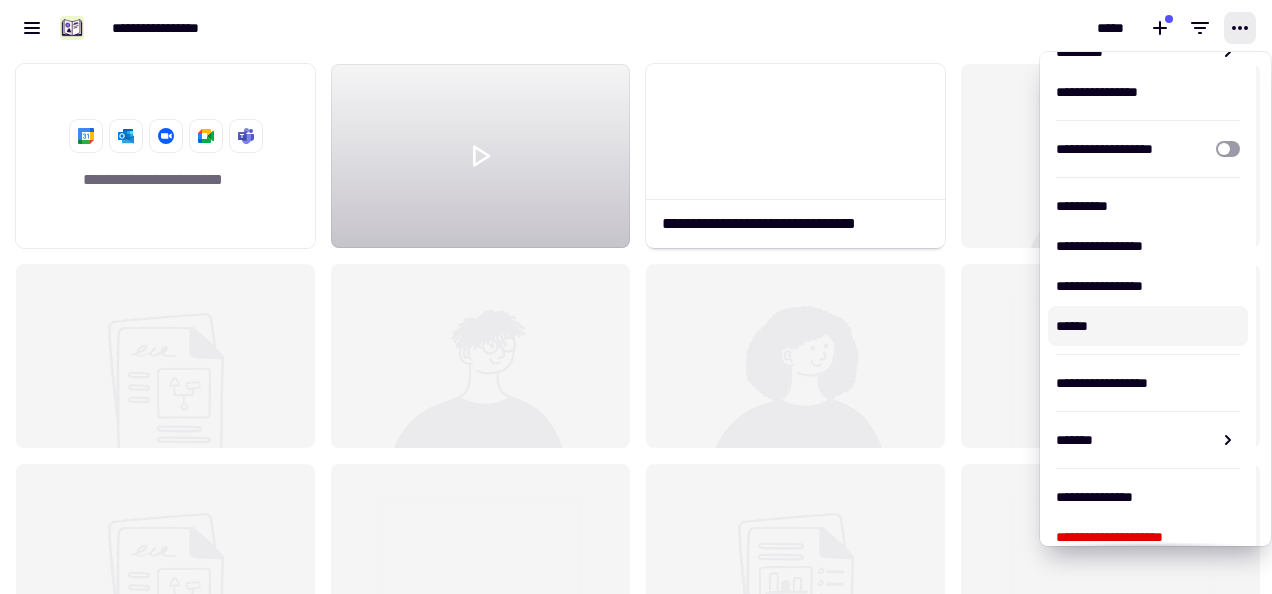 click on "******" at bounding box center [1148, 326] 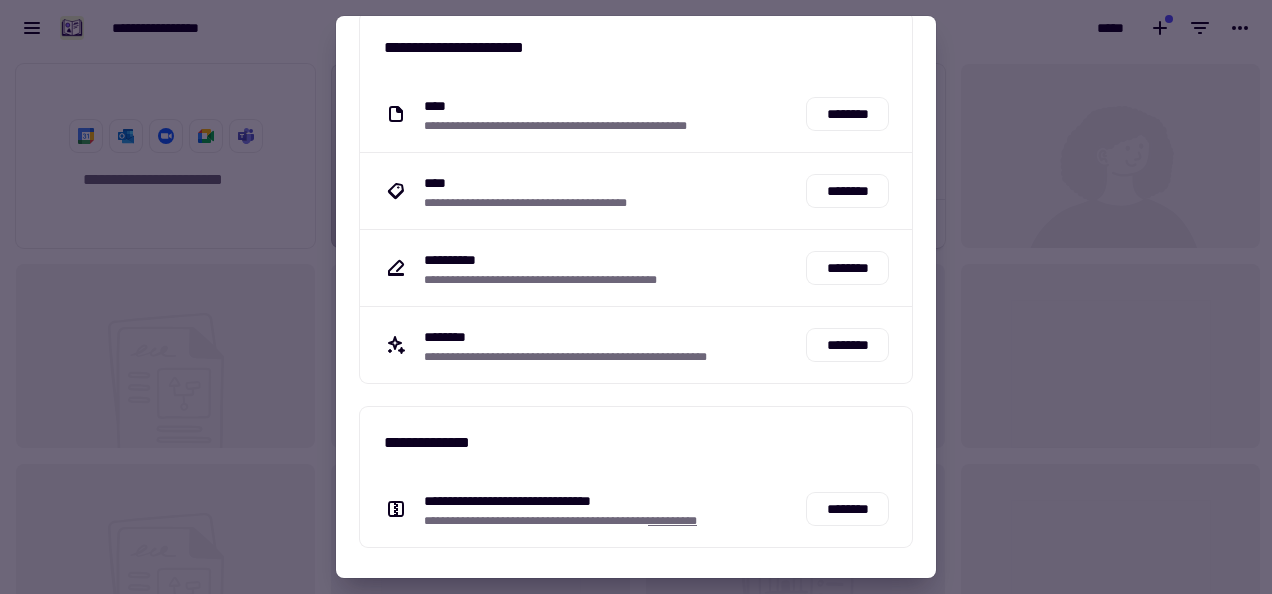 scroll, scrollTop: 44, scrollLeft: 0, axis: vertical 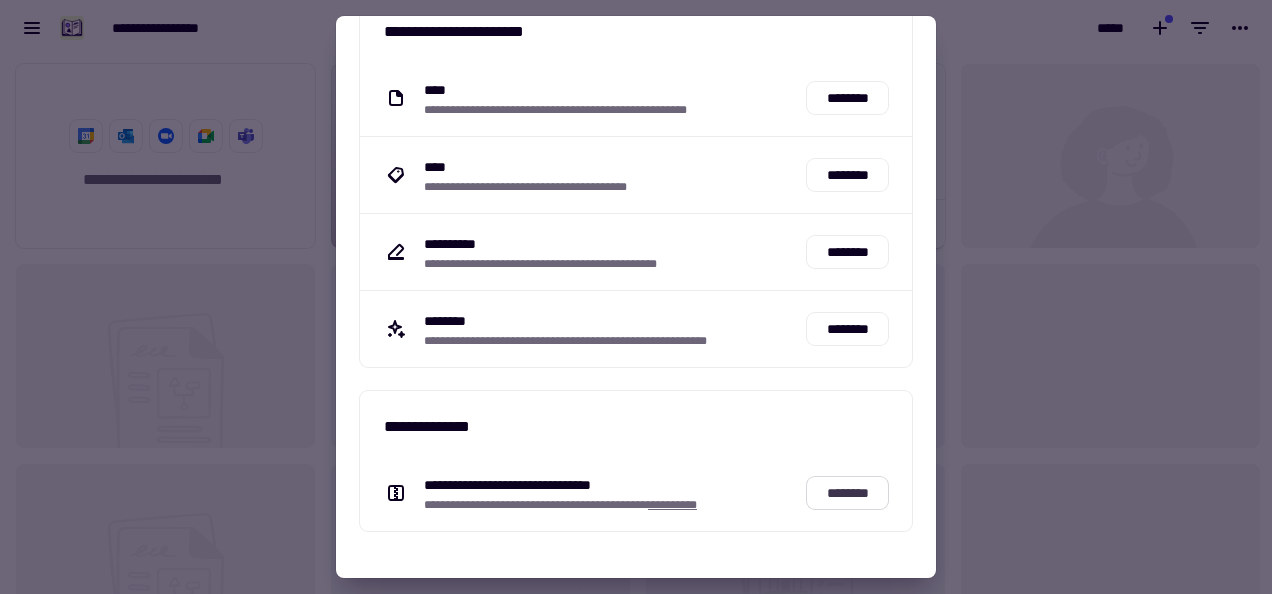 click on "********" 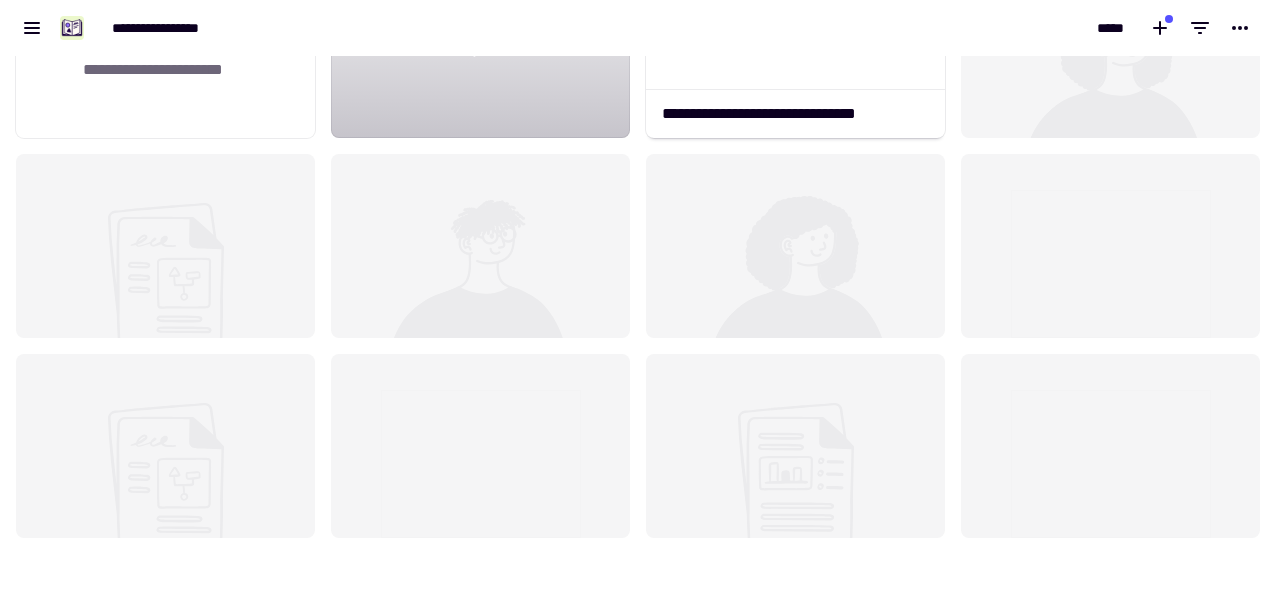 scroll, scrollTop: 0, scrollLeft: 0, axis: both 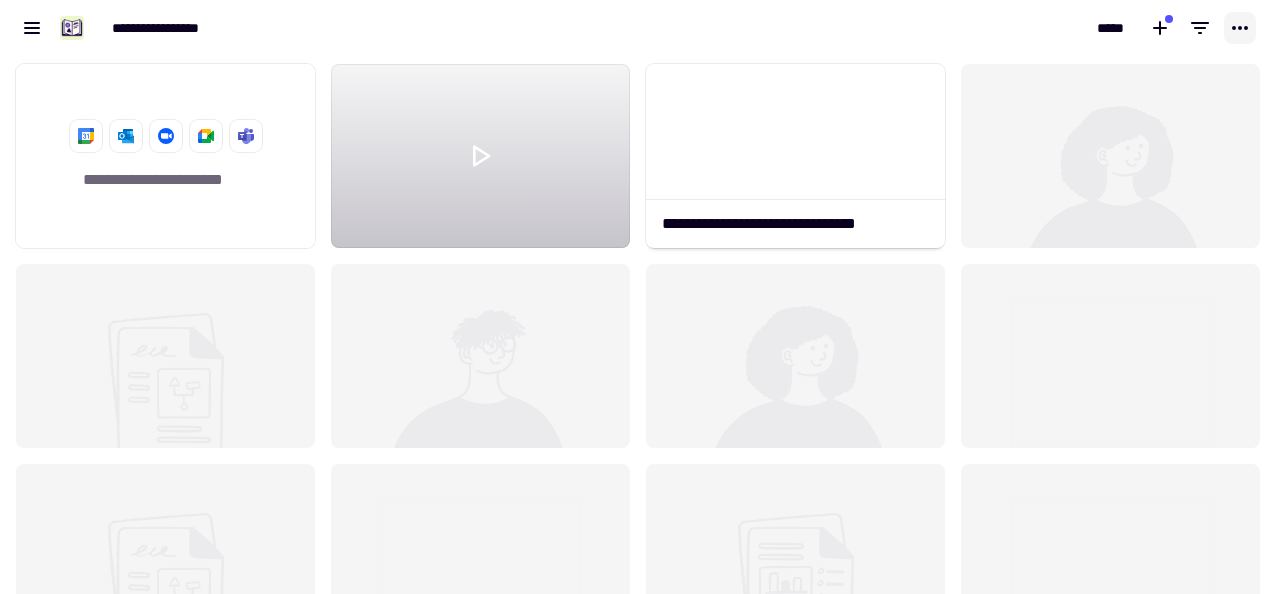 click 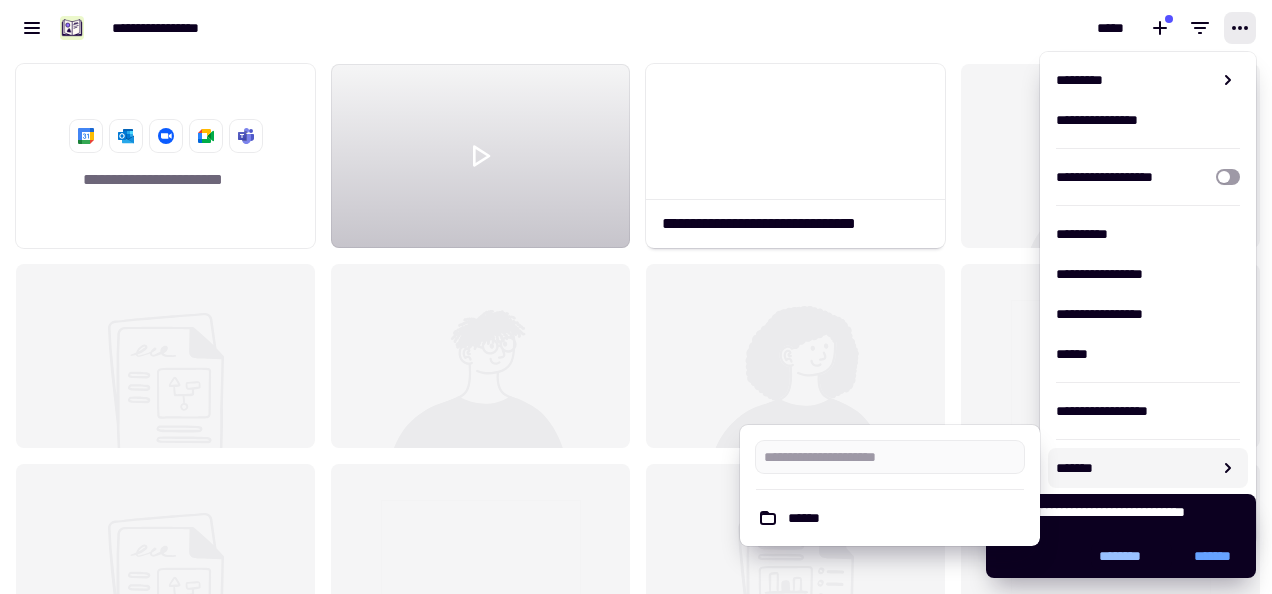 click on "********" 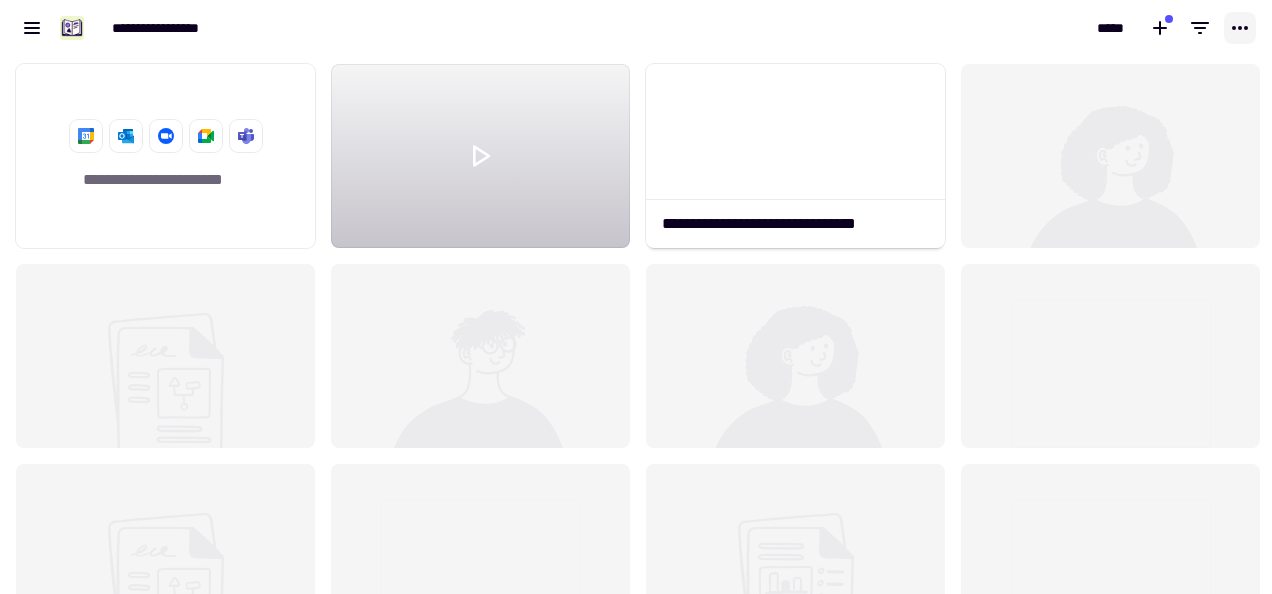click 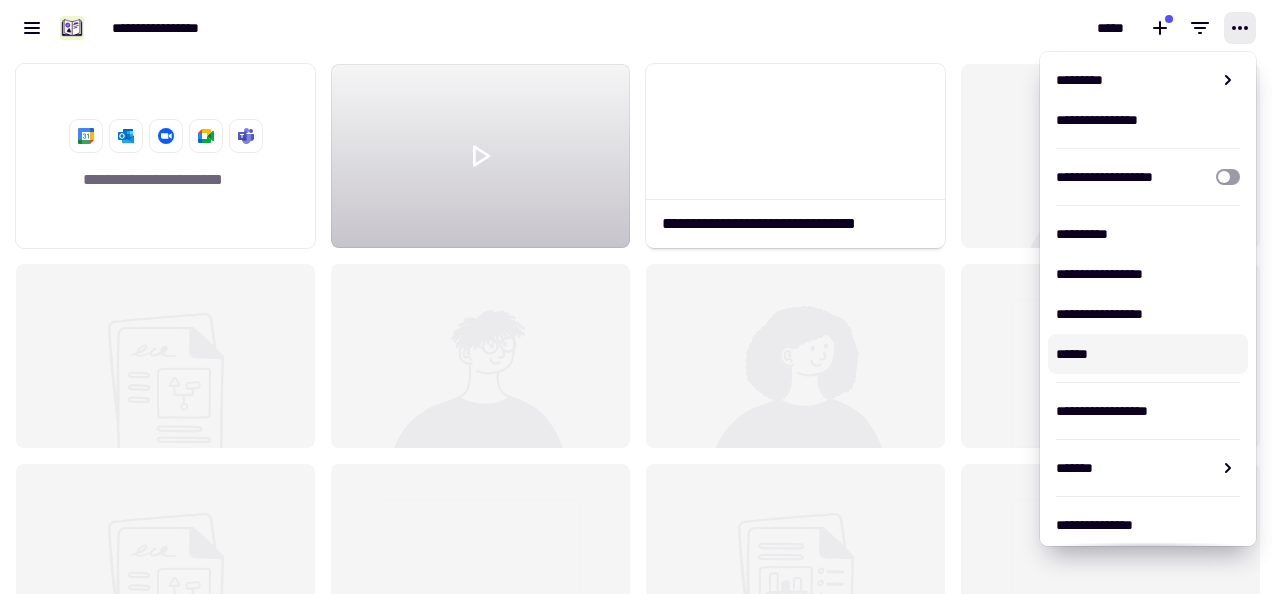 click on "******" at bounding box center [1148, 354] 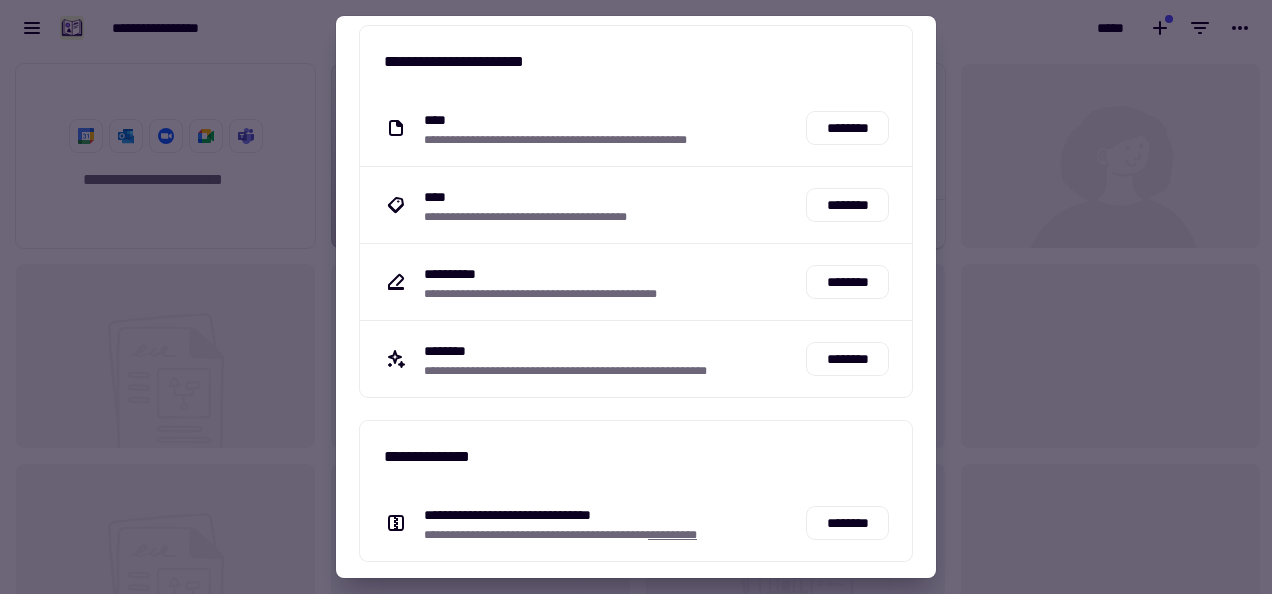 scroll, scrollTop: 0, scrollLeft: 0, axis: both 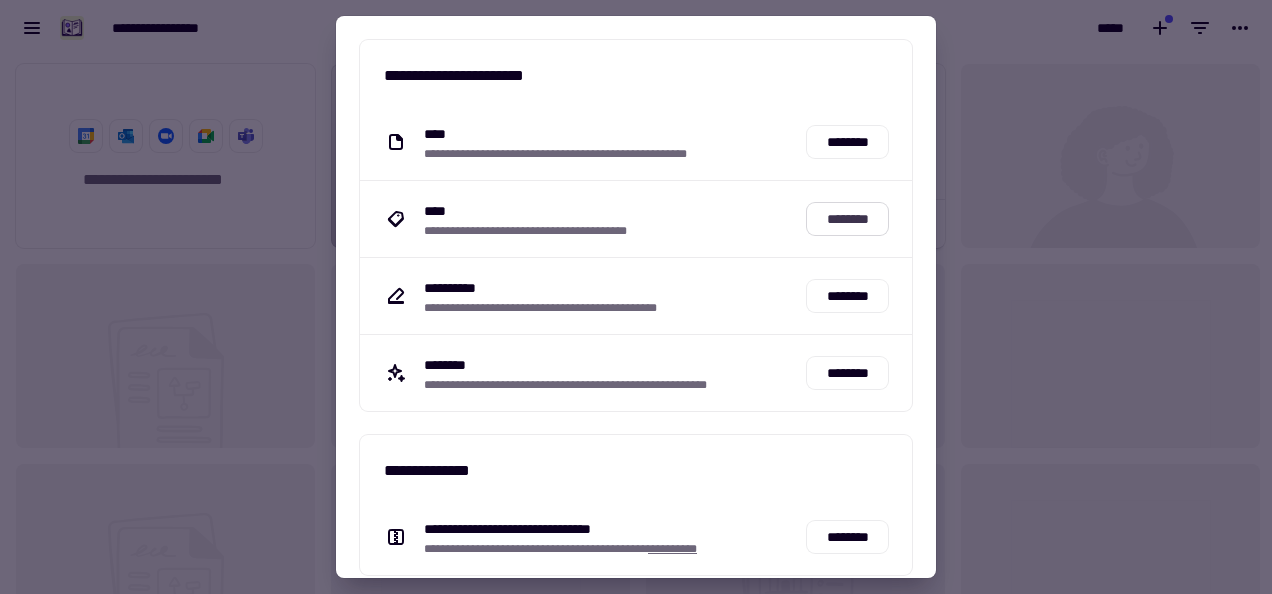 click on "********" 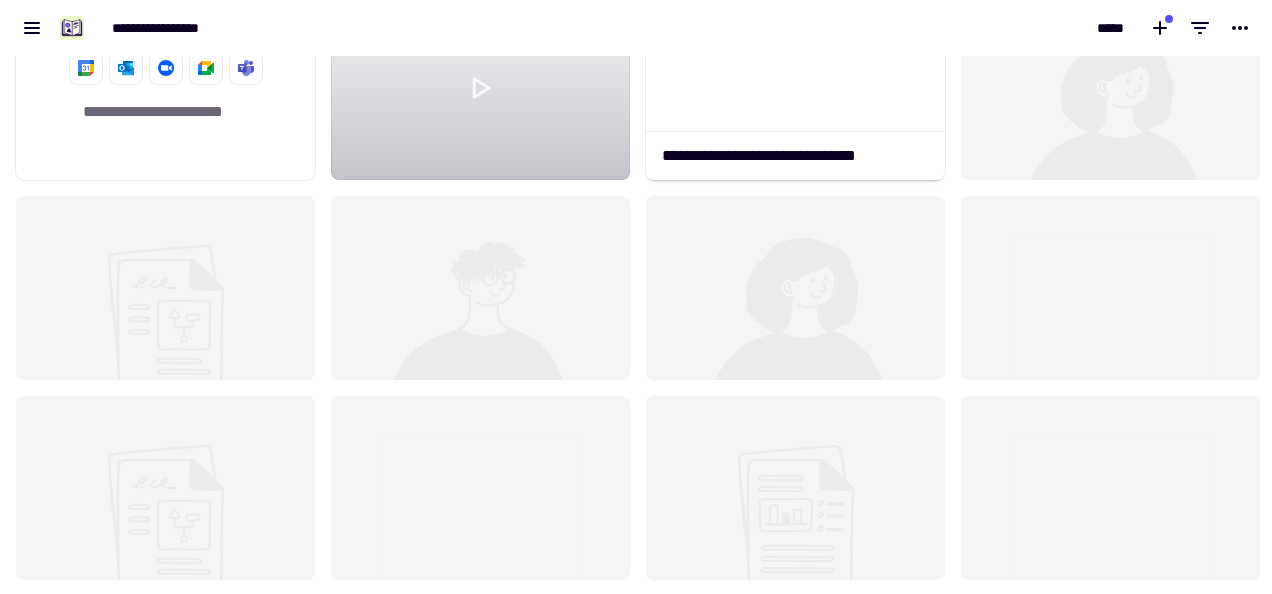 scroll, scrollTop: 0, scrollLeft: 0, axis: both 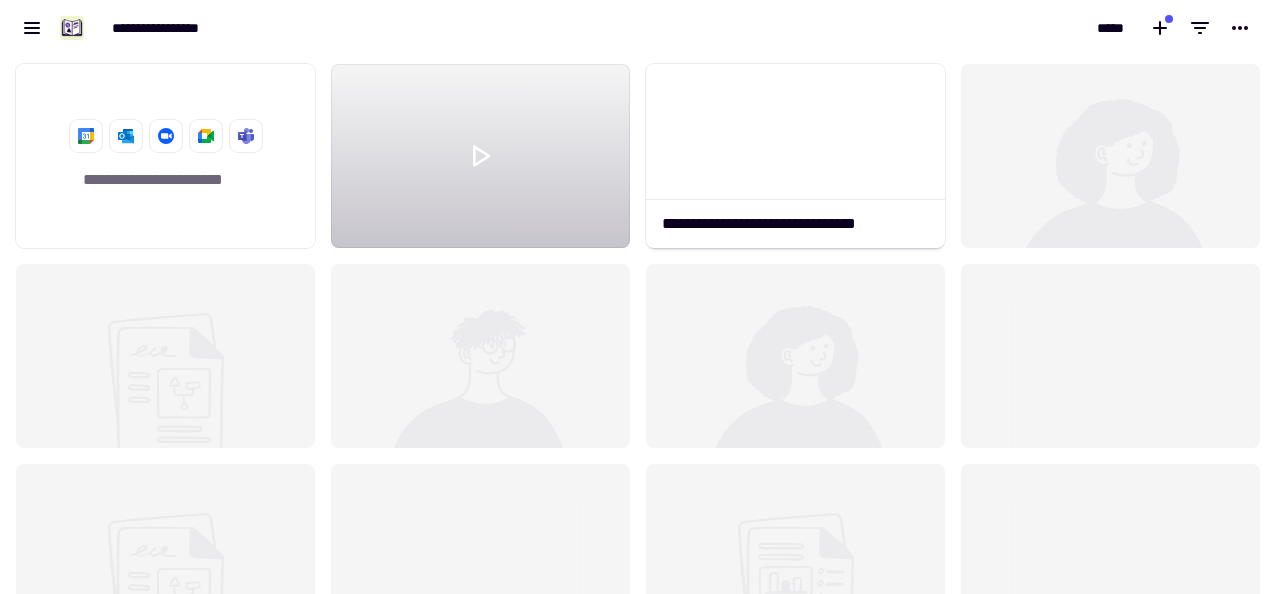 click 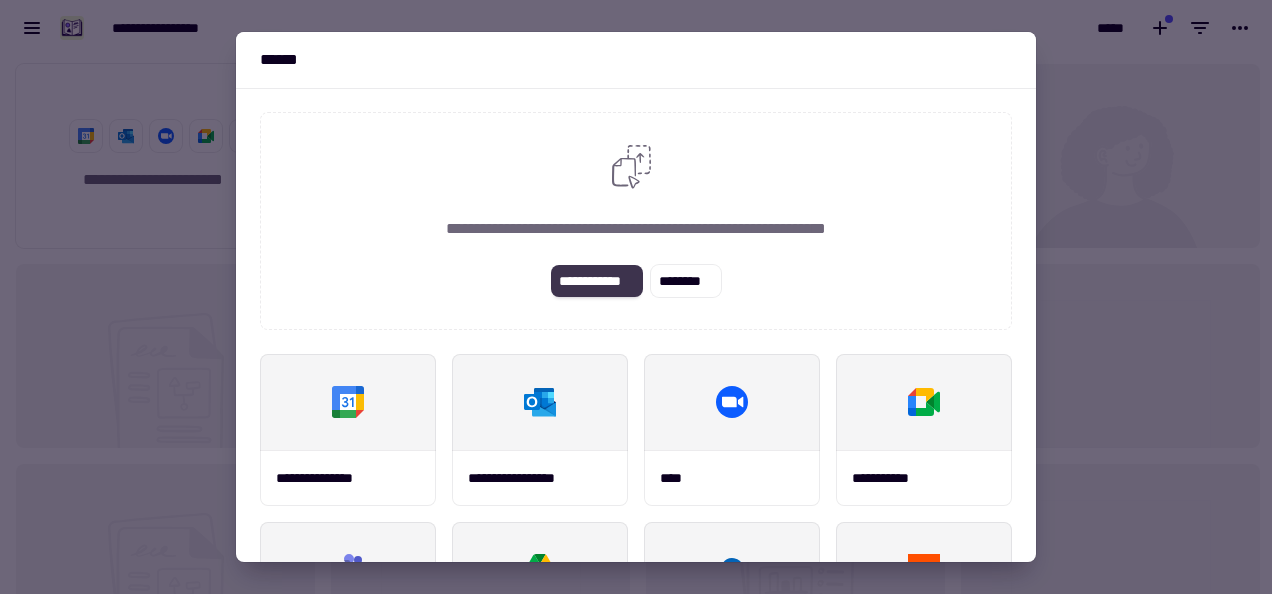 click on "**********" 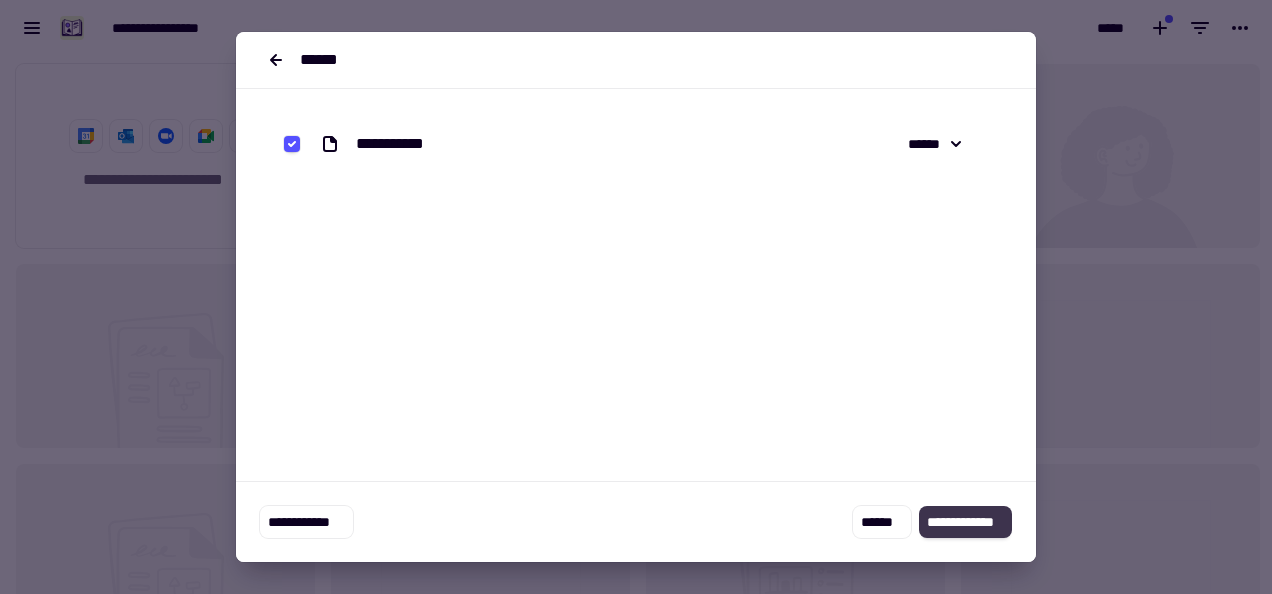 click on "**********" 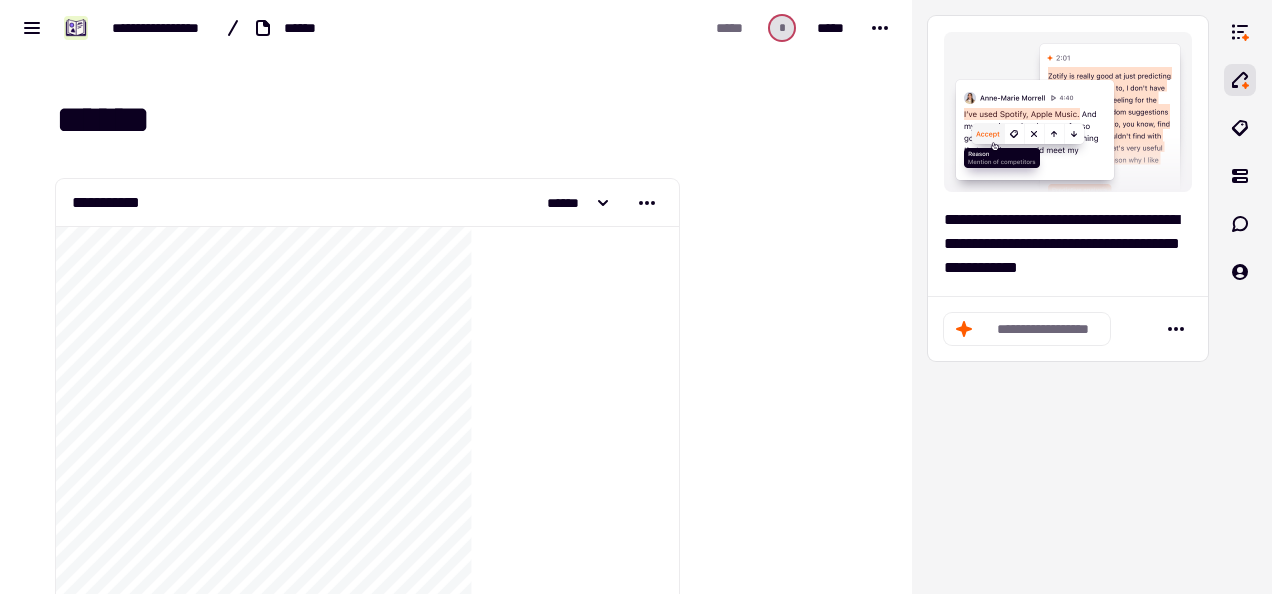 click at bounding box center [787, 26587] 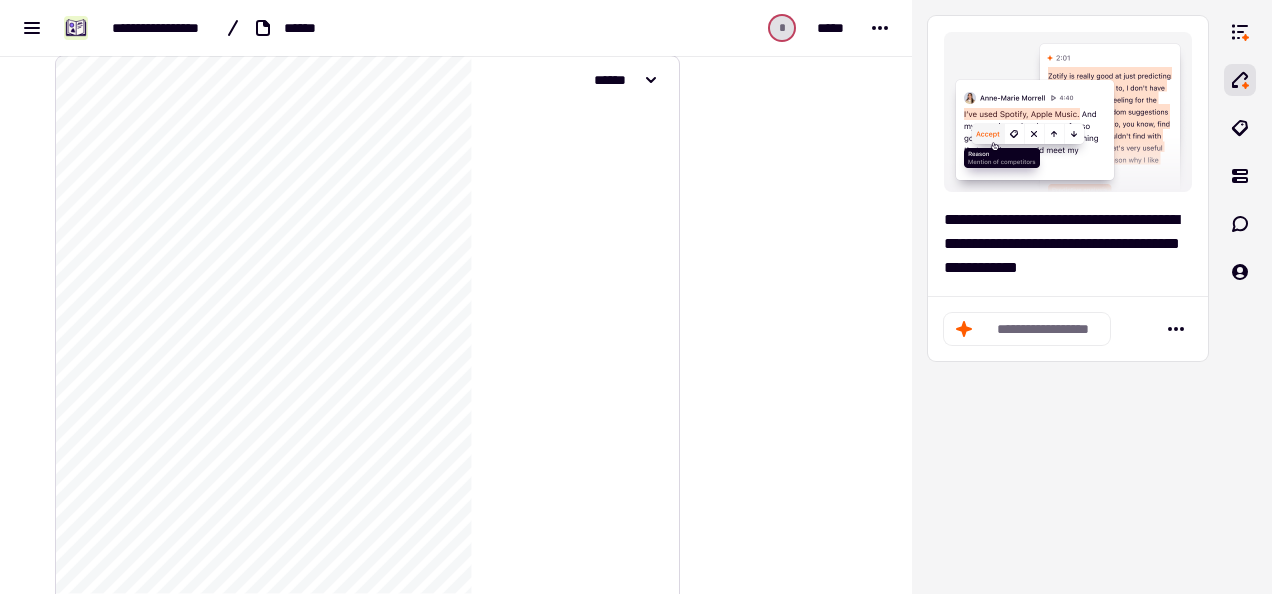 scroll, scrollTop: 1000, scrollLeft: 0, axis: vertical 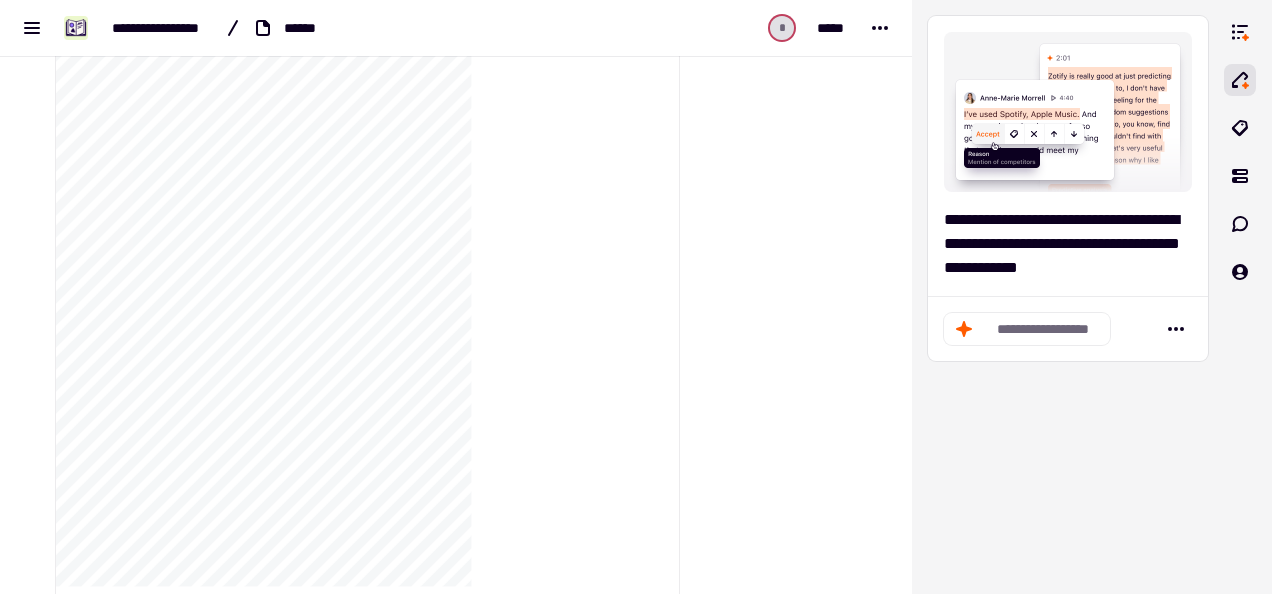 click on "**********" at bounding box center [456, 25578] 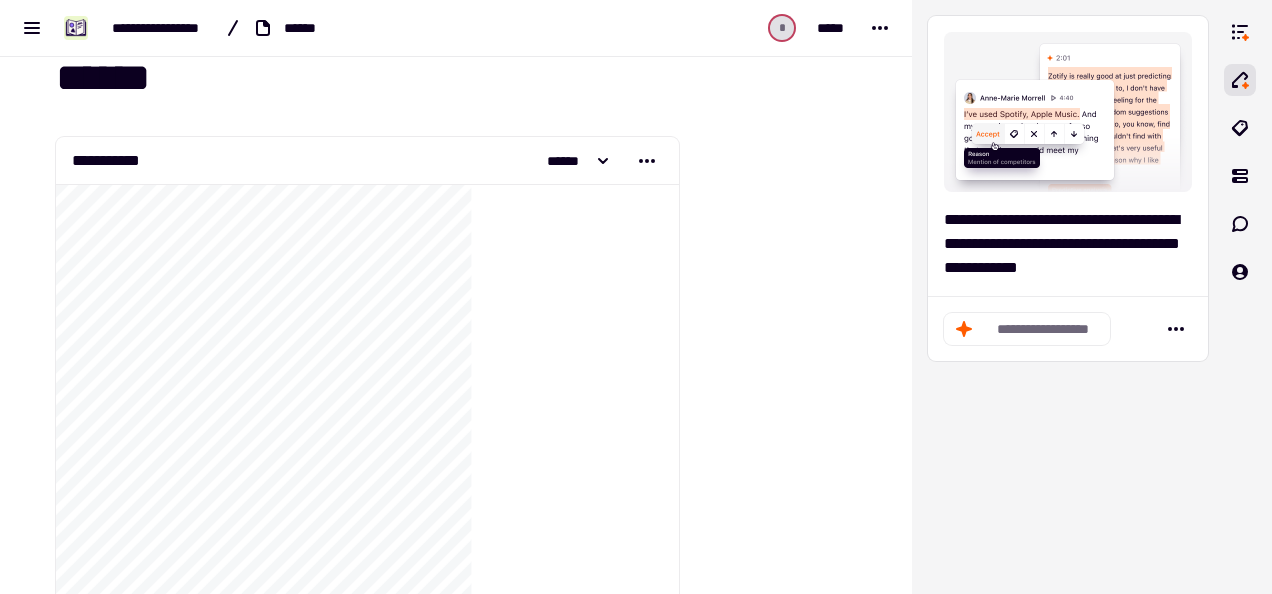 scroll, scrollTop: 0, scrollLeft: 0, axis: both 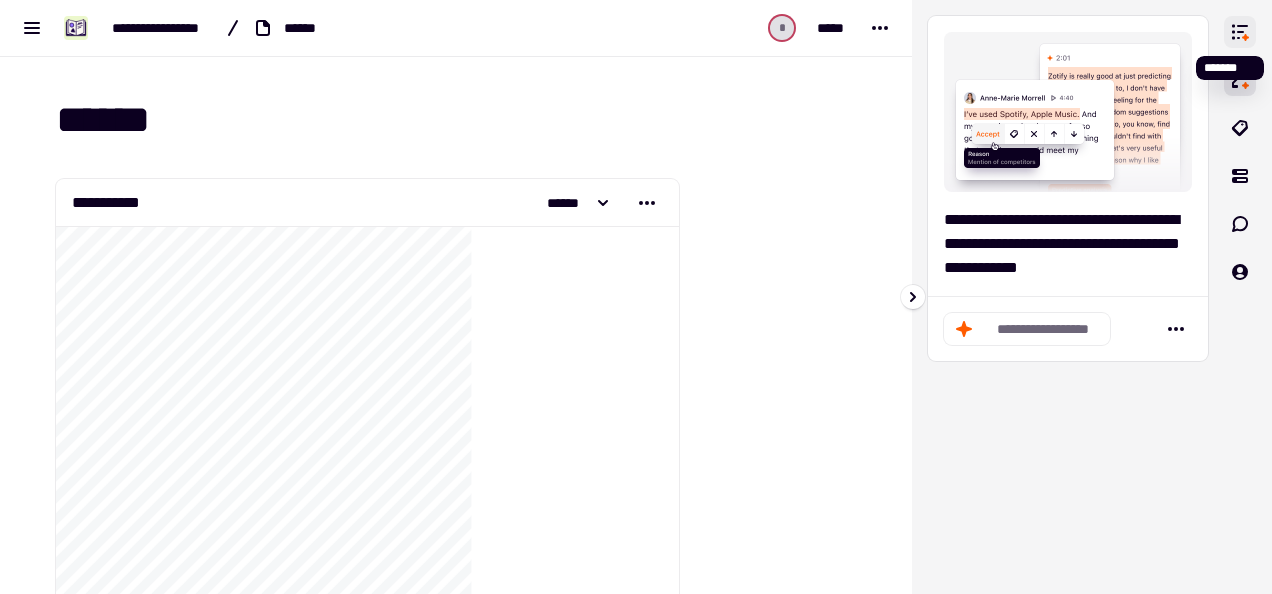 click 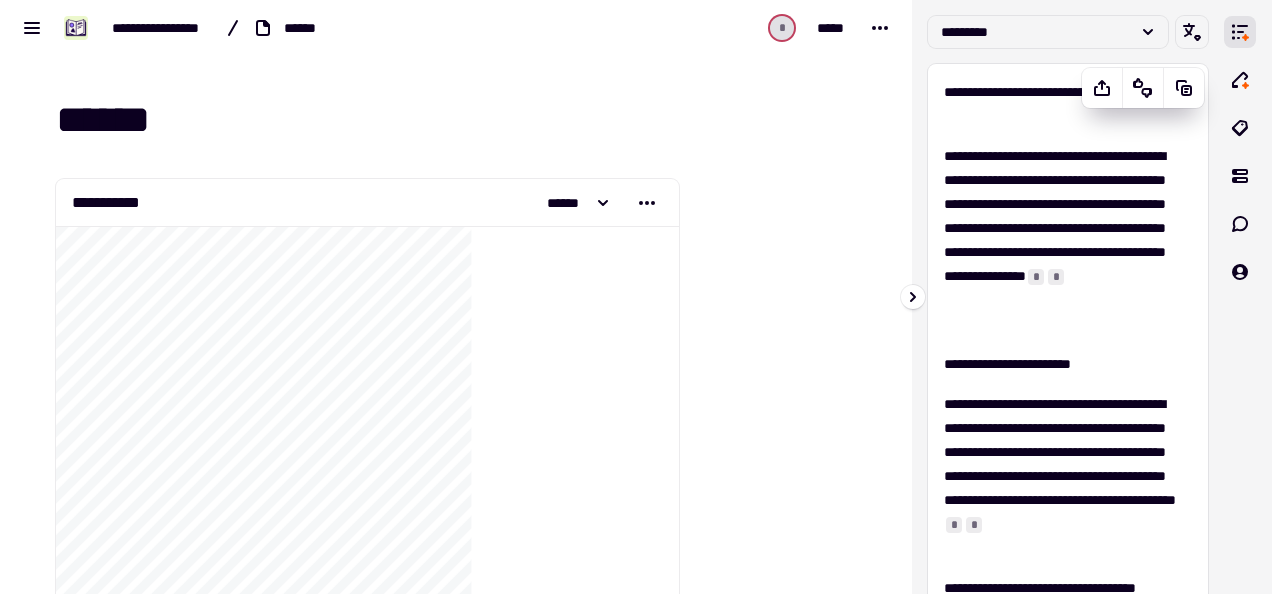 click on "*" at bounding box center [1036, 277] 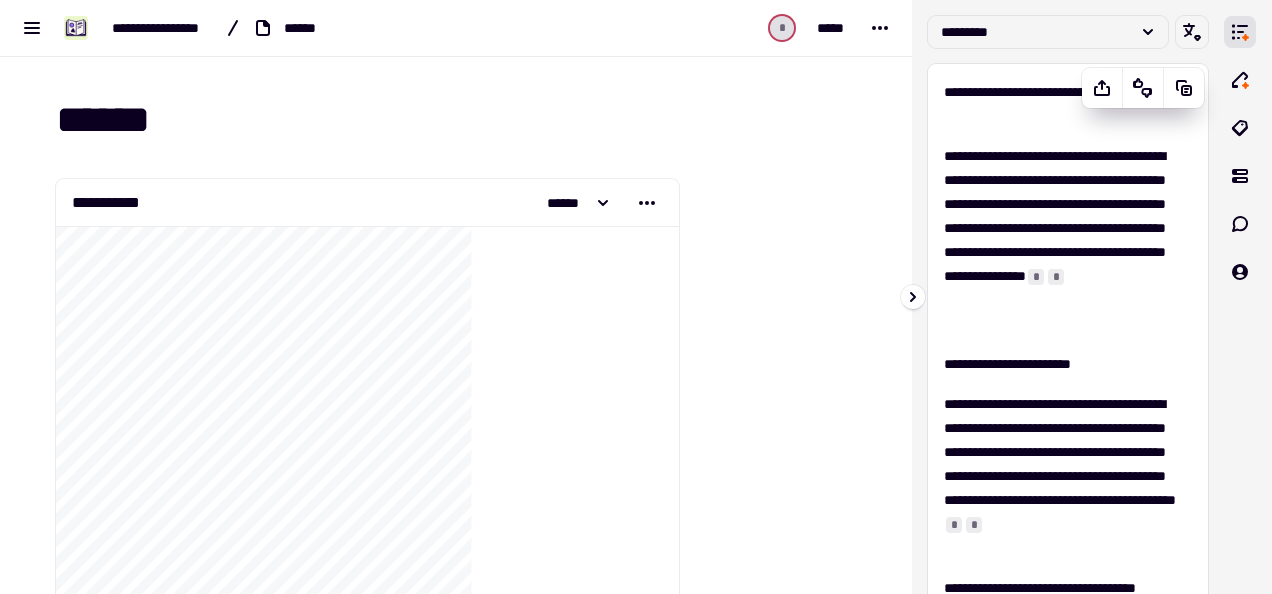 click on "*" at bounding box center (1036, 277) 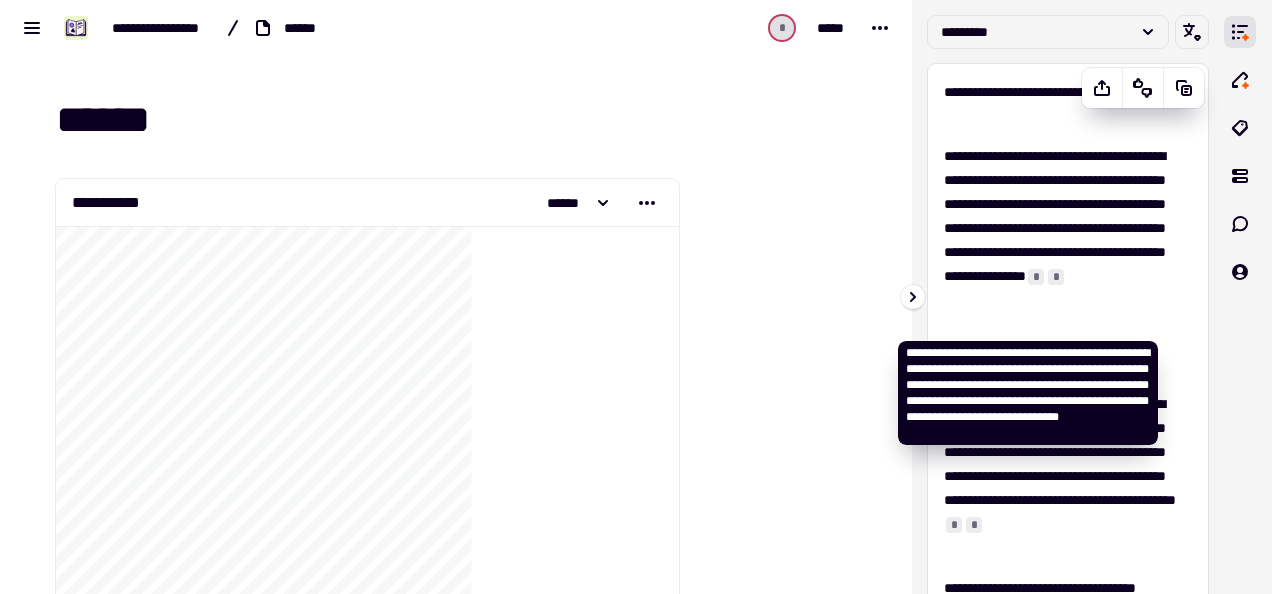 click on "*" at bounding box center [1056, 277] 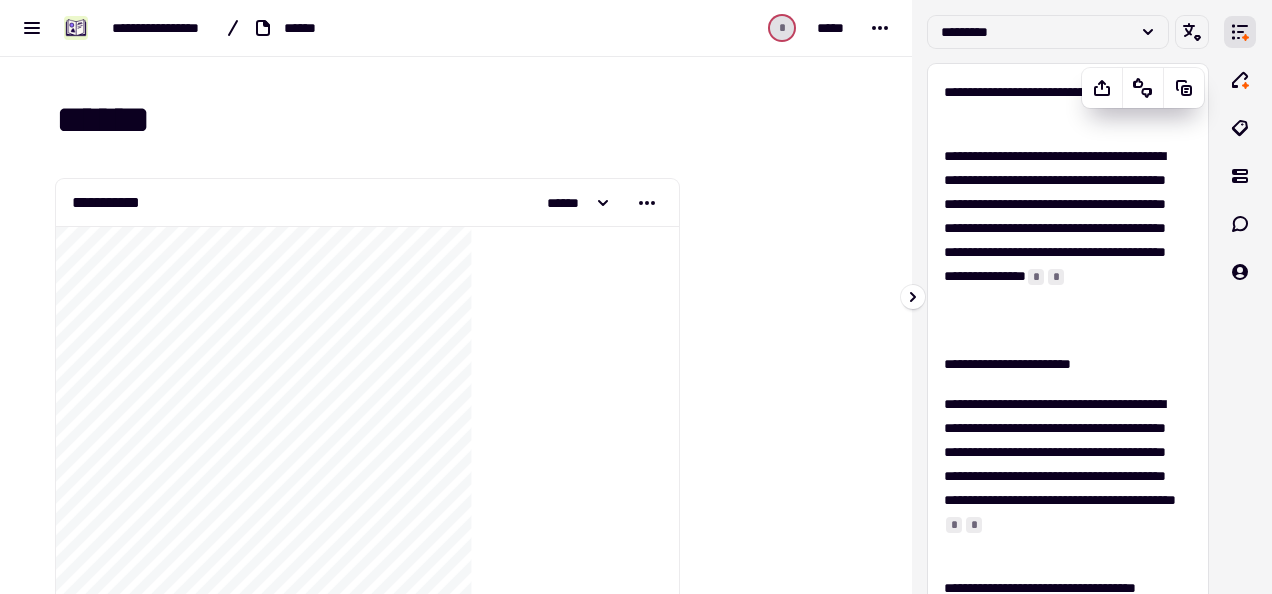 click on "*" at bounding box center [1036, 277] 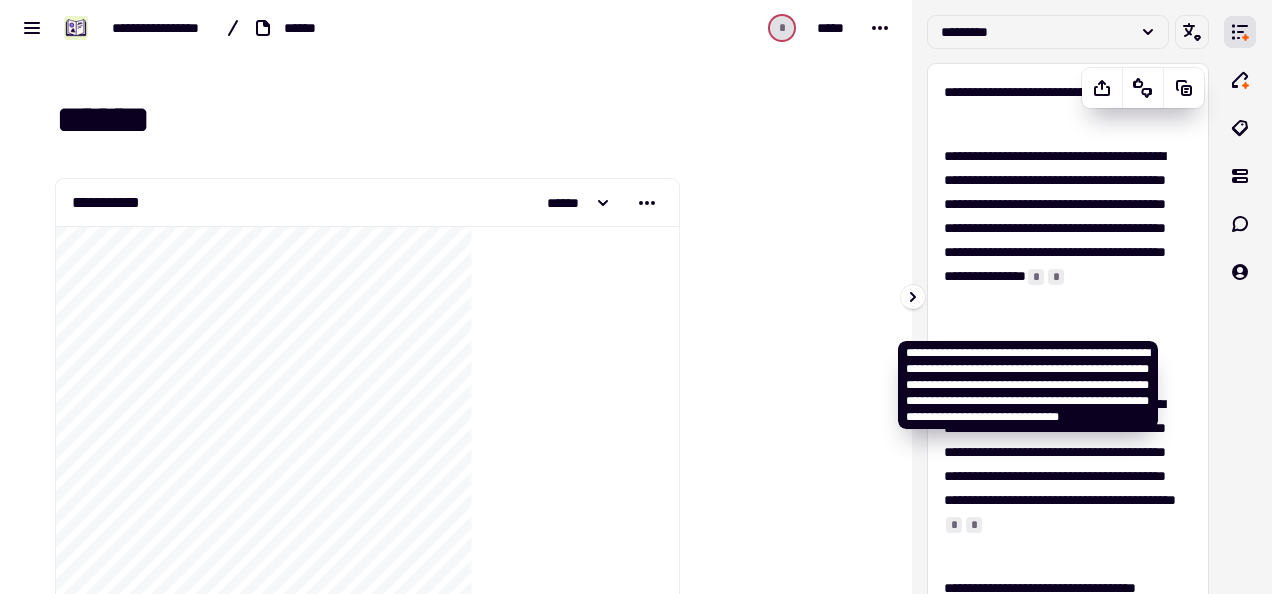 click on "*" at bounding box center [1056, 277] 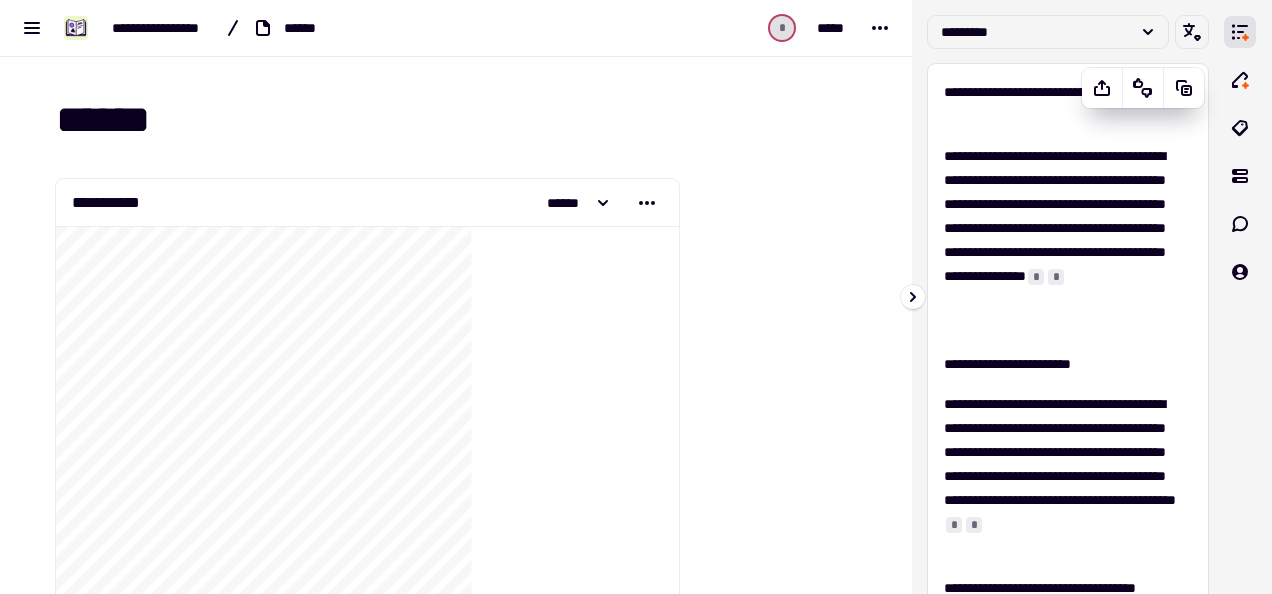 click on "*" at bounding box center (1056, 277) 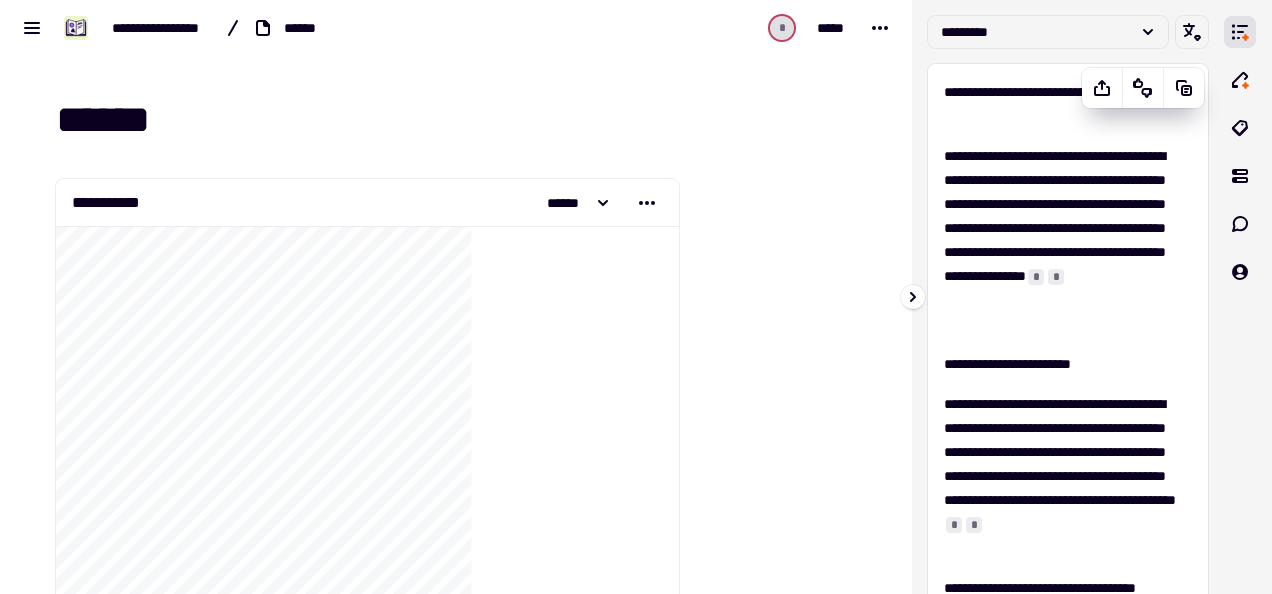 click on "*" at bounding box center [1056, 277] 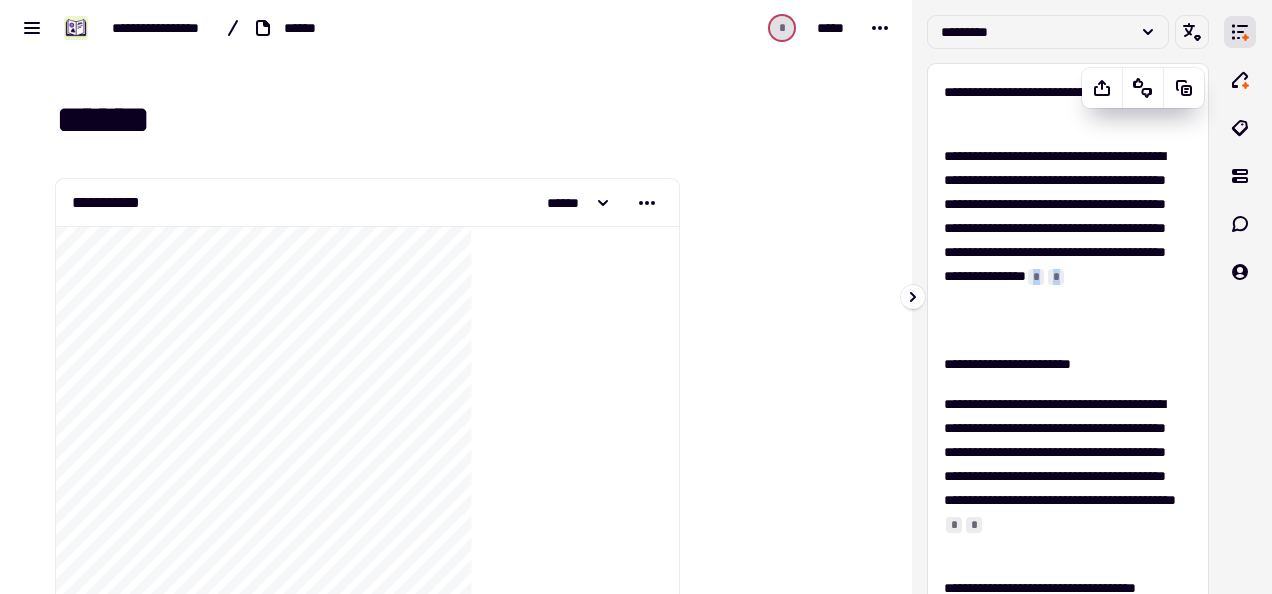 click on "*" at bounding box center (1056, 277) 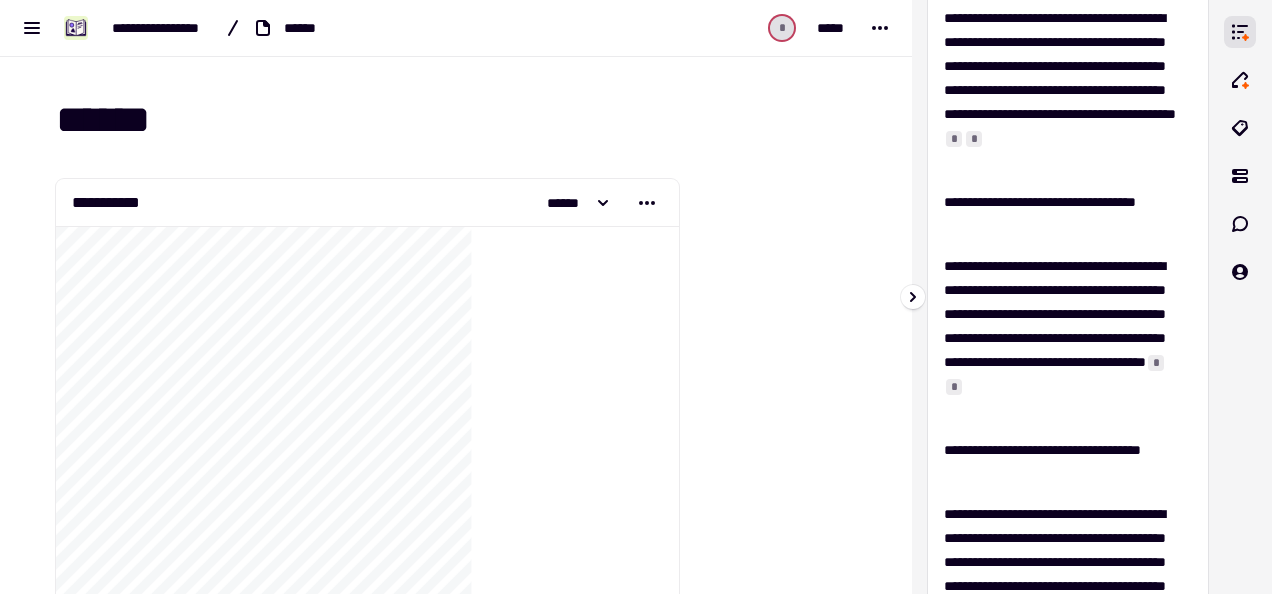 scroll, scrollTop: 500, scrollLeft: 0, axis: vertical 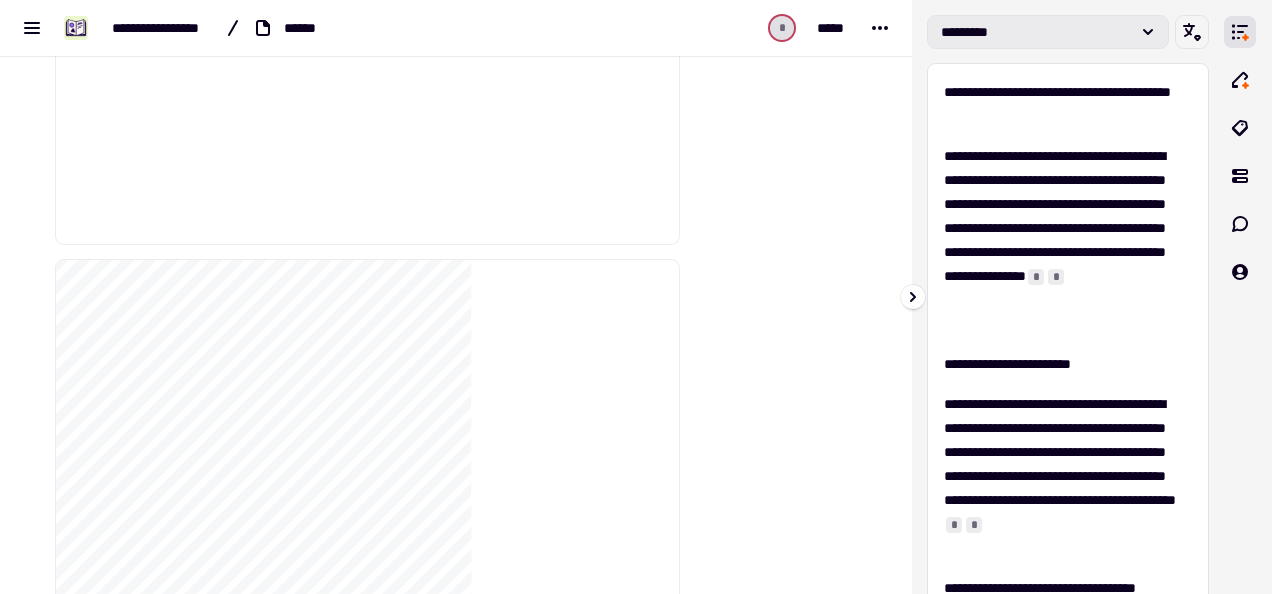 click on "*********" 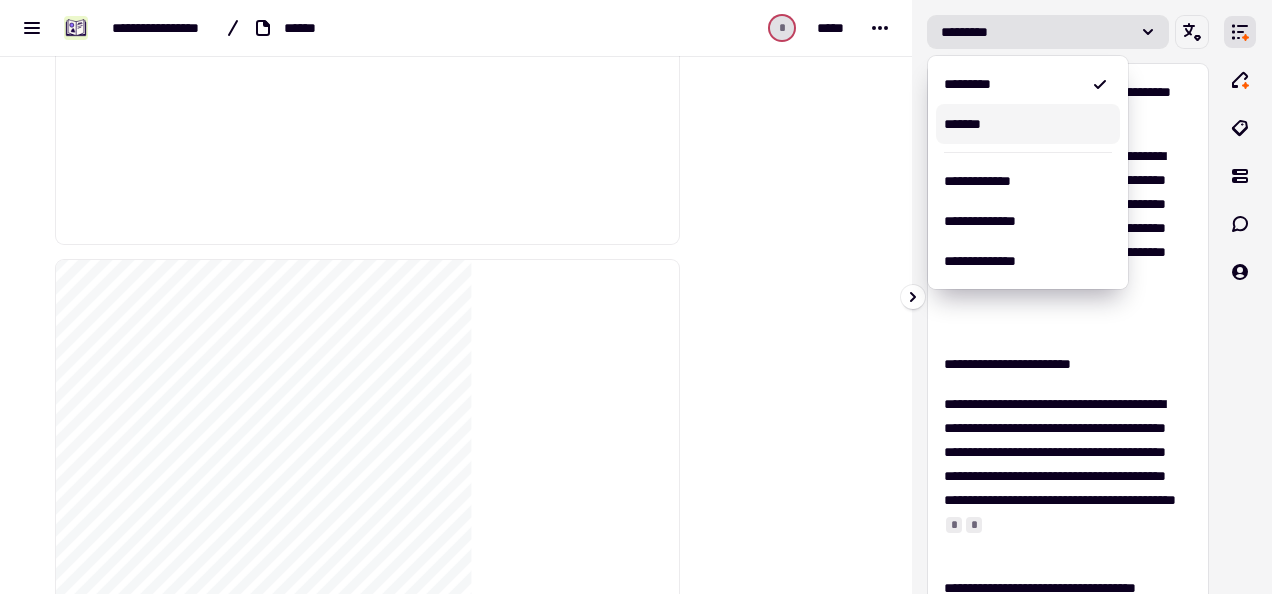 click on "*******" at bounding box center (1028, 124) 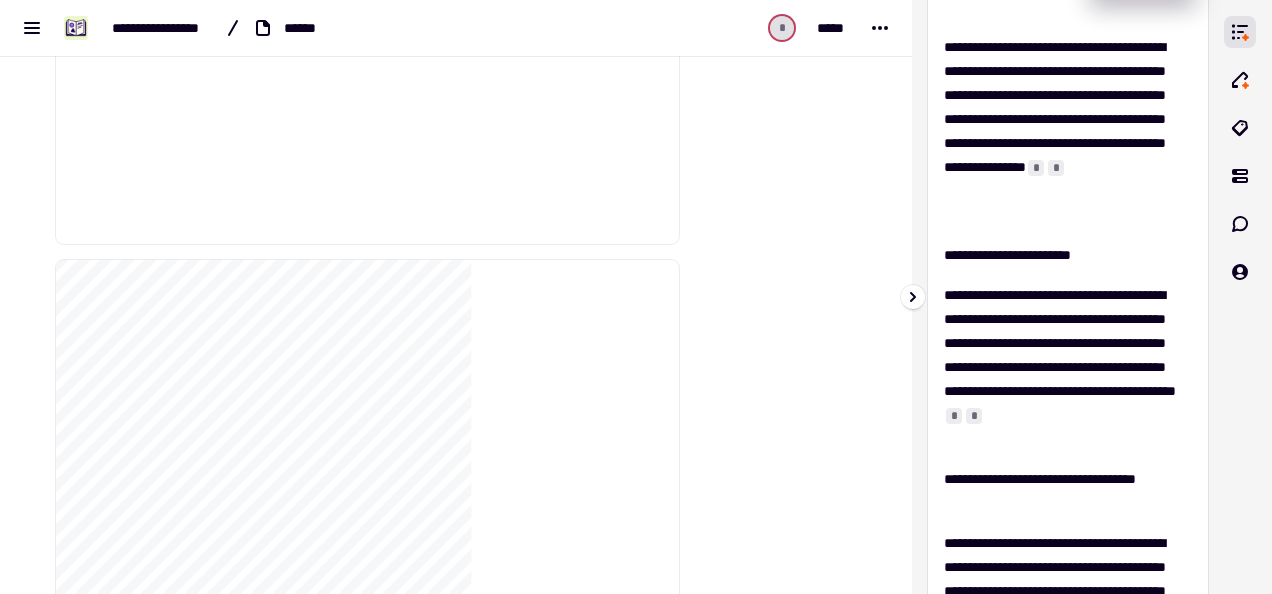 scroll, scrollTop: 0, scrollLeft: 0, axis: both 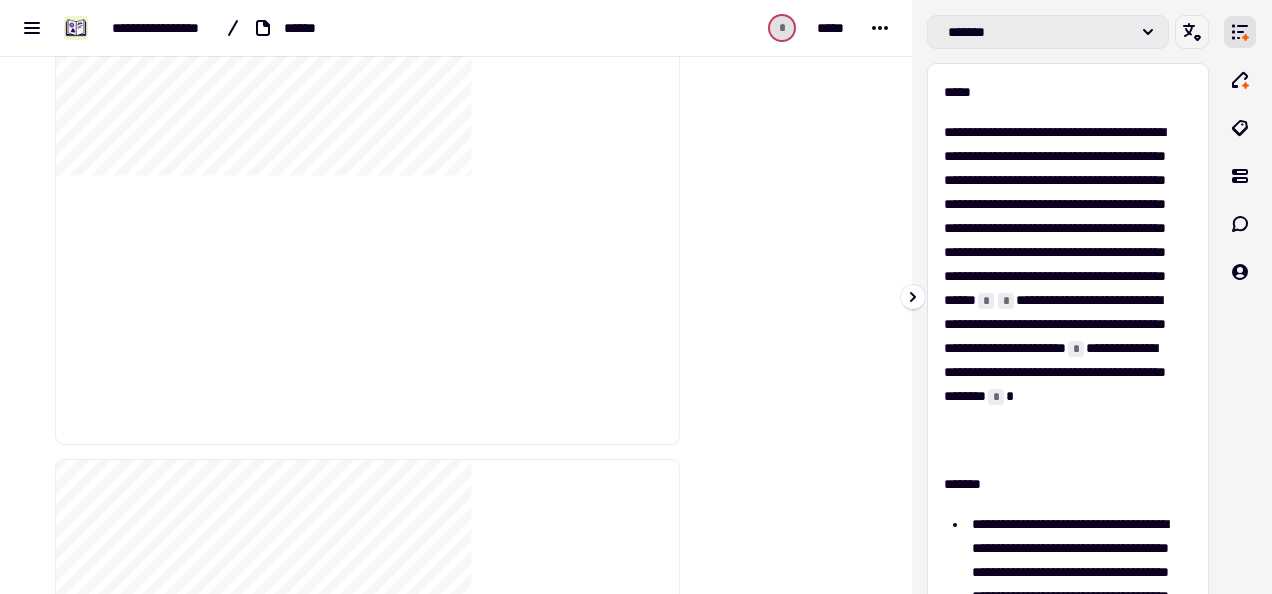 click on "*******" 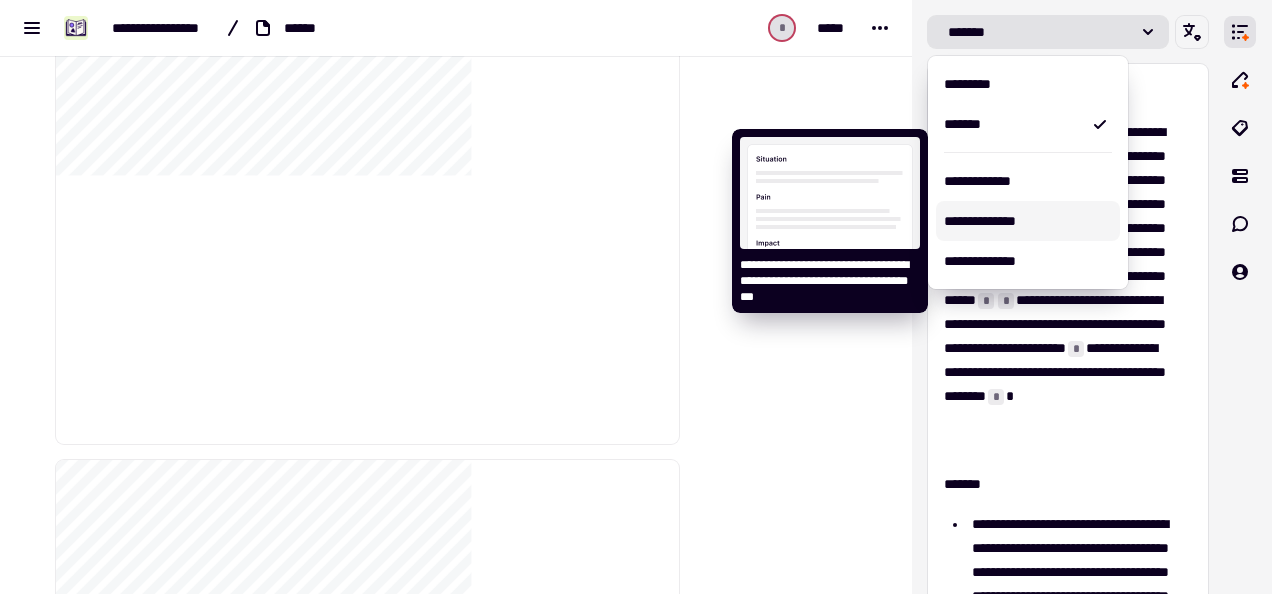 click on "**********" at bounding box center [1028, 221] 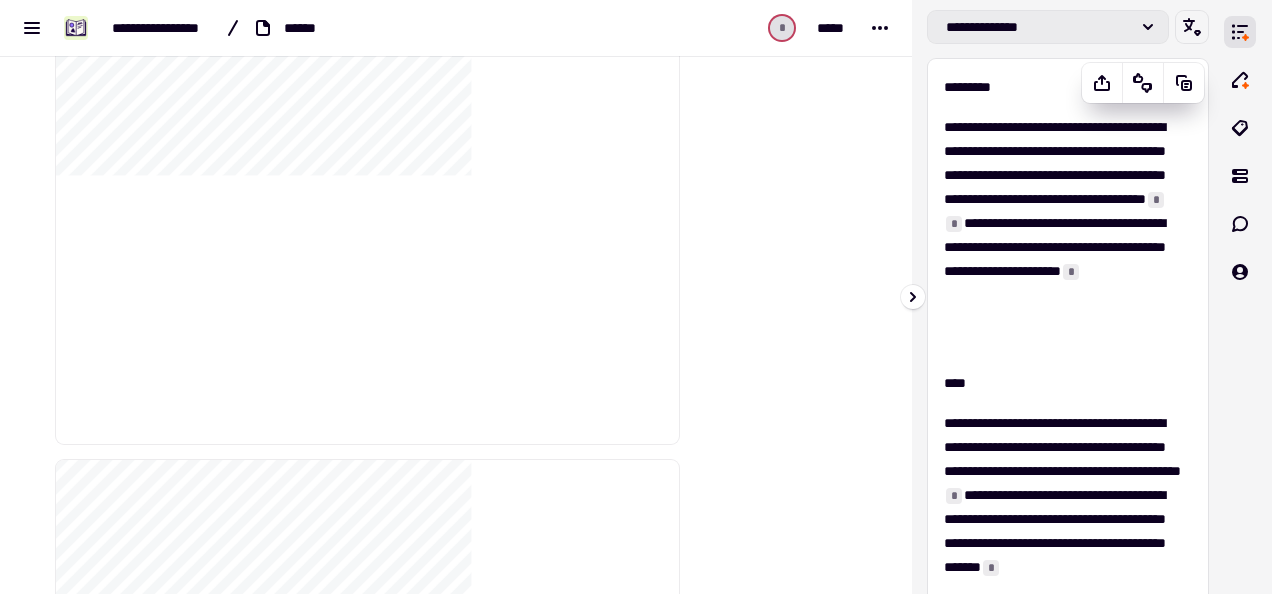 scroll, scrollTop: 0, scrollLeft: 0, axis: both 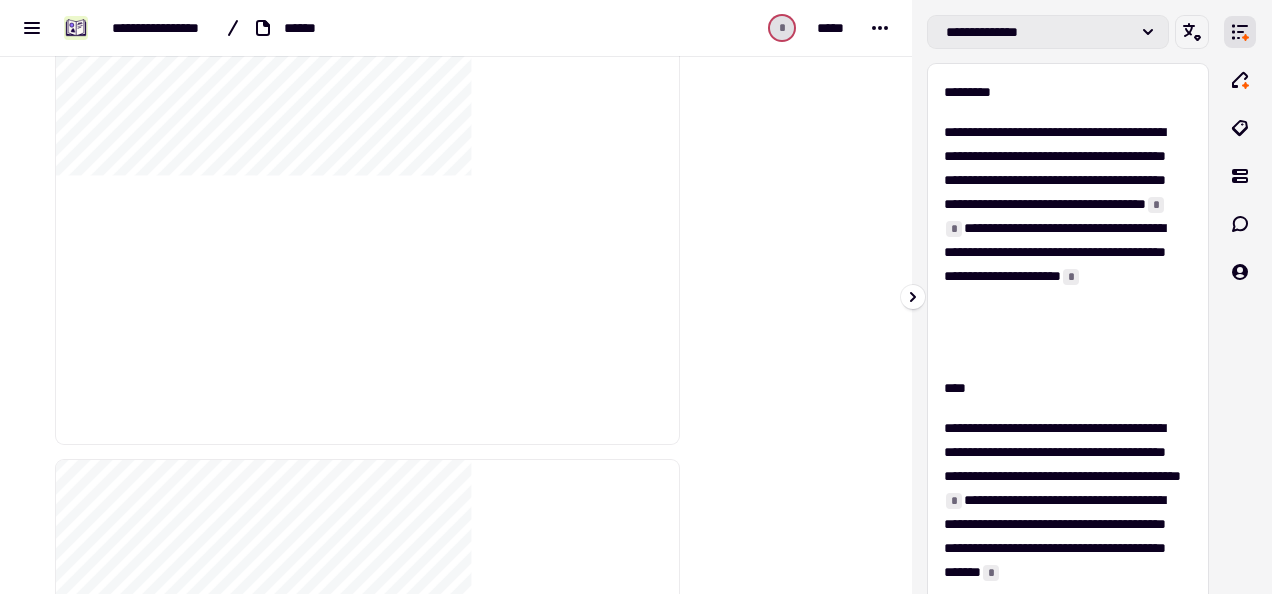 click on "**********" 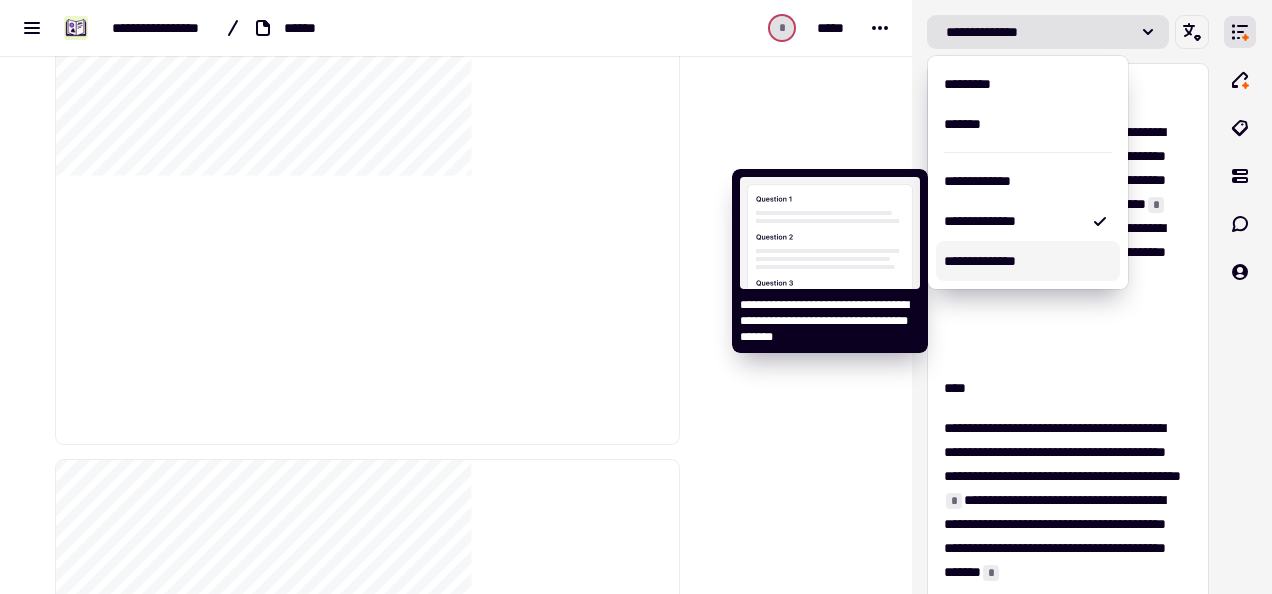 click on "**********" at bounding box center [1028, 261] 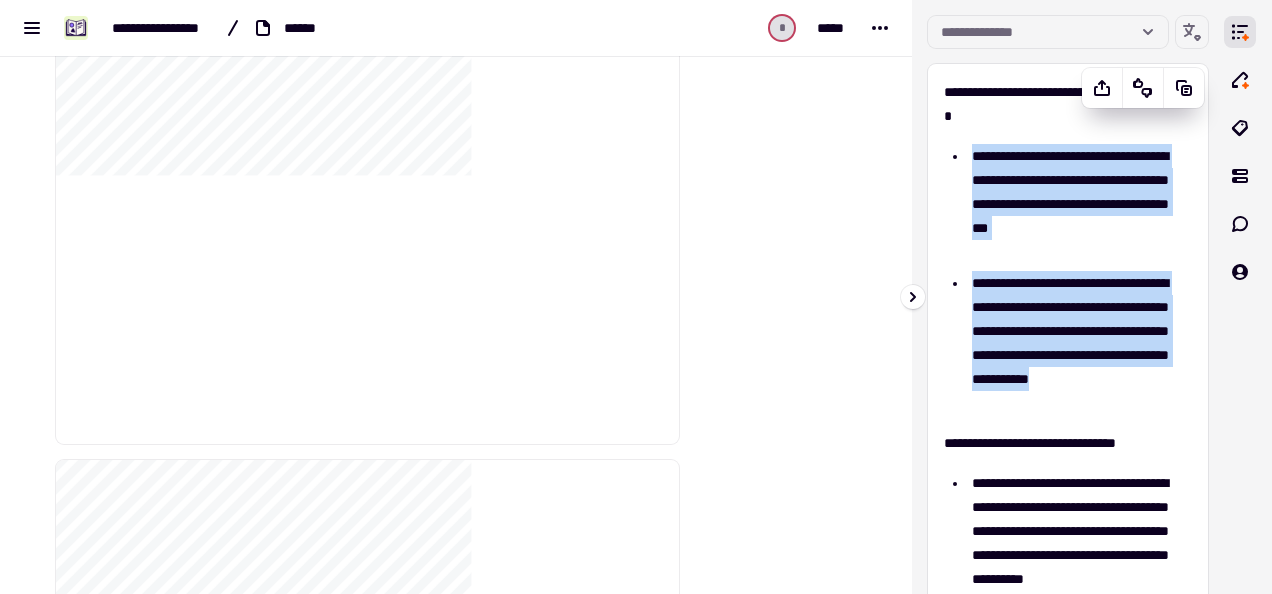 drag, startPoint x: 970, startPoint y: 158, endPoint x: 1096, endPoint y: 400, distance: 272.83694 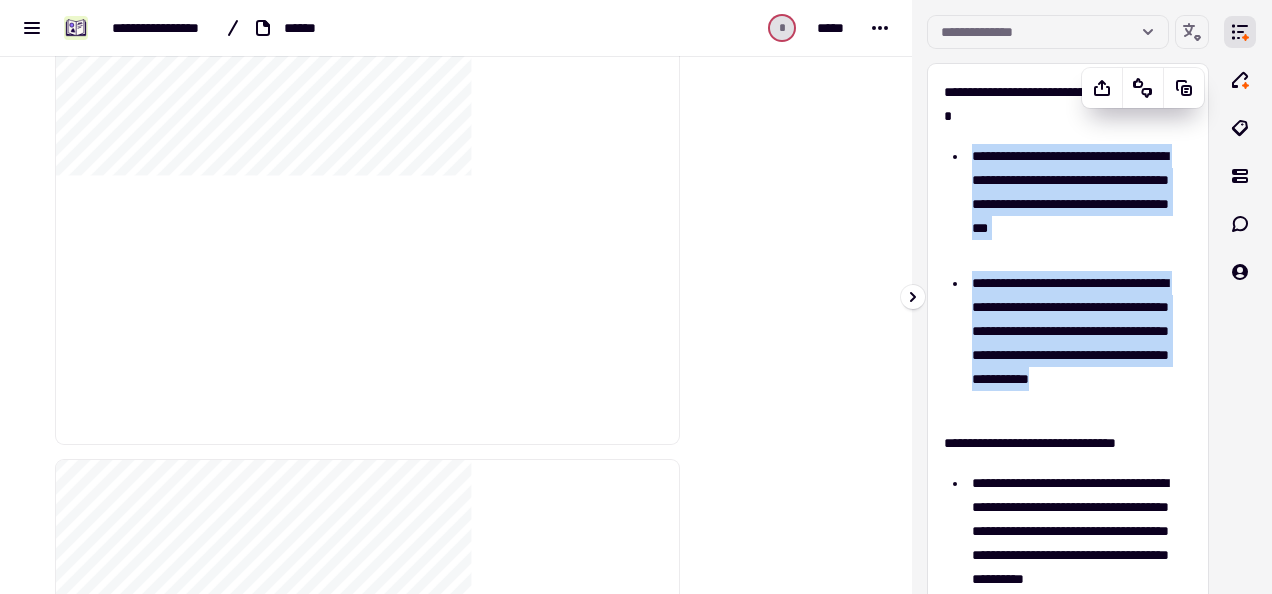 click on "**********" at bounding box center [1068, 279] 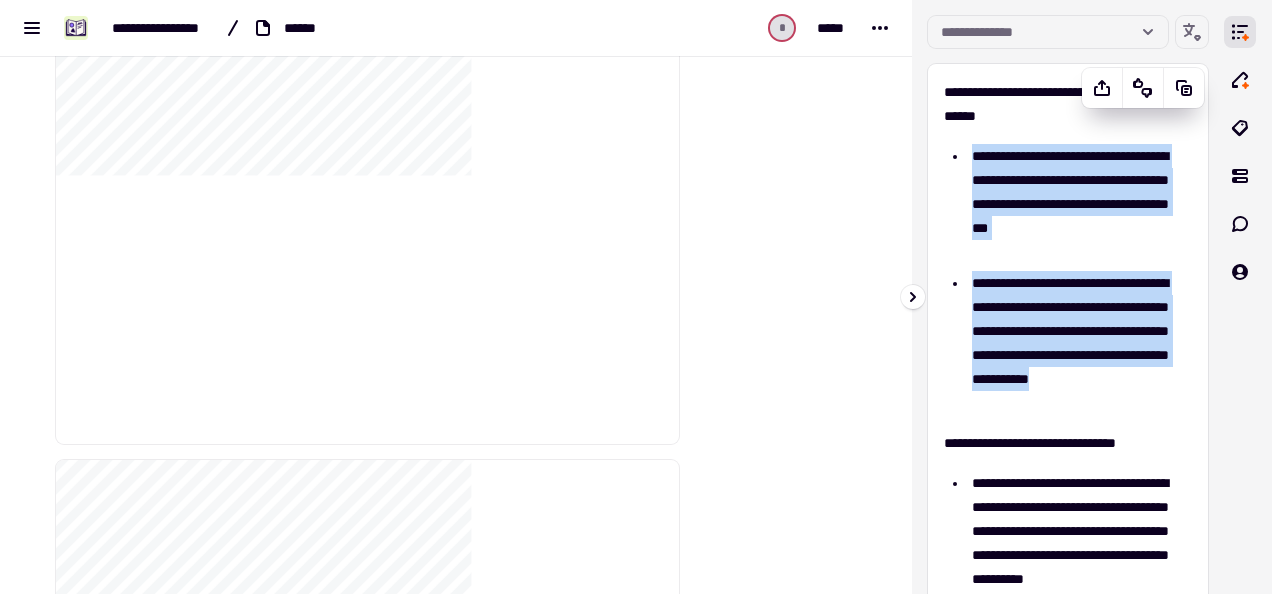 click on "**********" at bounding box center (1072, 204) 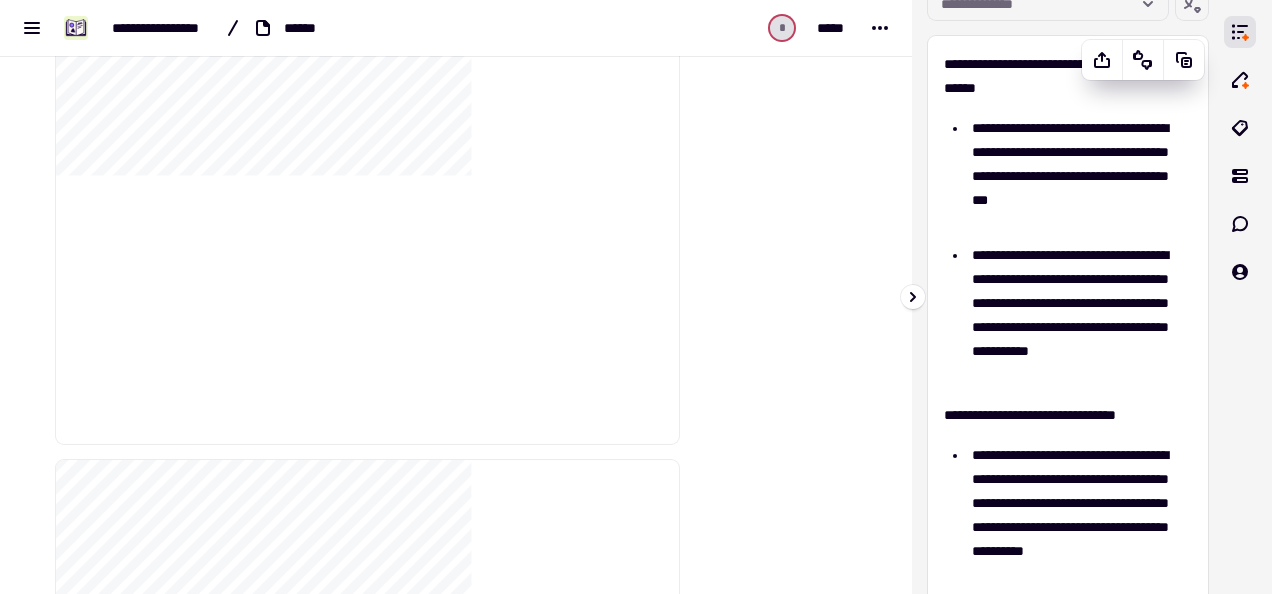 scroll, scrollTop: 0, scrollLeft: 0, axis: both 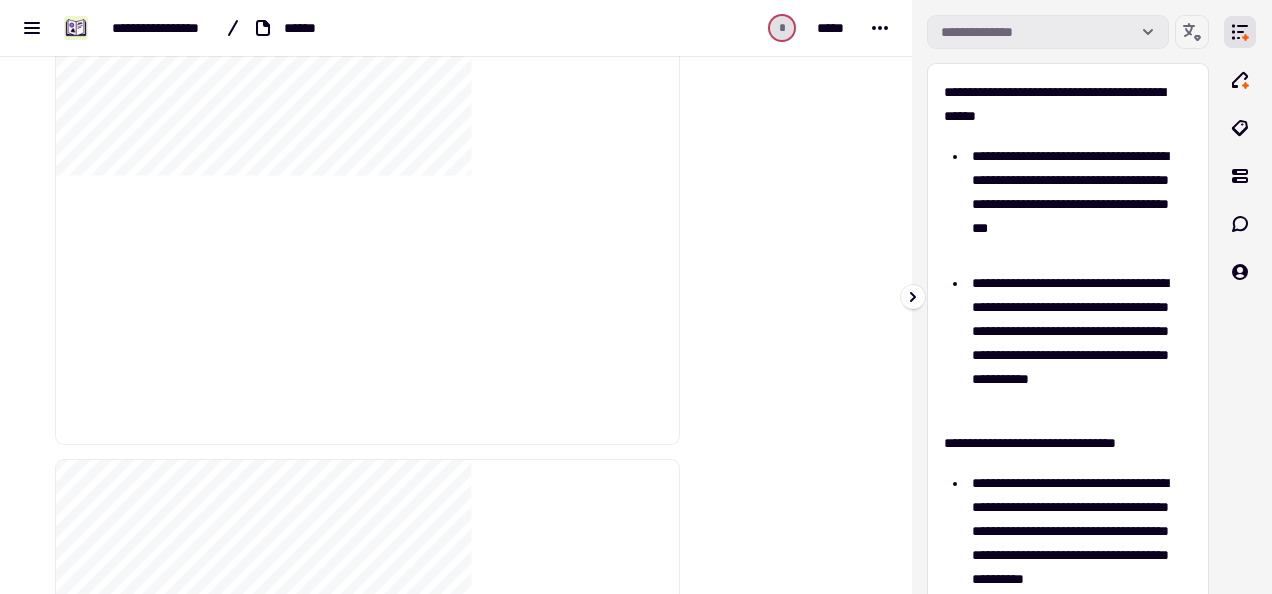click on "**********" 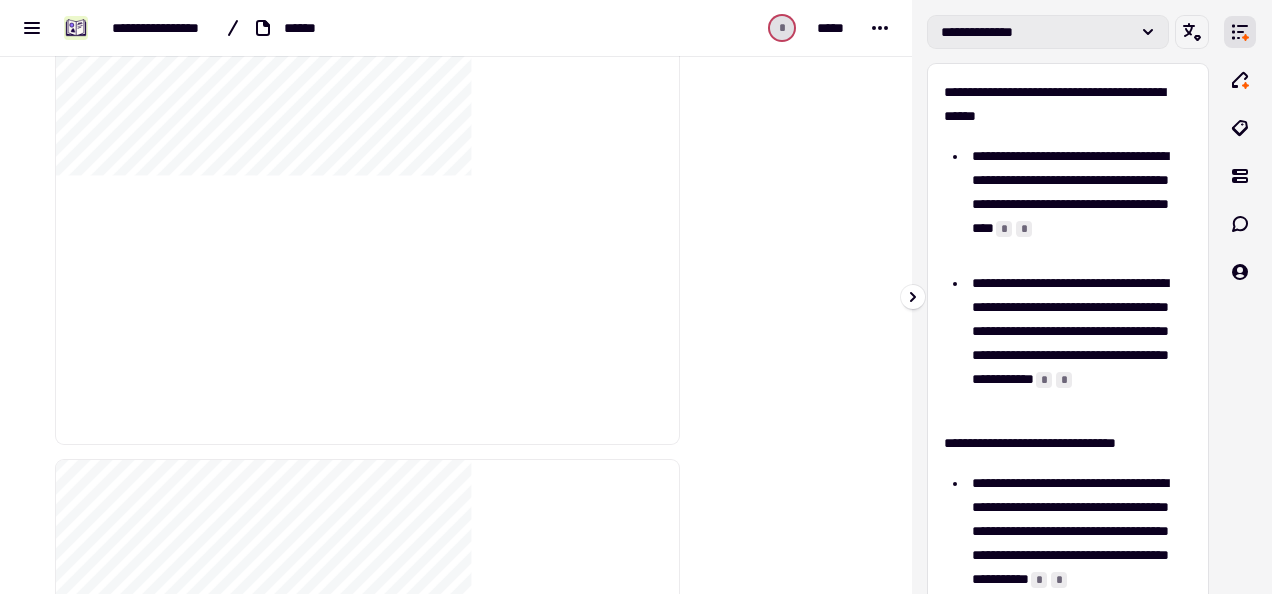 click on "**********" 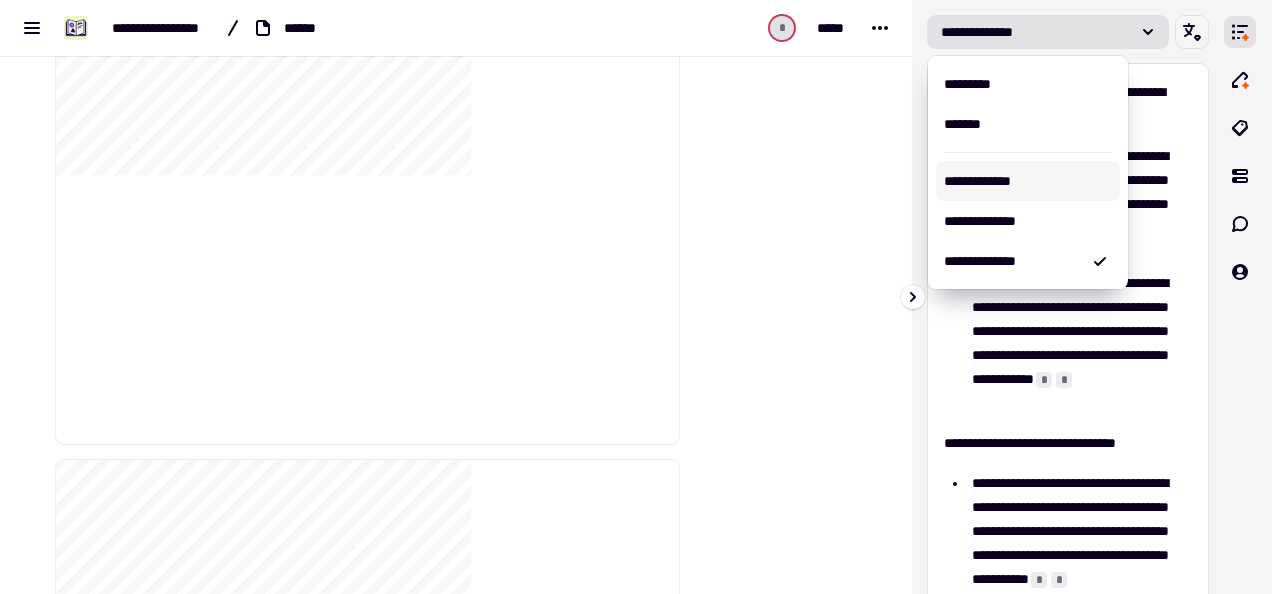 click on "**********" at bounding box center [1028, 181] 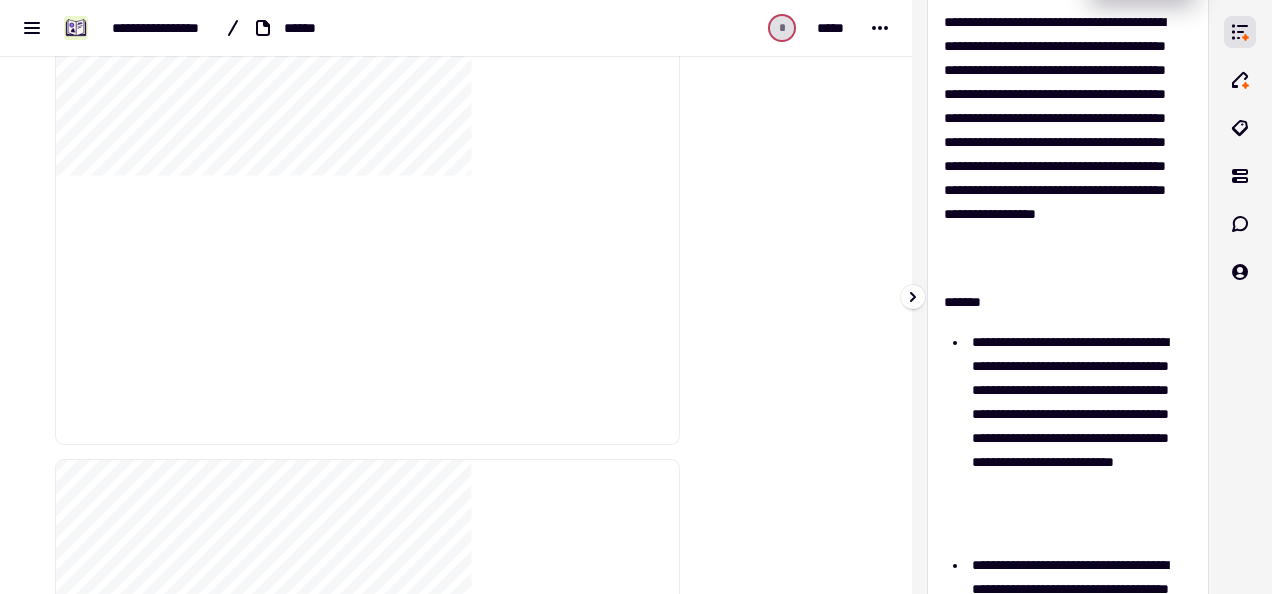 scroll, scrollTop: 0, scrollLeft: 0, axis: both 